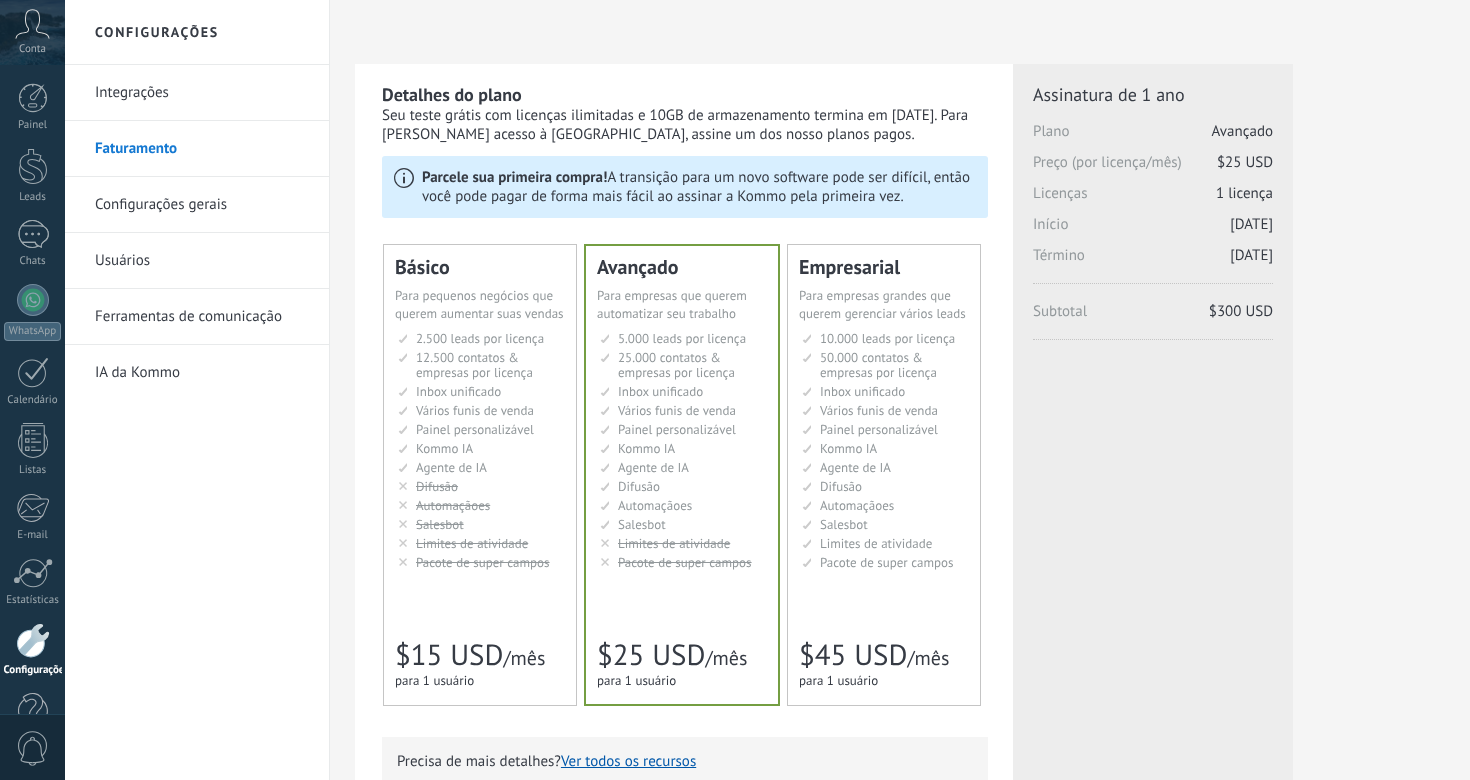 scroll, scrollTop: 0, scrollLeft: 0, axis: both 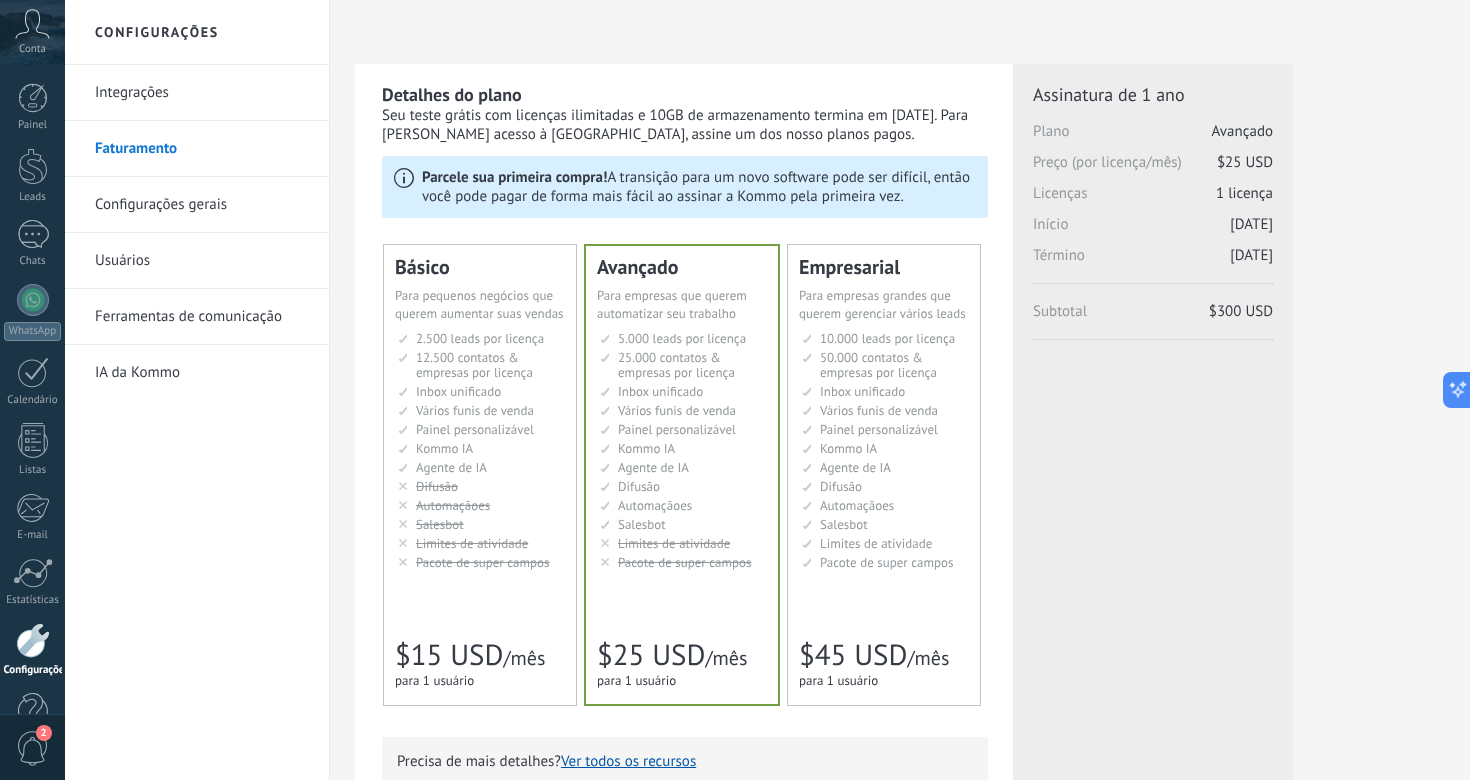 click on "Configurações gerais" at bounding box center [202, 205] 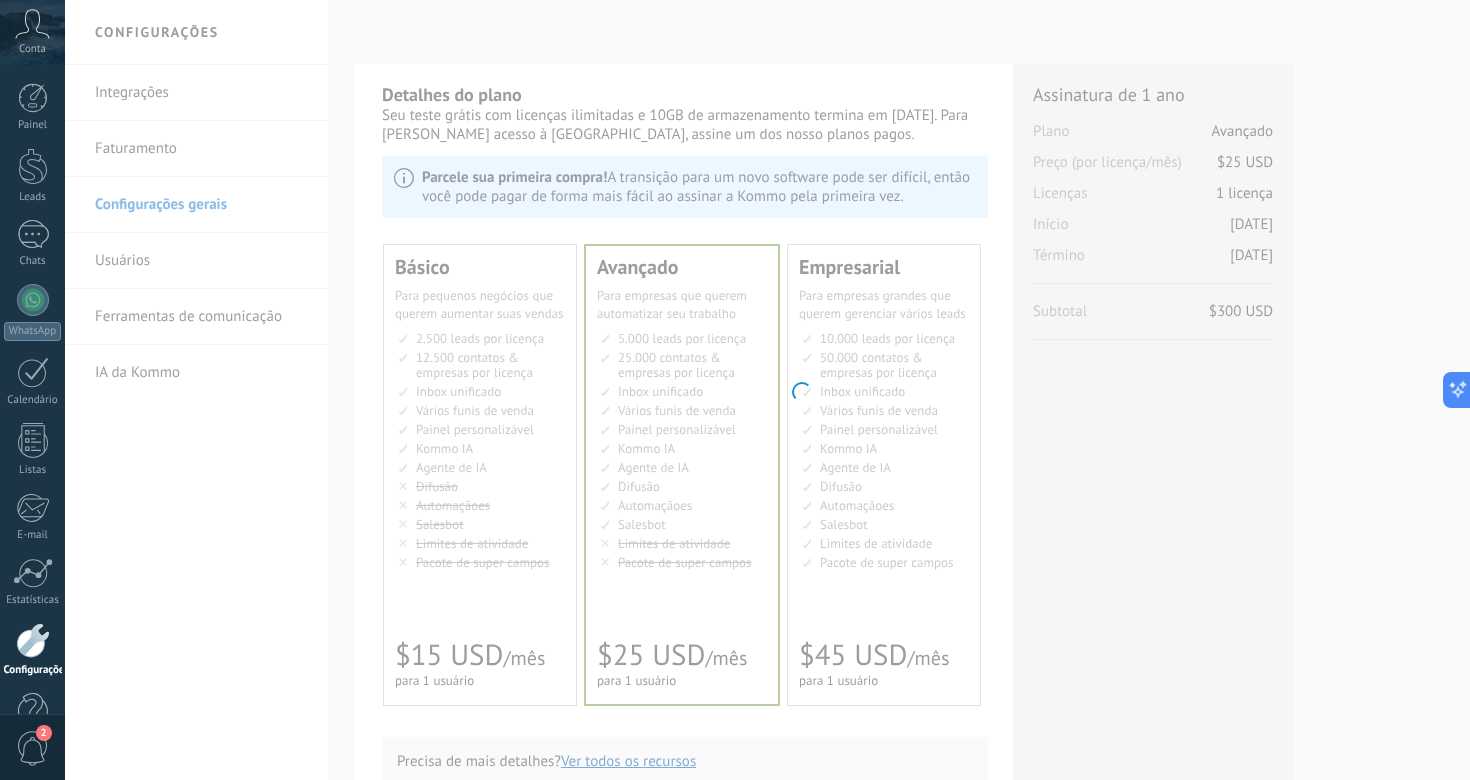scroll, scrollTop: 0, scrollLeft: 0, axis: both 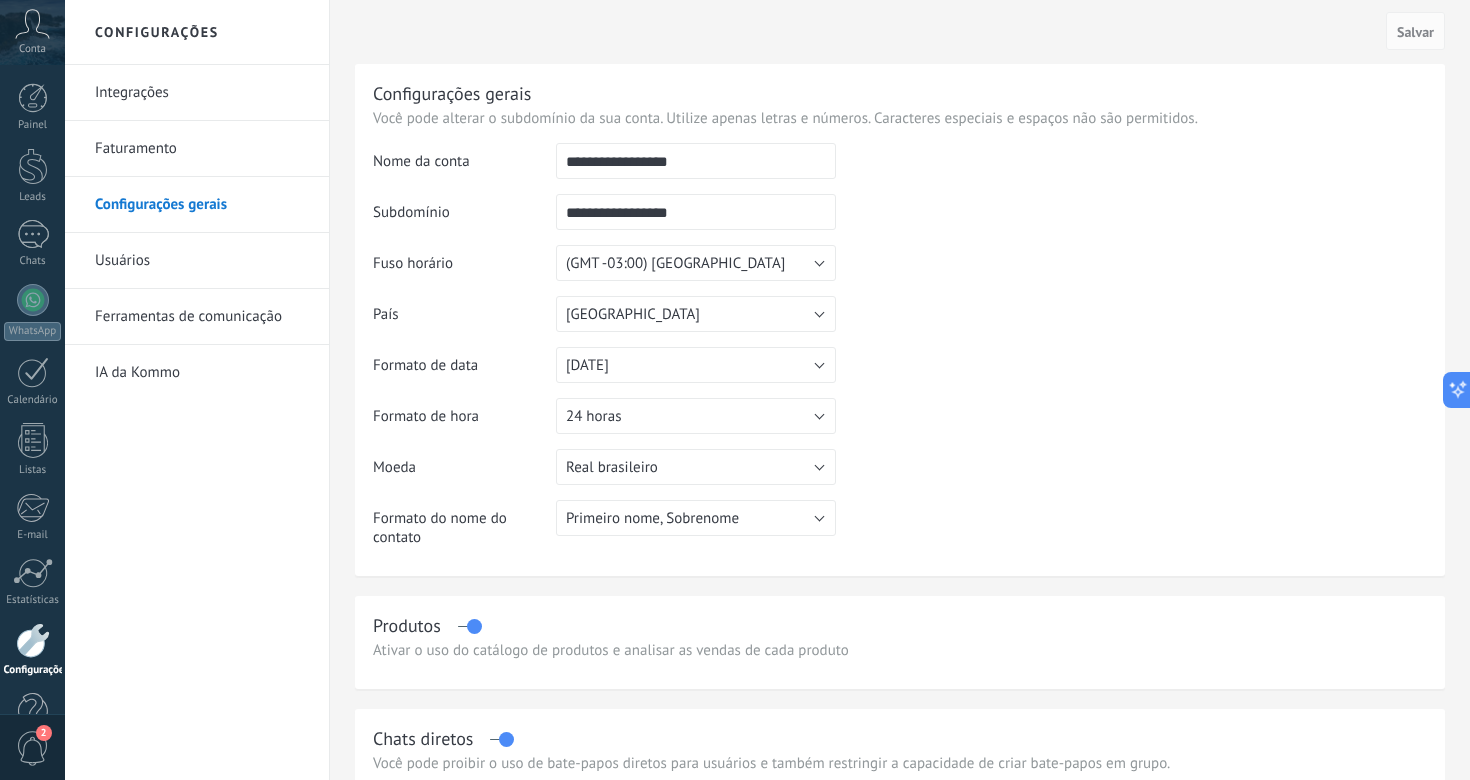 click on "Integrações" at bounding box center (202, 93) 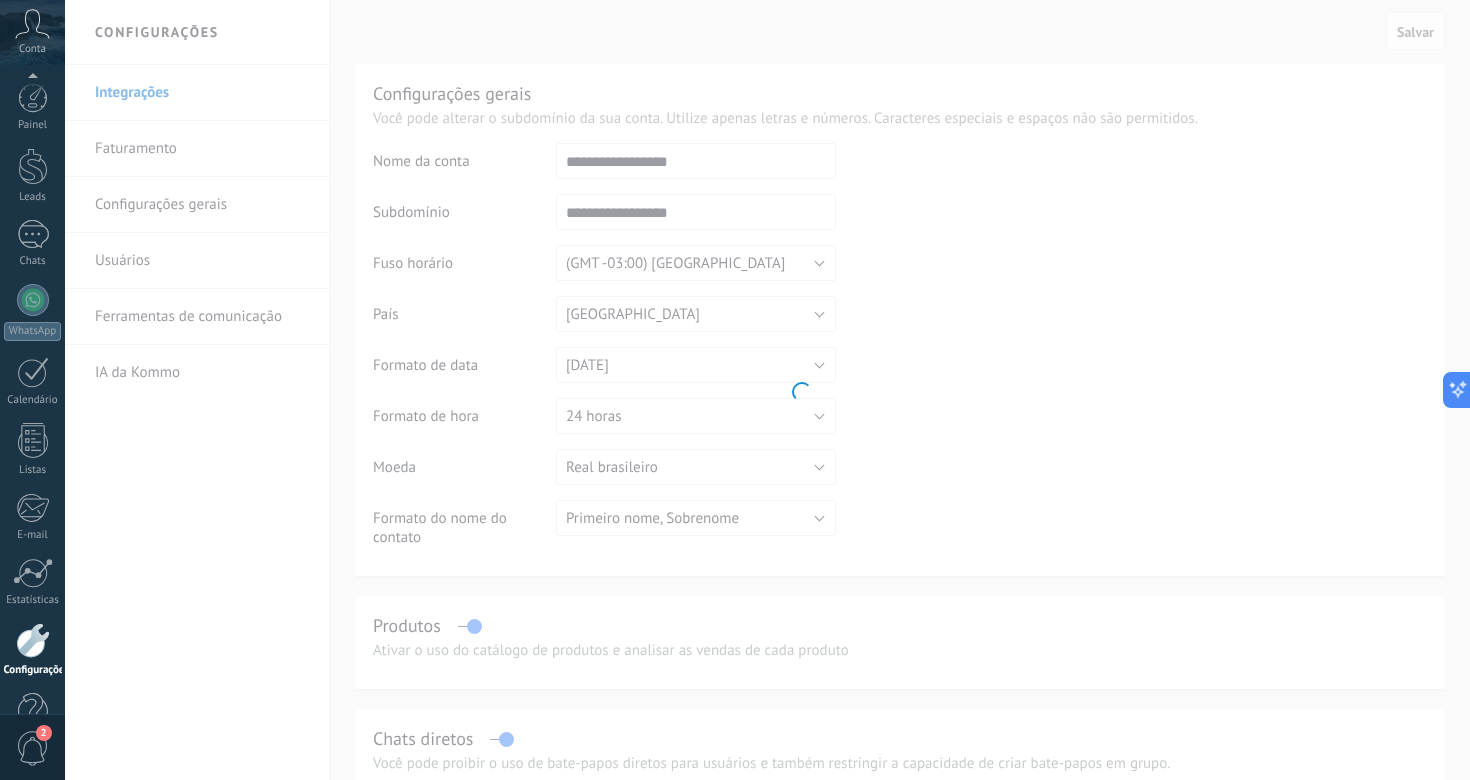 scroll, scrollTop: 52, scrollLeft: 0, axis: vertical 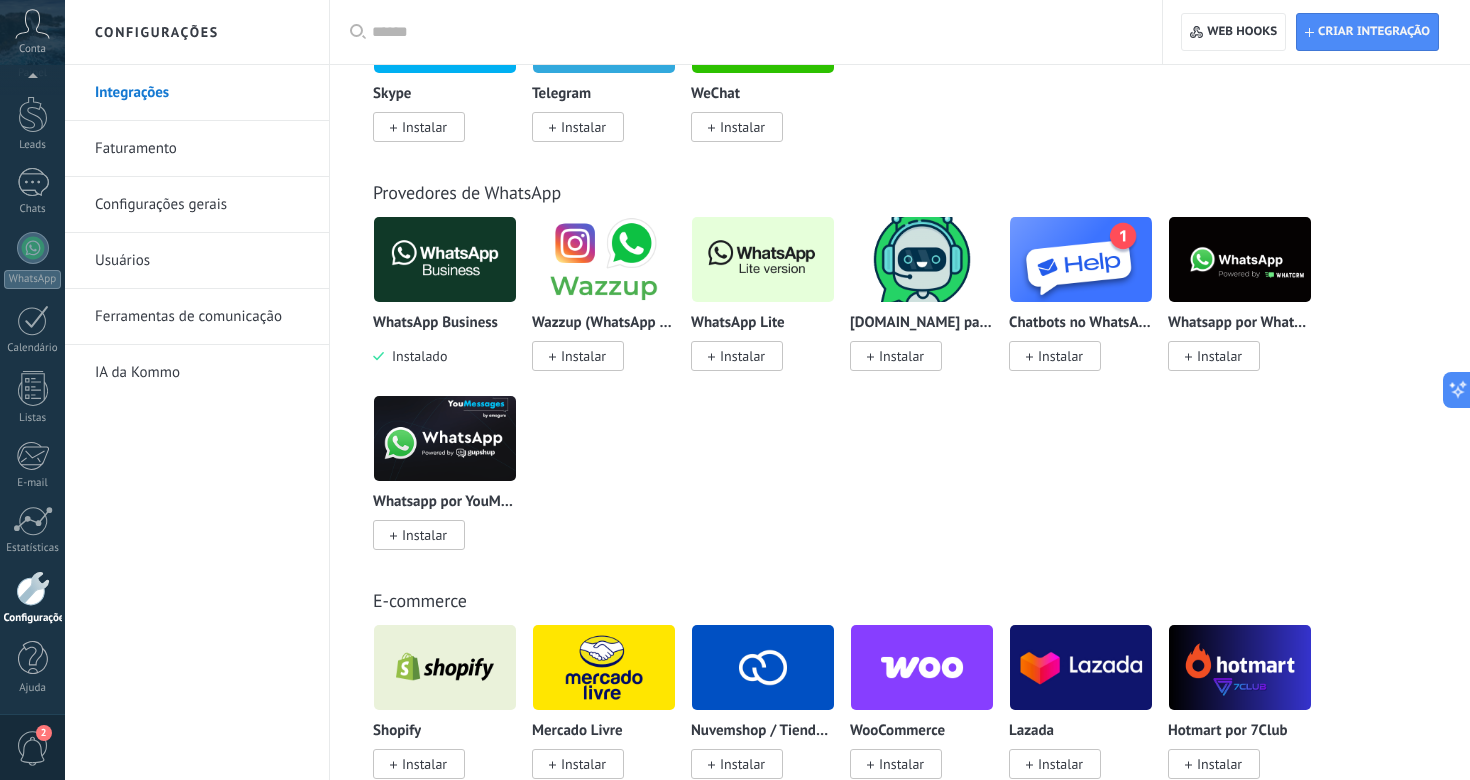 click on "Instalar" at bounding box center (742, 356) 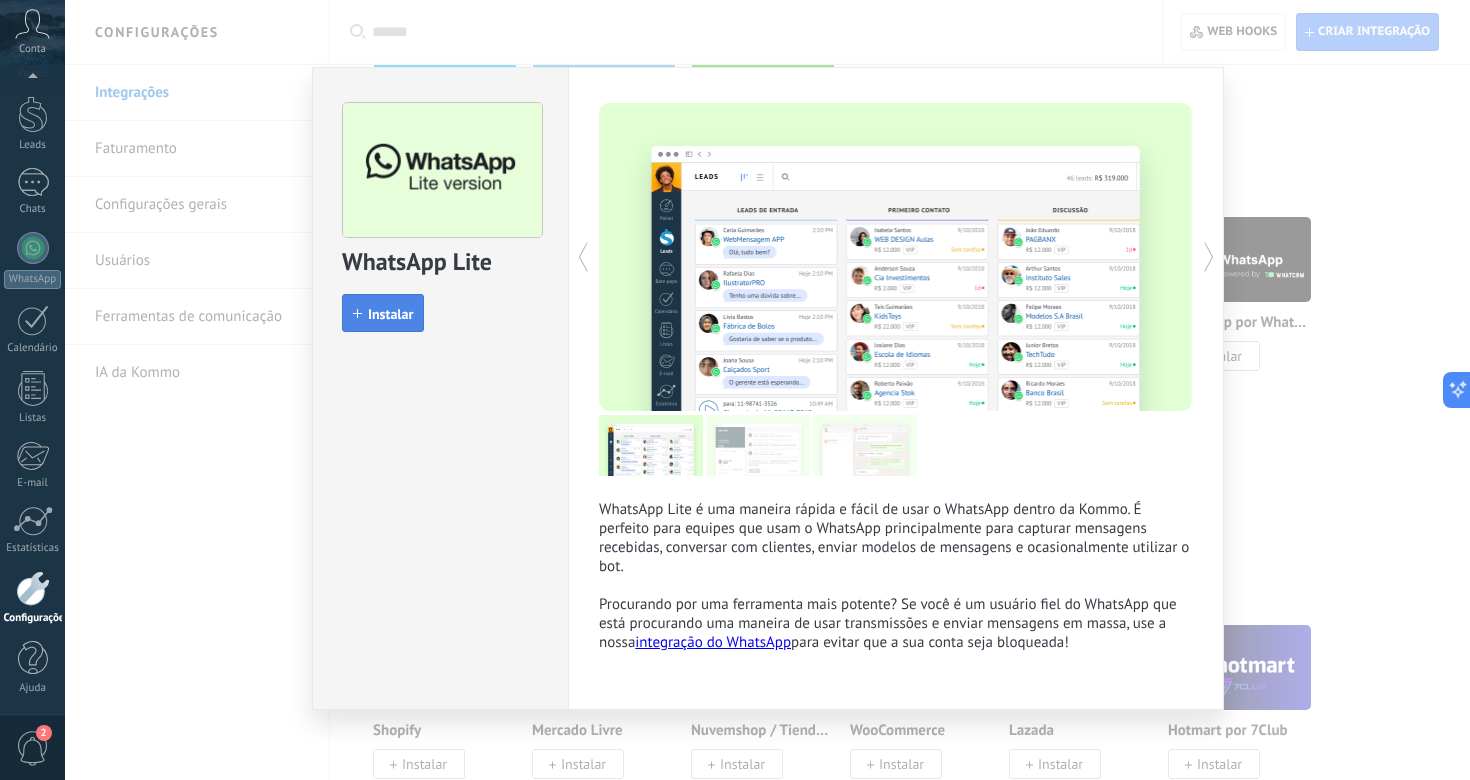 click on "Instalar" at bounding box center [390, 314] 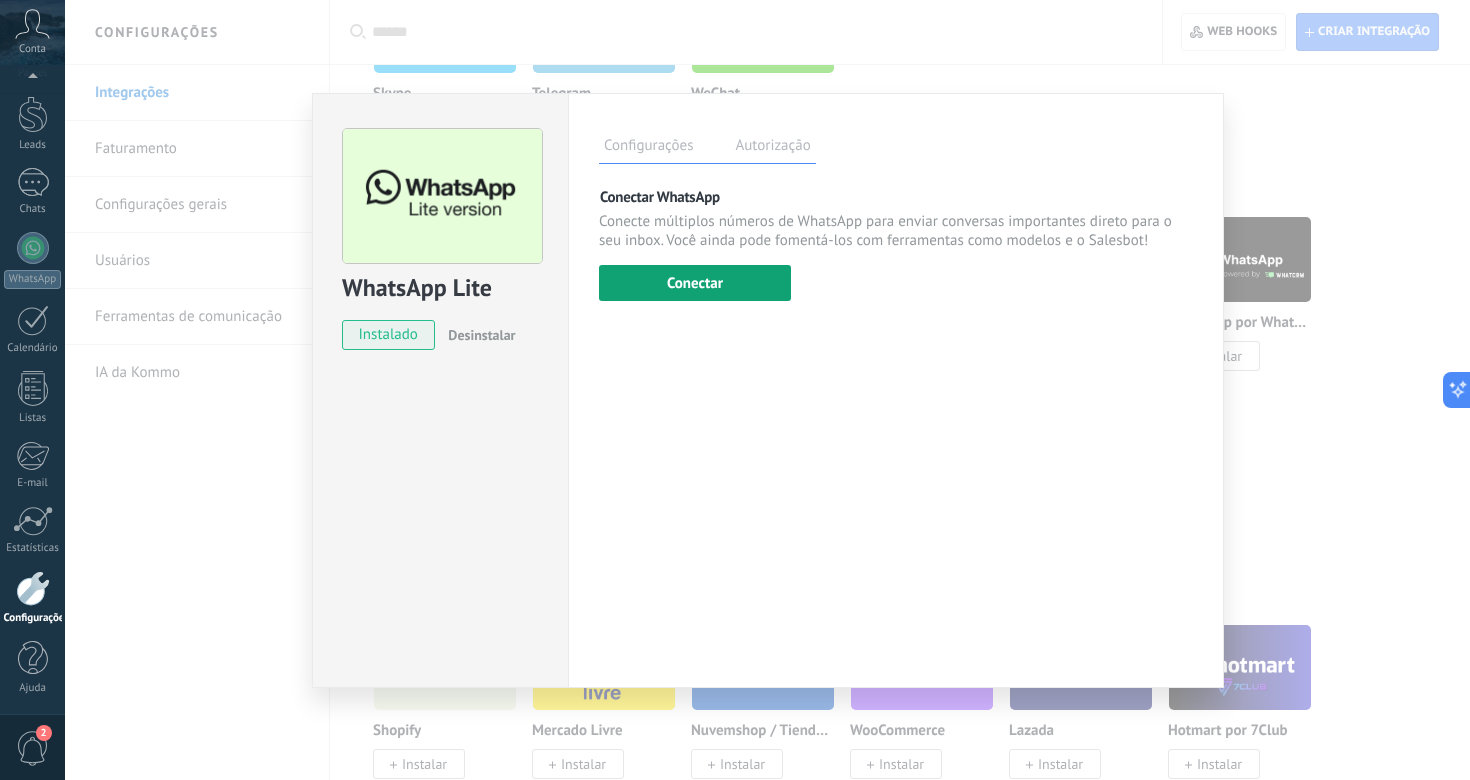 click on "Conectar" at bounding box center [695, 283] 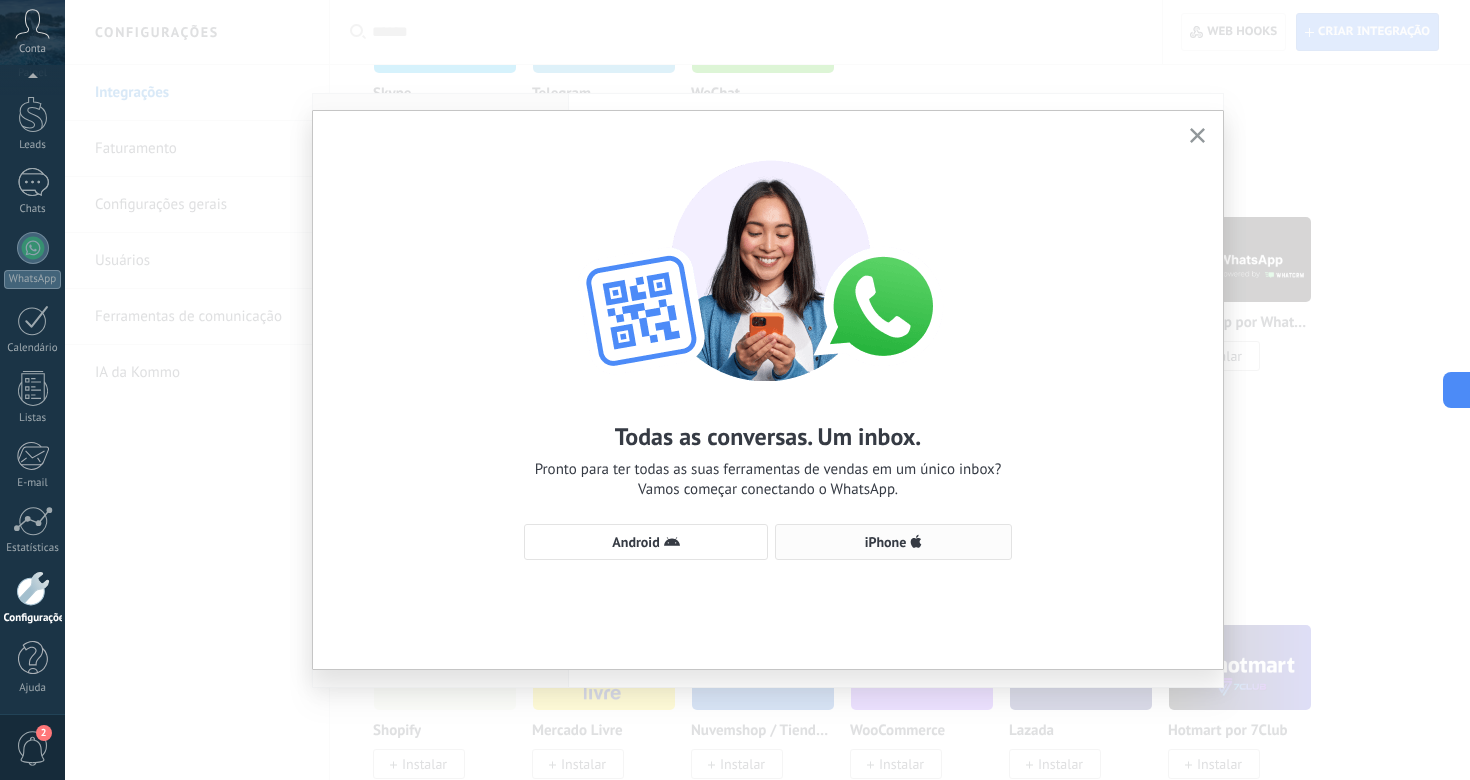 click on "iPhone" at bounding box center (893, 542) 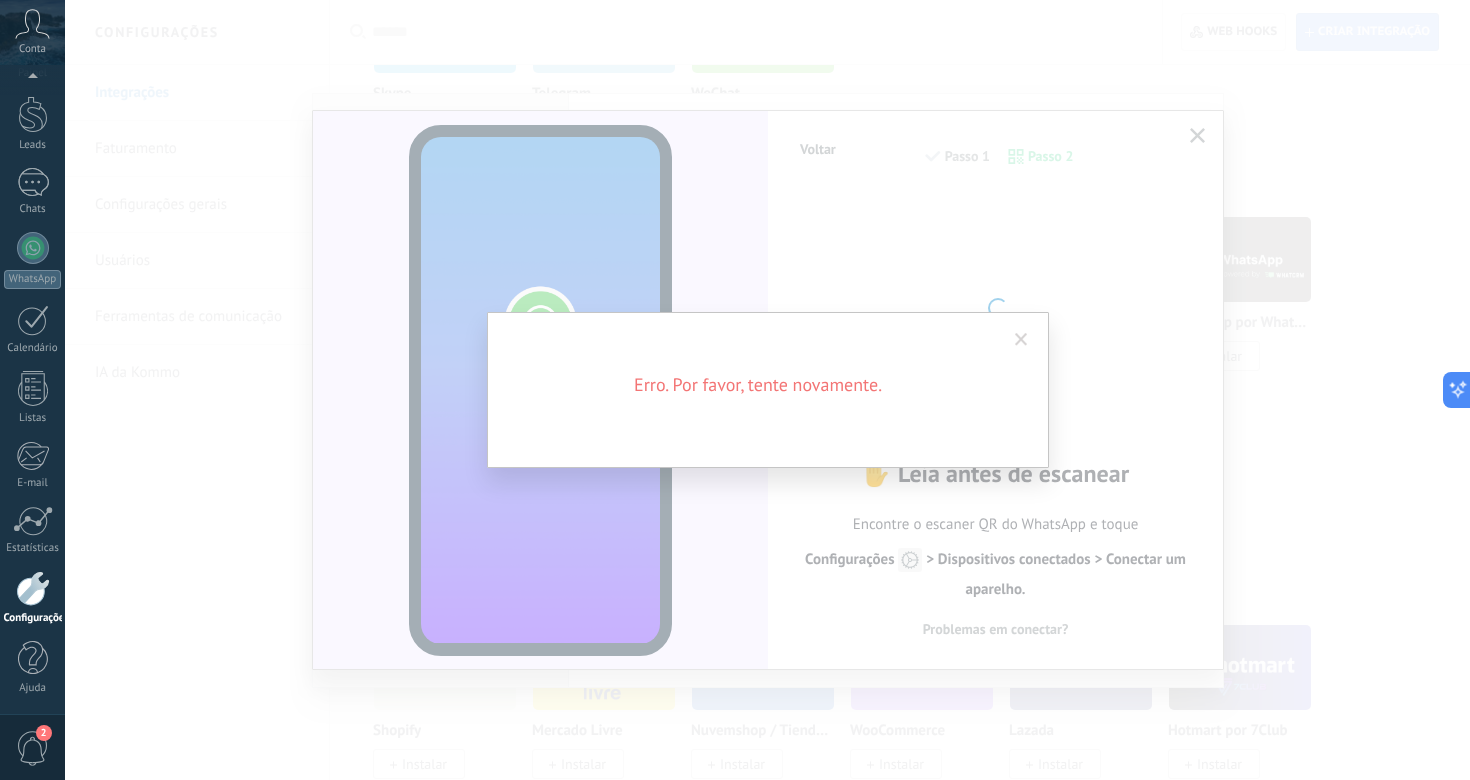 click at bounding box center (1021, 340) 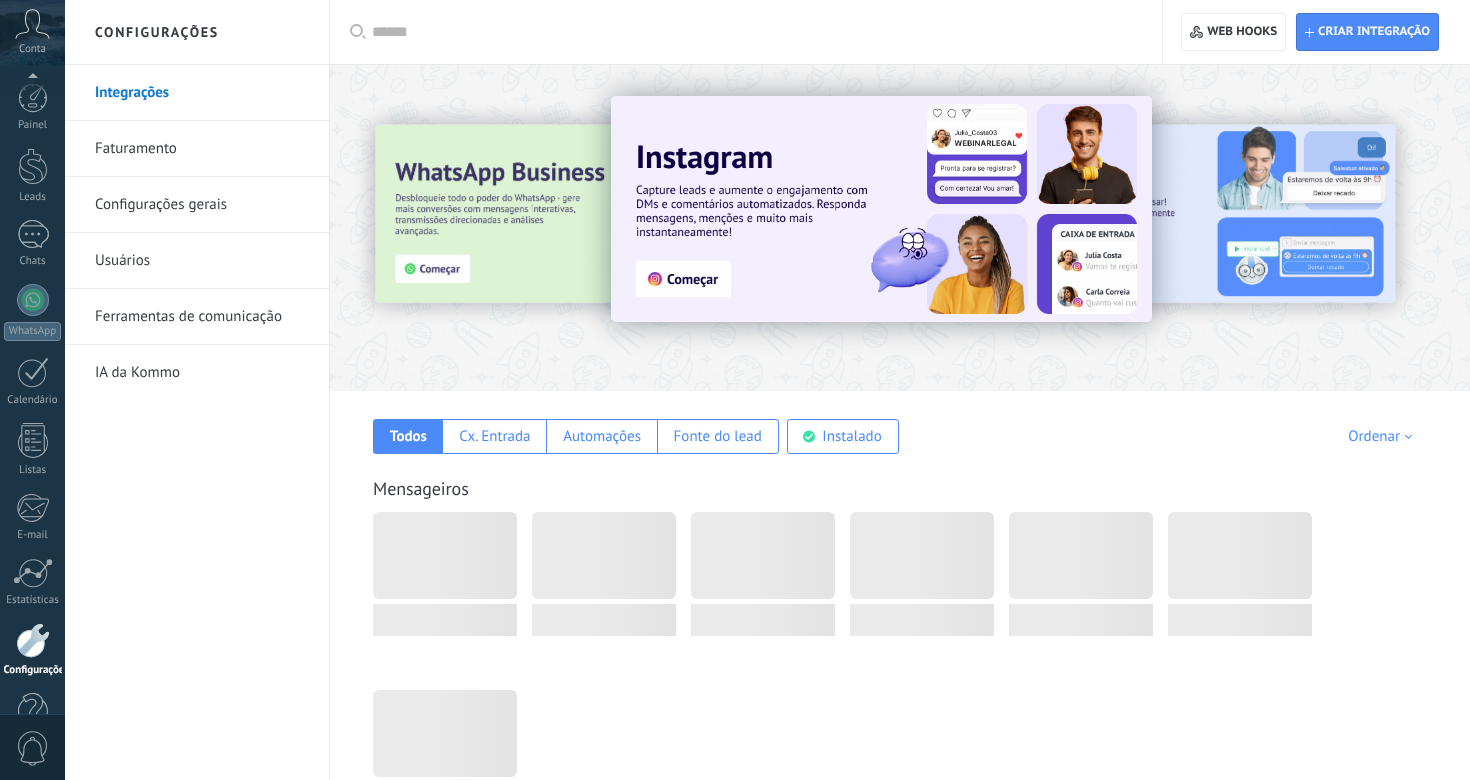 scroll, scrollTop: 704, scrollLeft: 0, axis: vertical 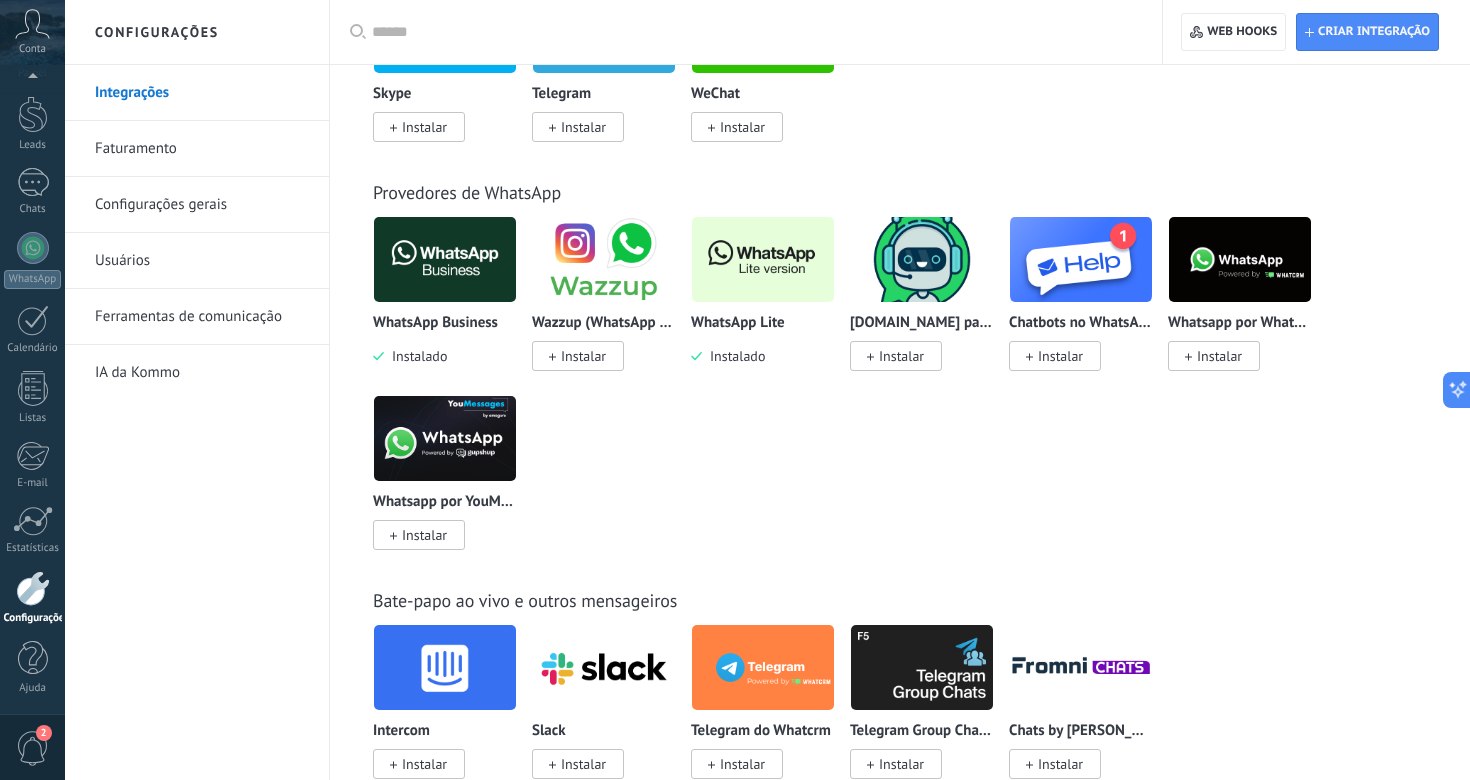 click at bounding box center [763, 259] 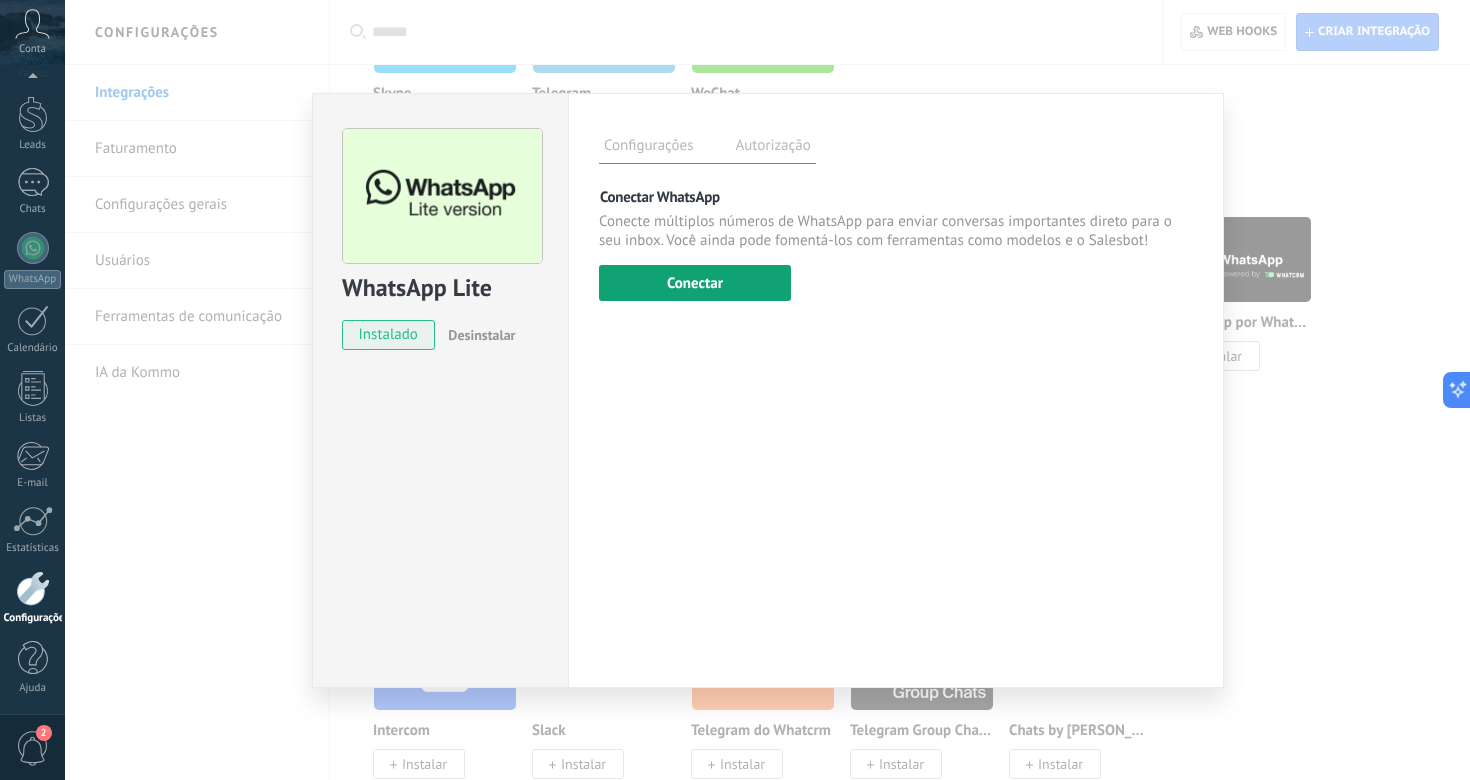 click on "Conectar" at bounding box center [695, 283] 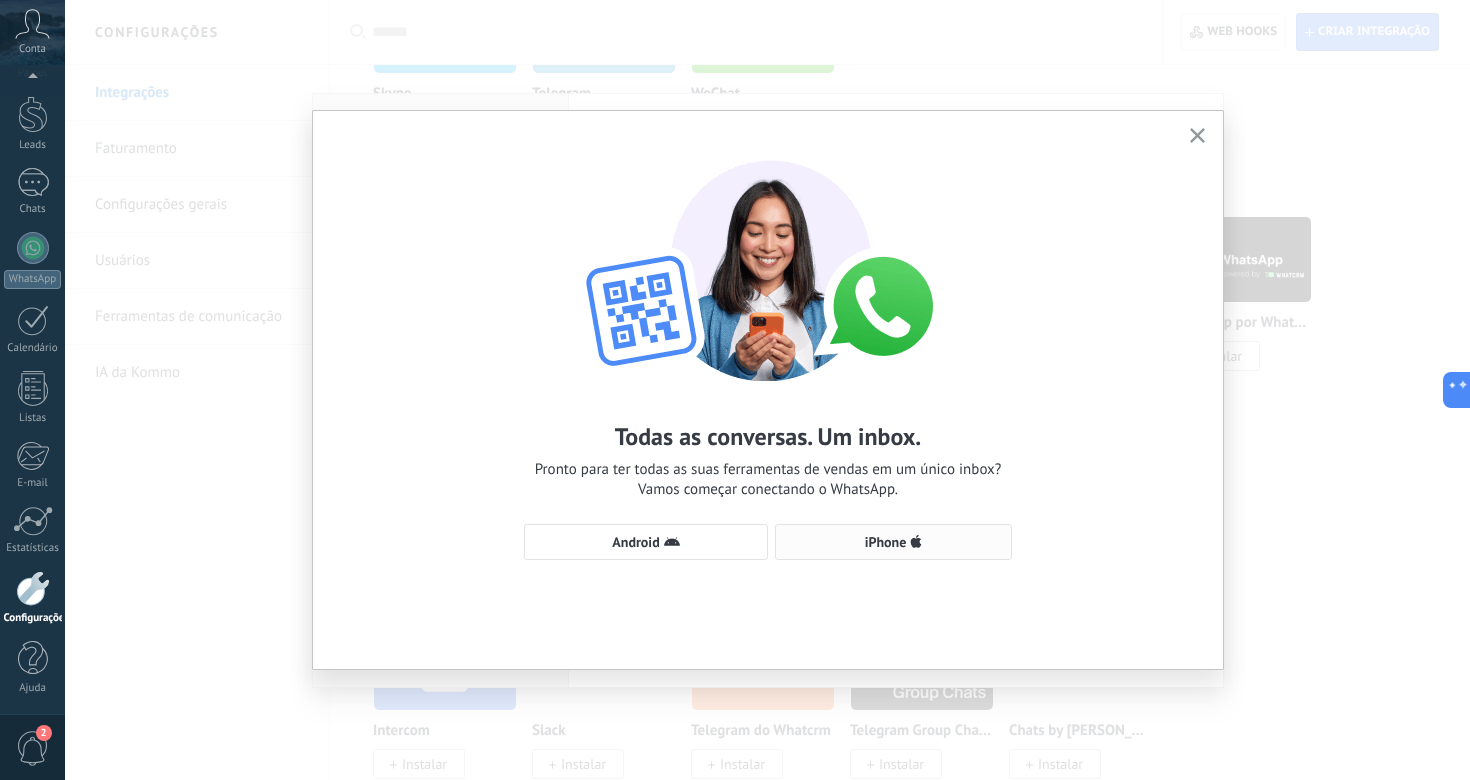 click on "iPhone" at bounding box center (893, 542) 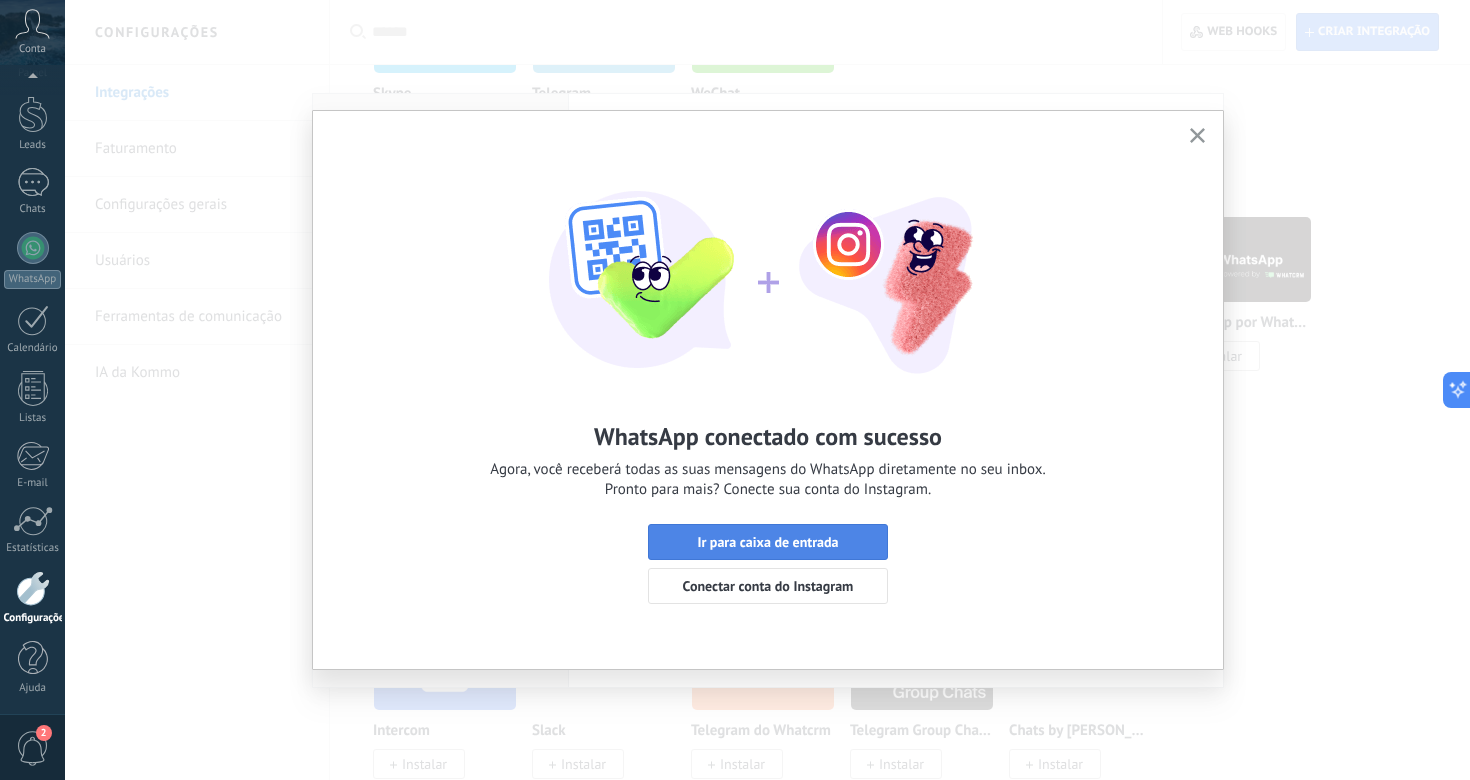 click on "Ir para caixa de entrada" at bounding box center [767, 542] 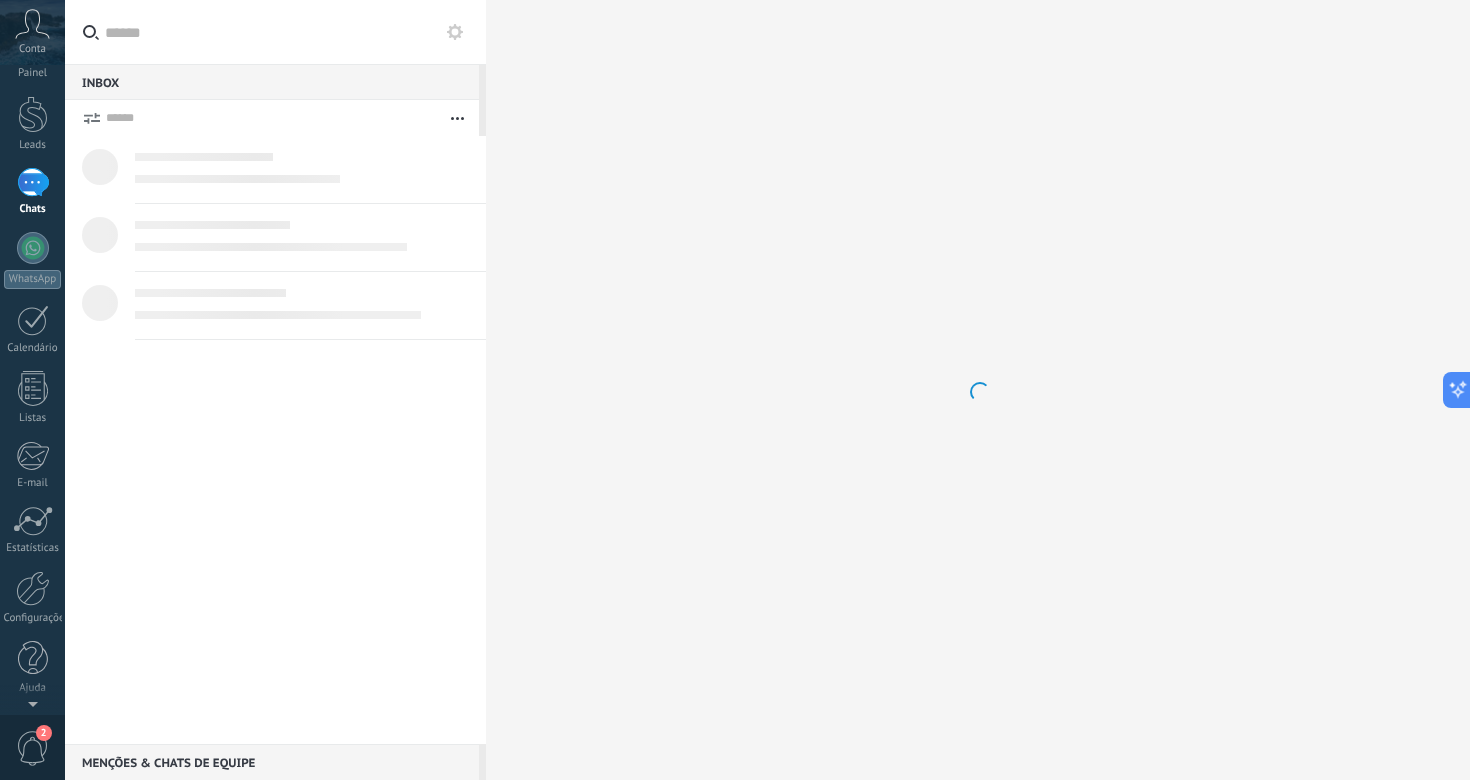scroll, scrollTop: 0, scrollLeft: 0, axis: both 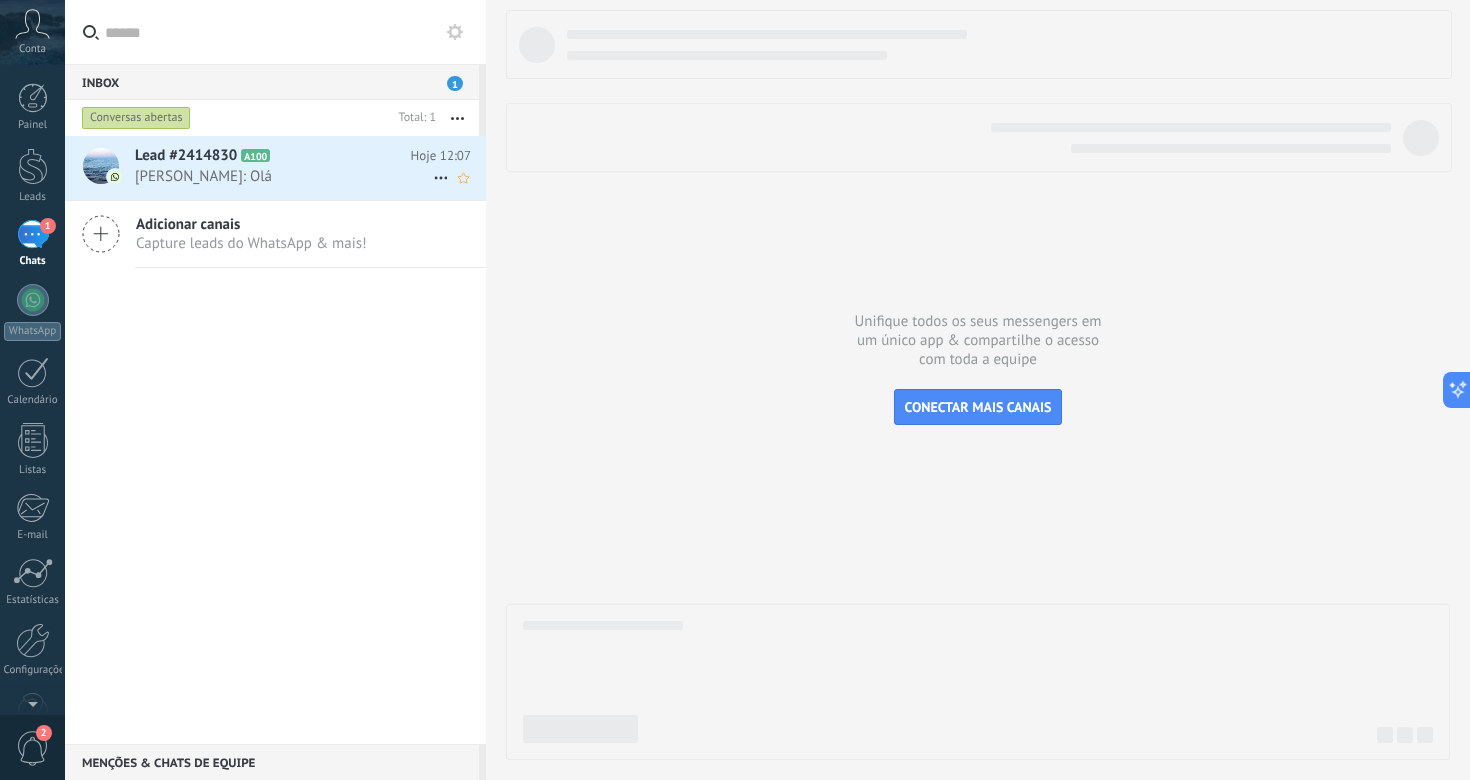 click on "[PERSON_NAME]: Olá" at bounding box center (284, 176) 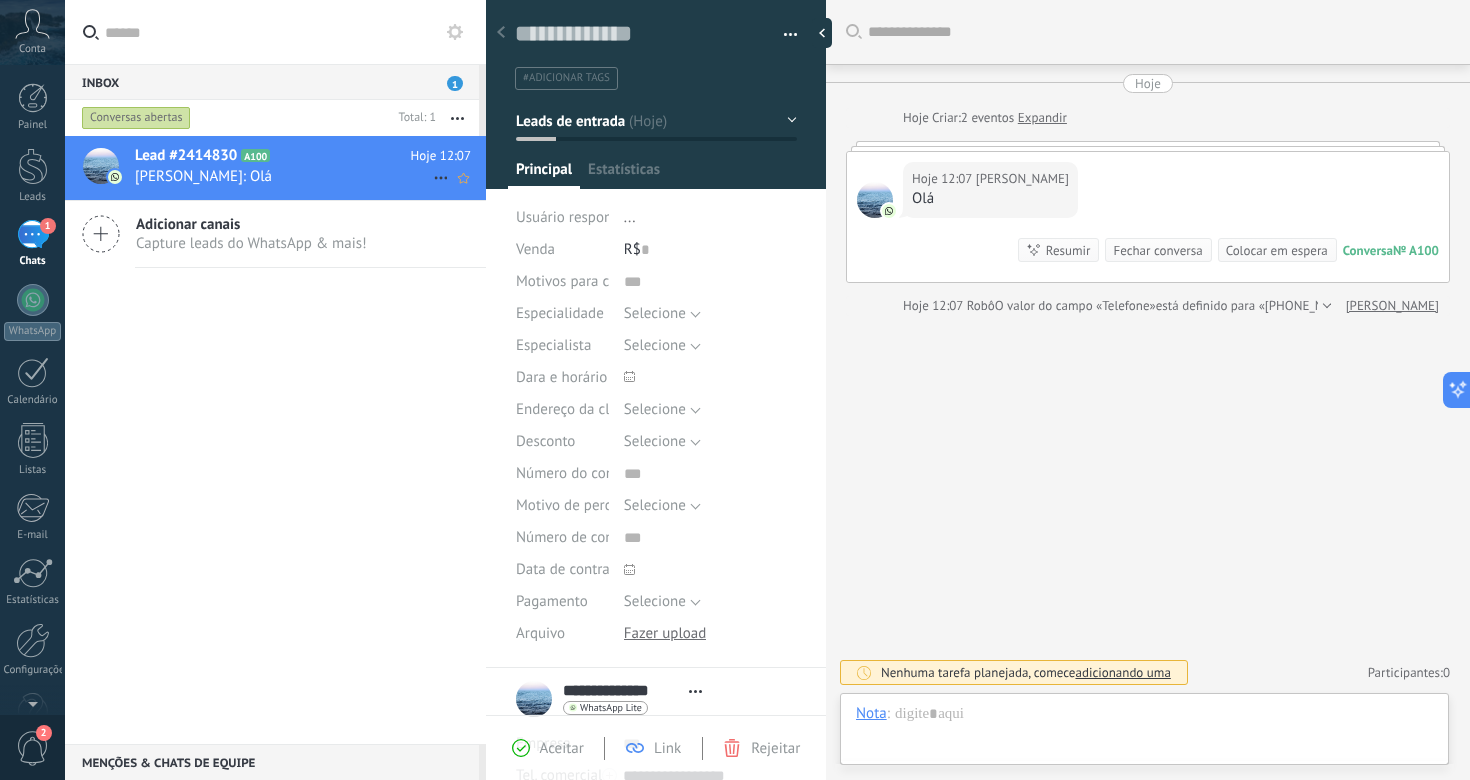 scroll, scrollTop: 30, scrollLeft: 0, axis: vertical 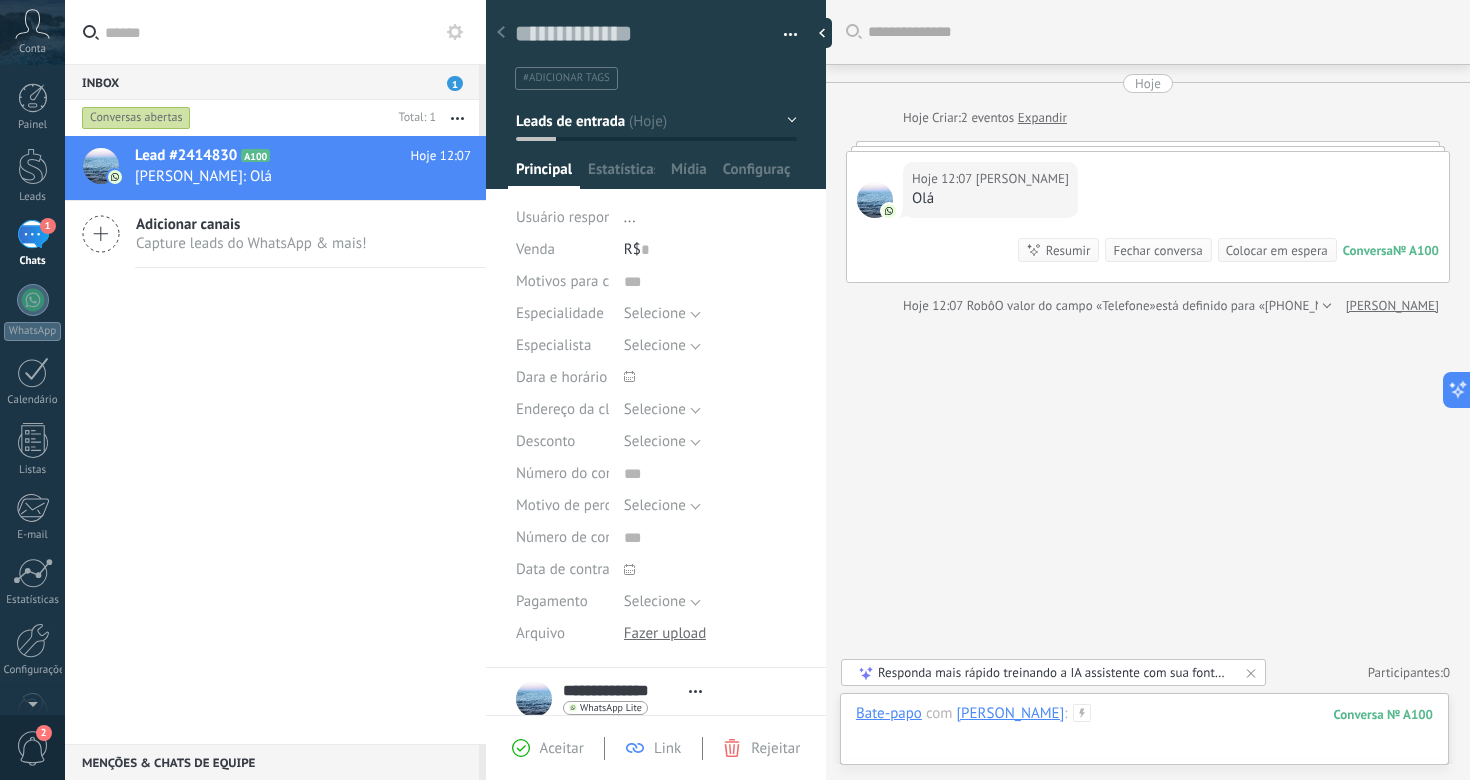 click at bounding box center [1144, 734] 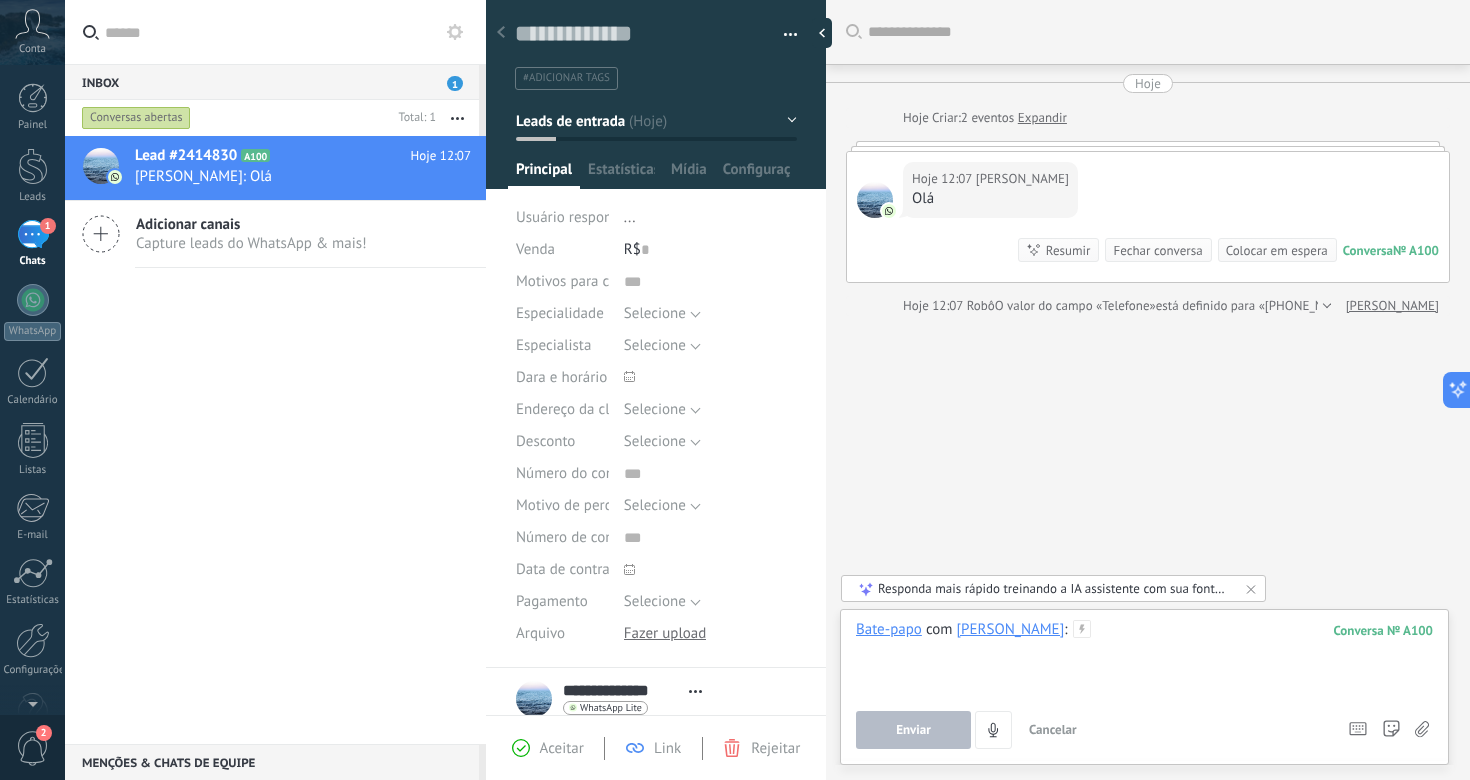 type 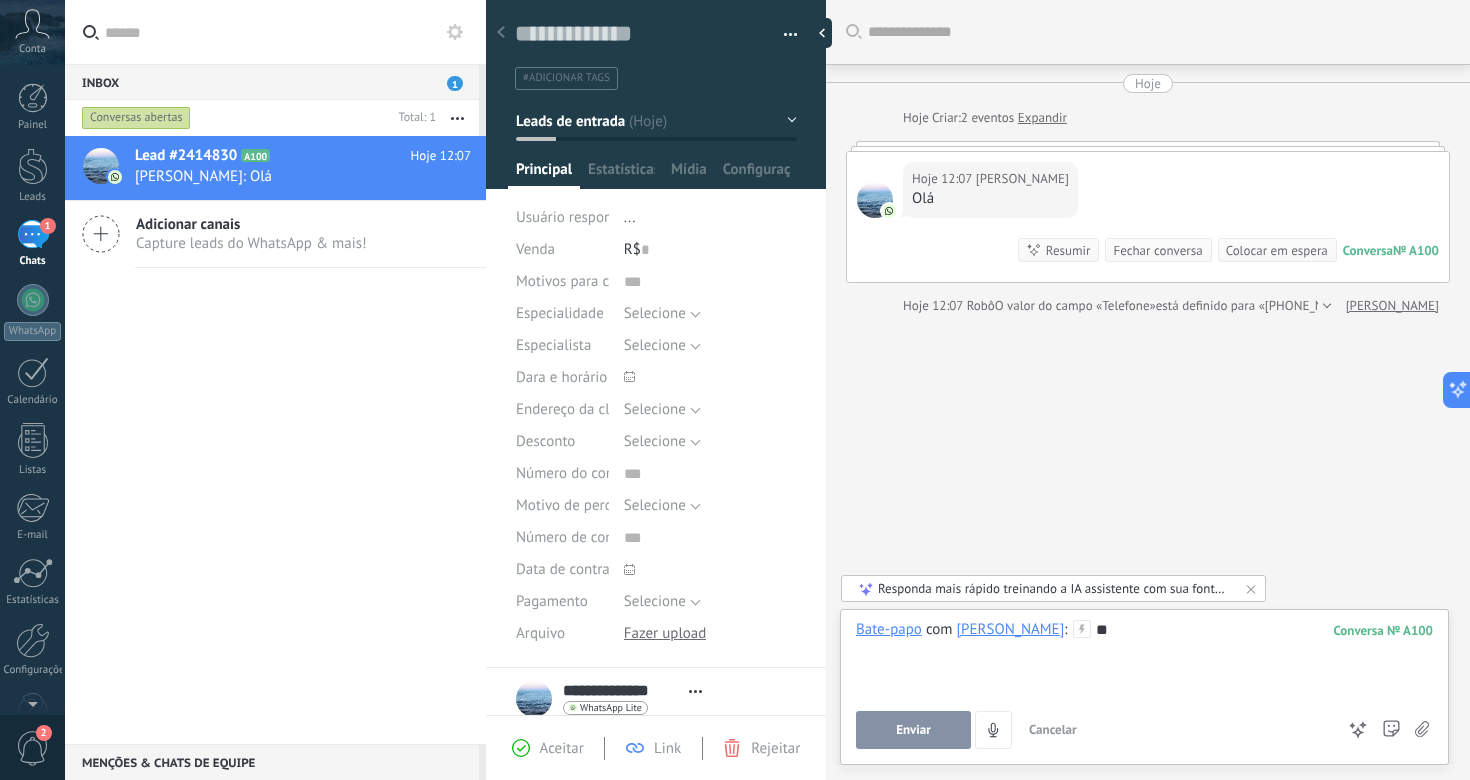 click on "Enviar" at bounding box center (913, 730) 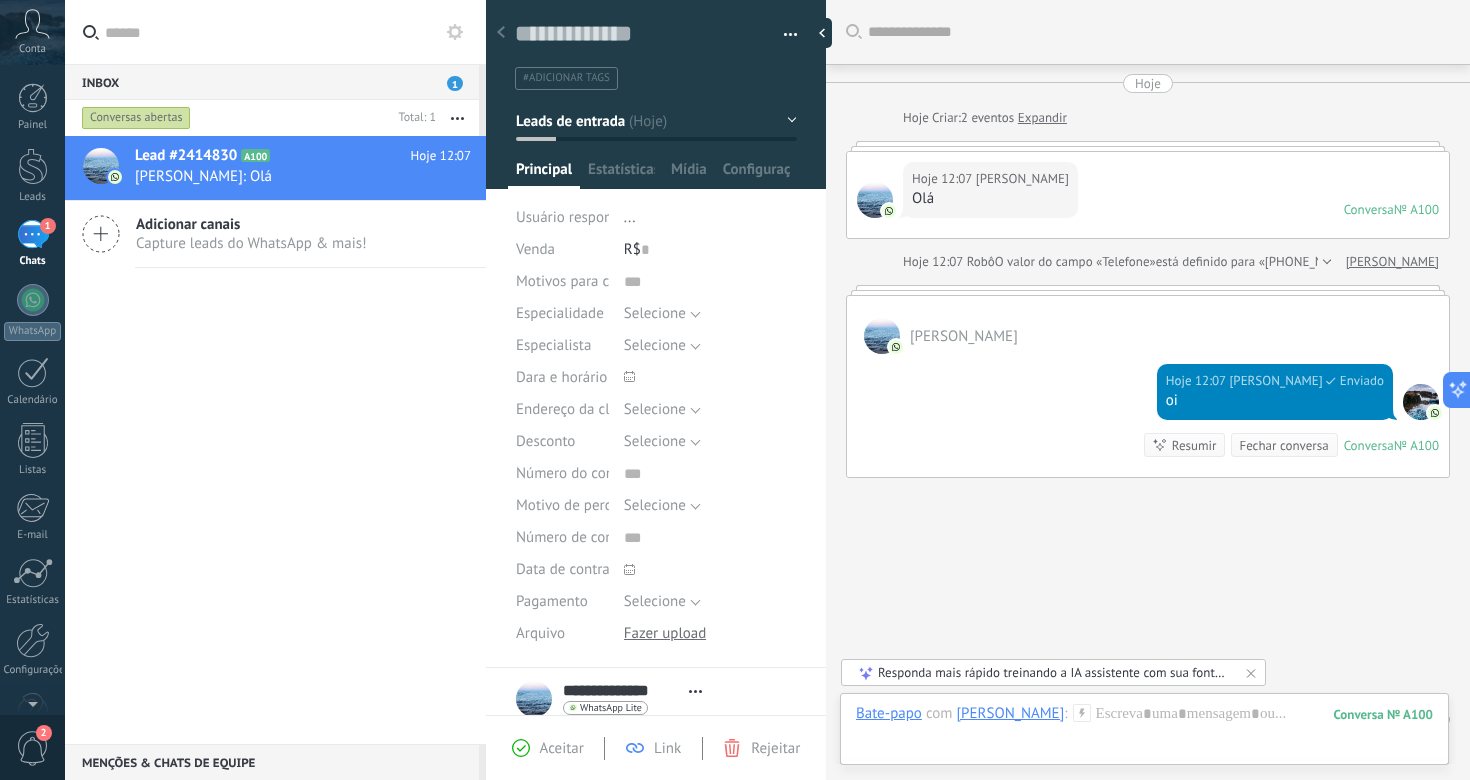 scroll, scrollTop: 46, scrollLeft: 0, axis: vertical 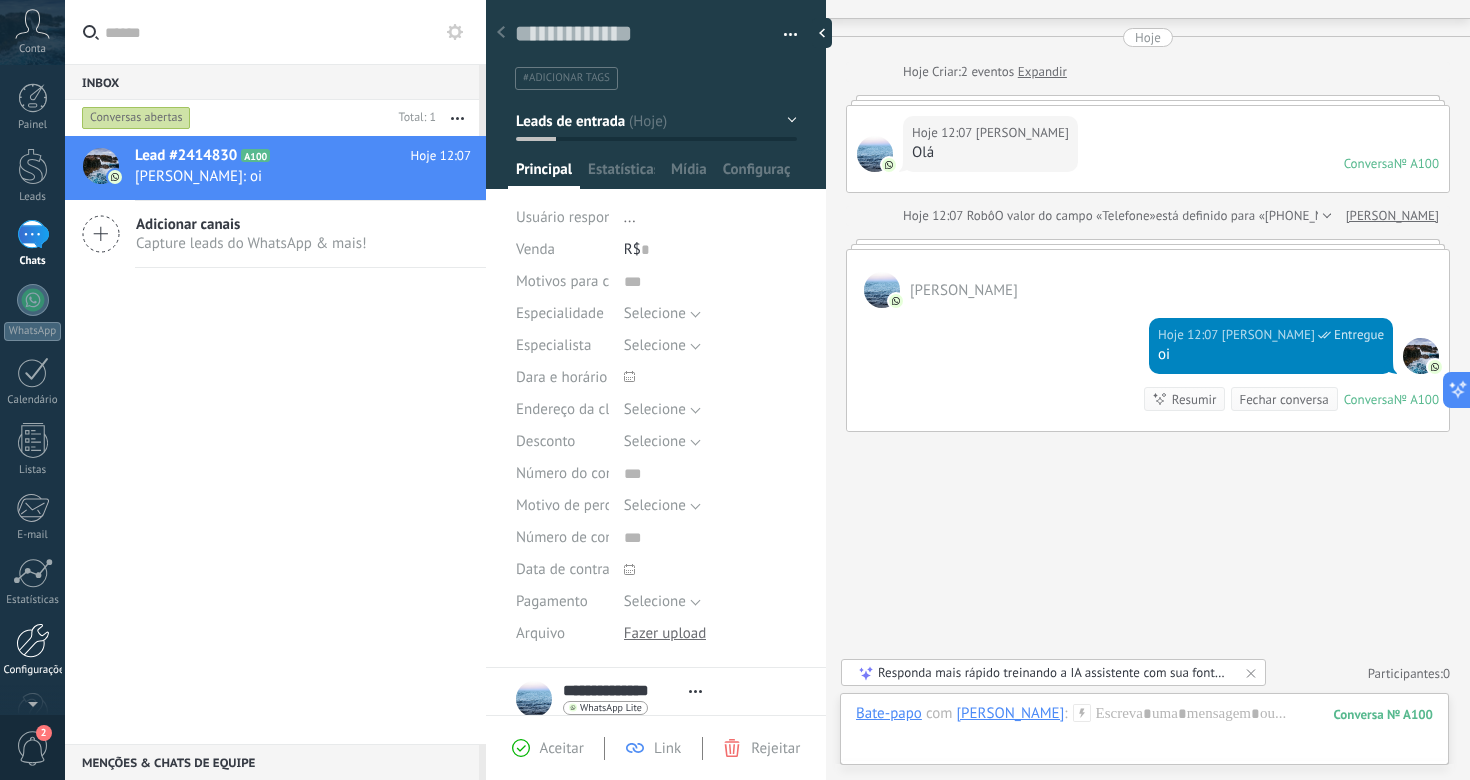 click at bounding box center (33, 640) 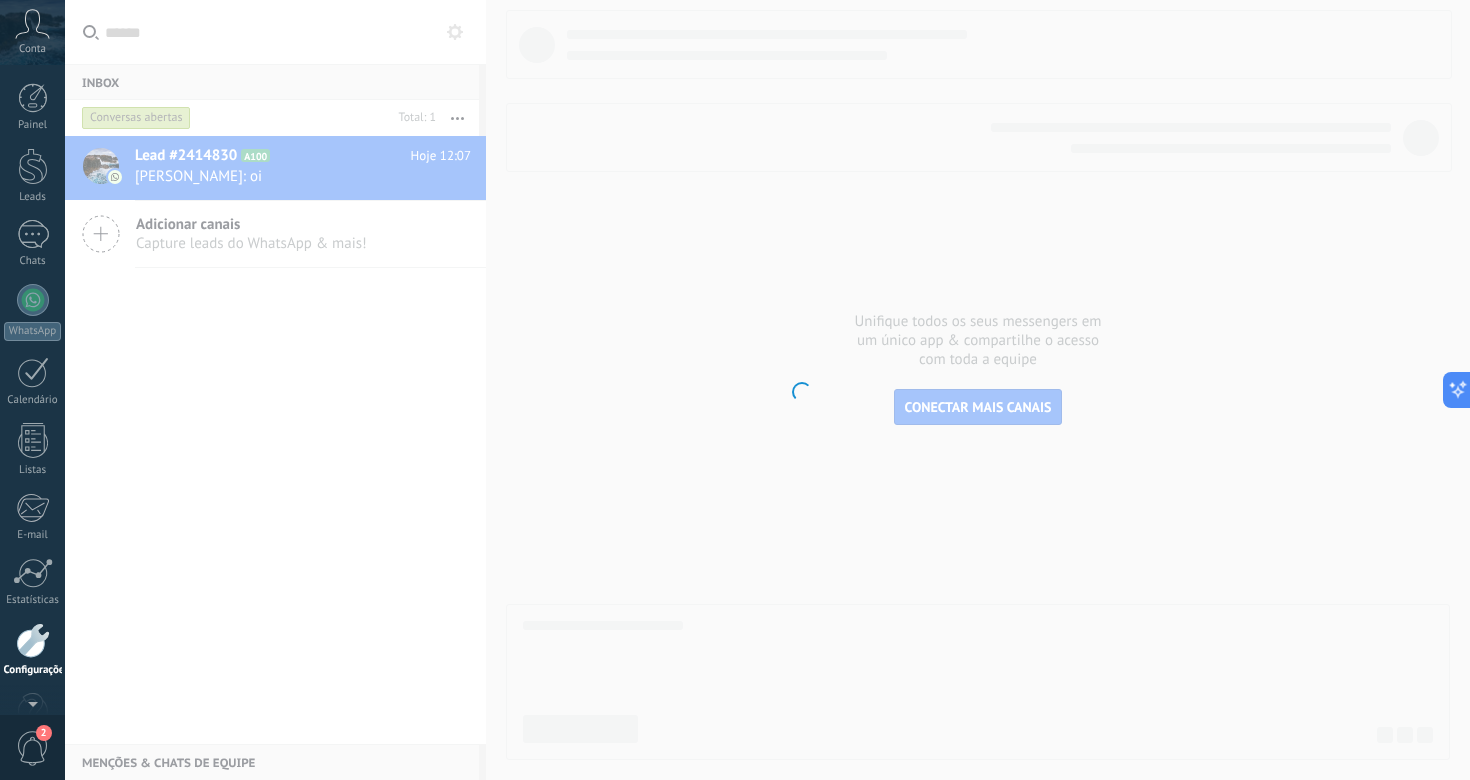 scroll, scrollTop: 52, scrollLeft: 0, axis: vertical 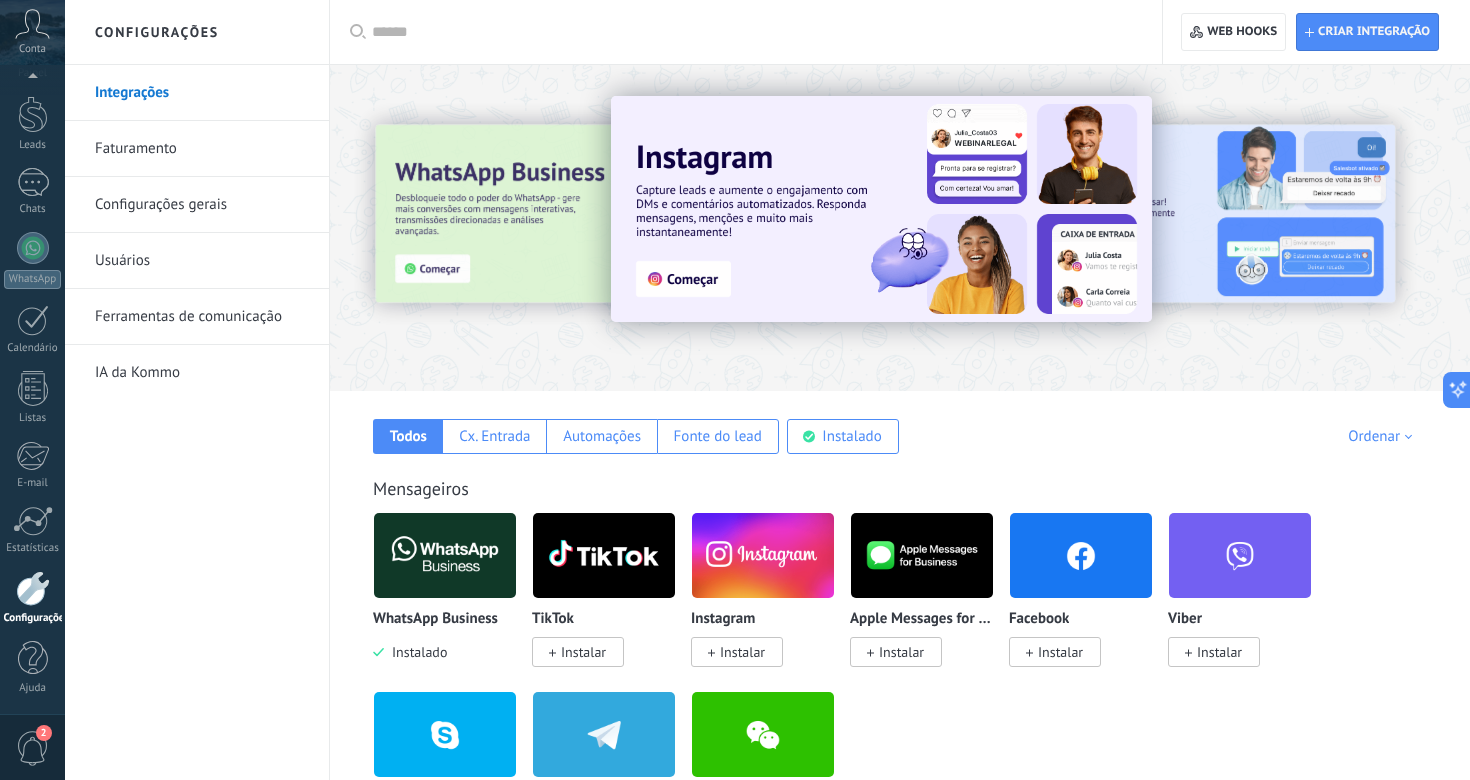 click on "Usuários" at bounding box center [202, 261] 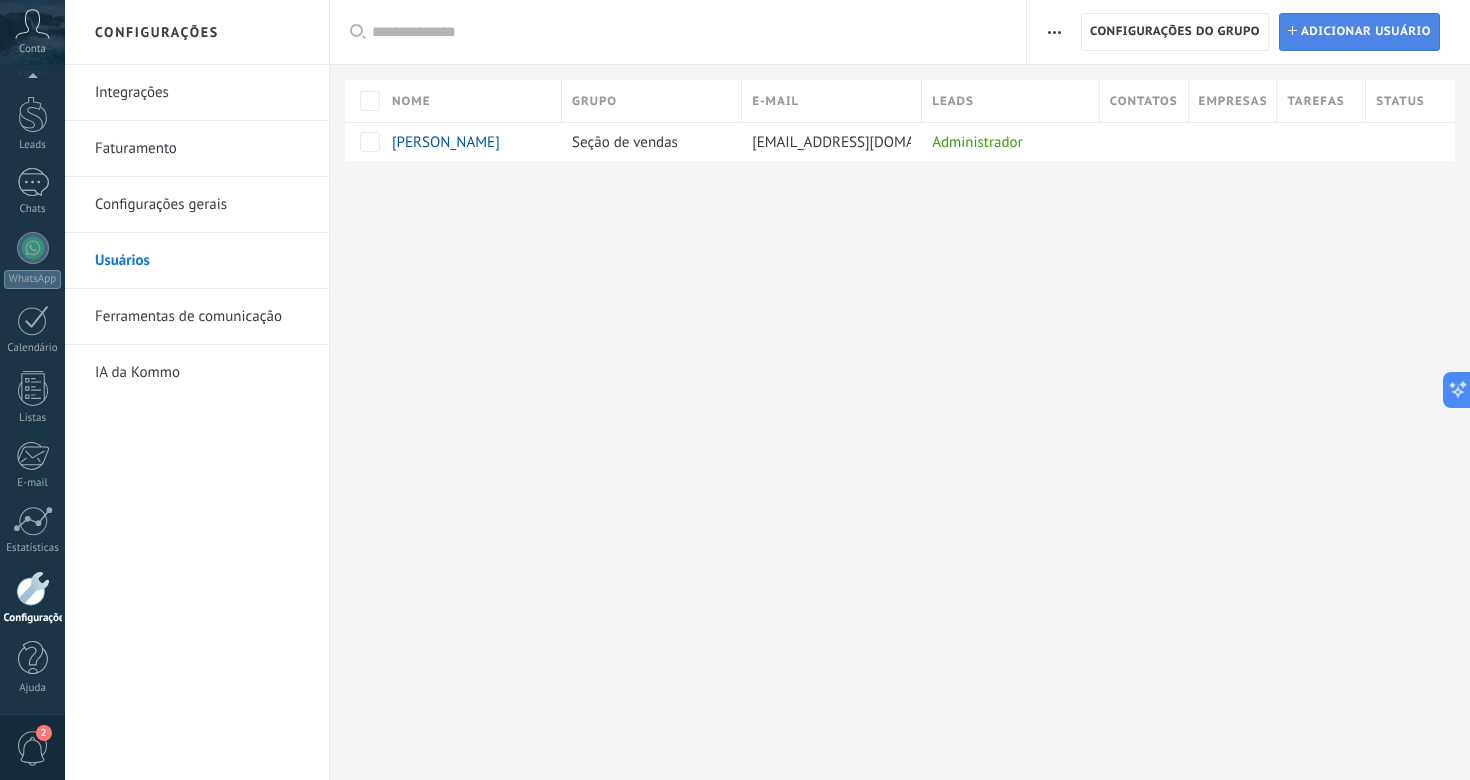 click on "Adicionar usuário" at bounding box center [1366, 32] 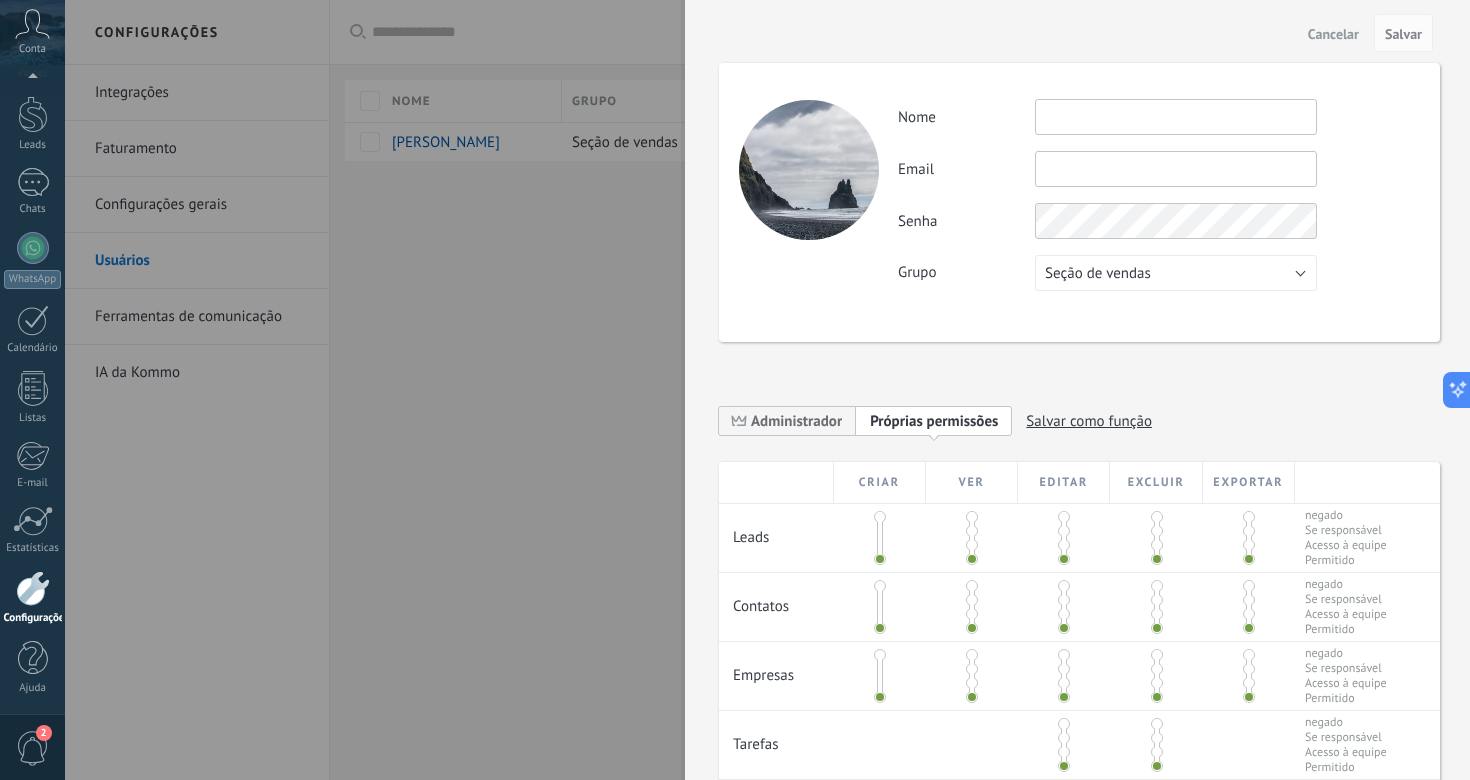 click at bounding box center (1176, 117) 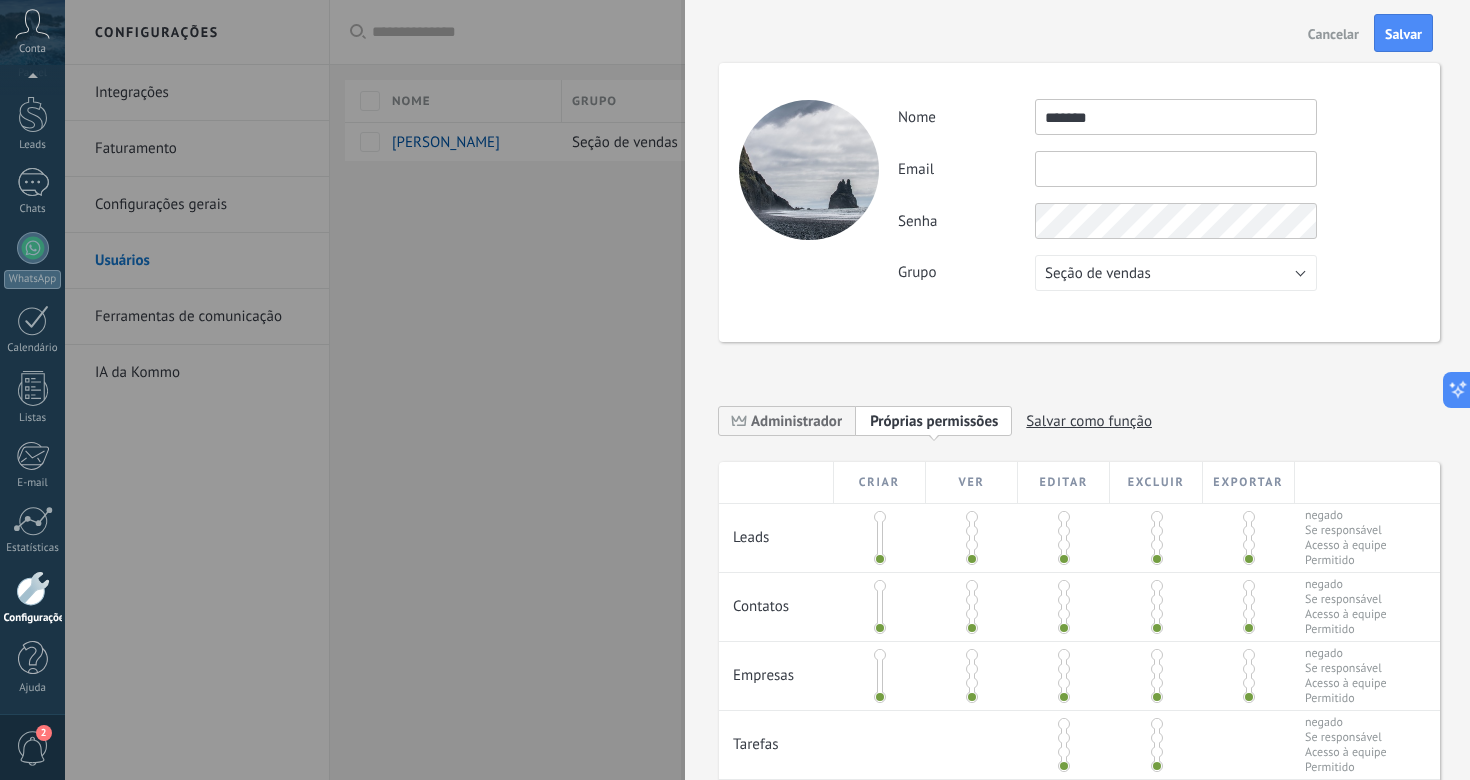 type on "*******" 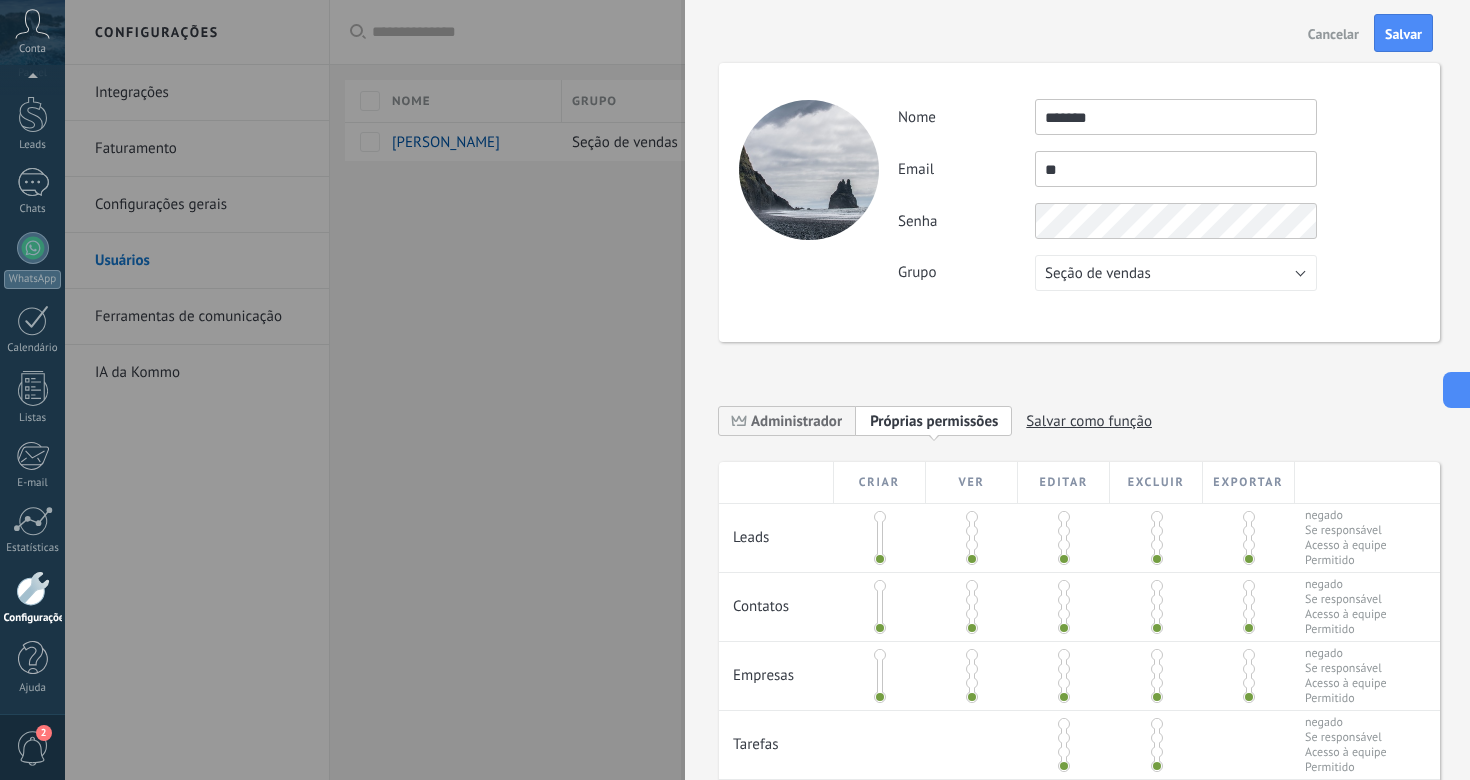 type on "*" 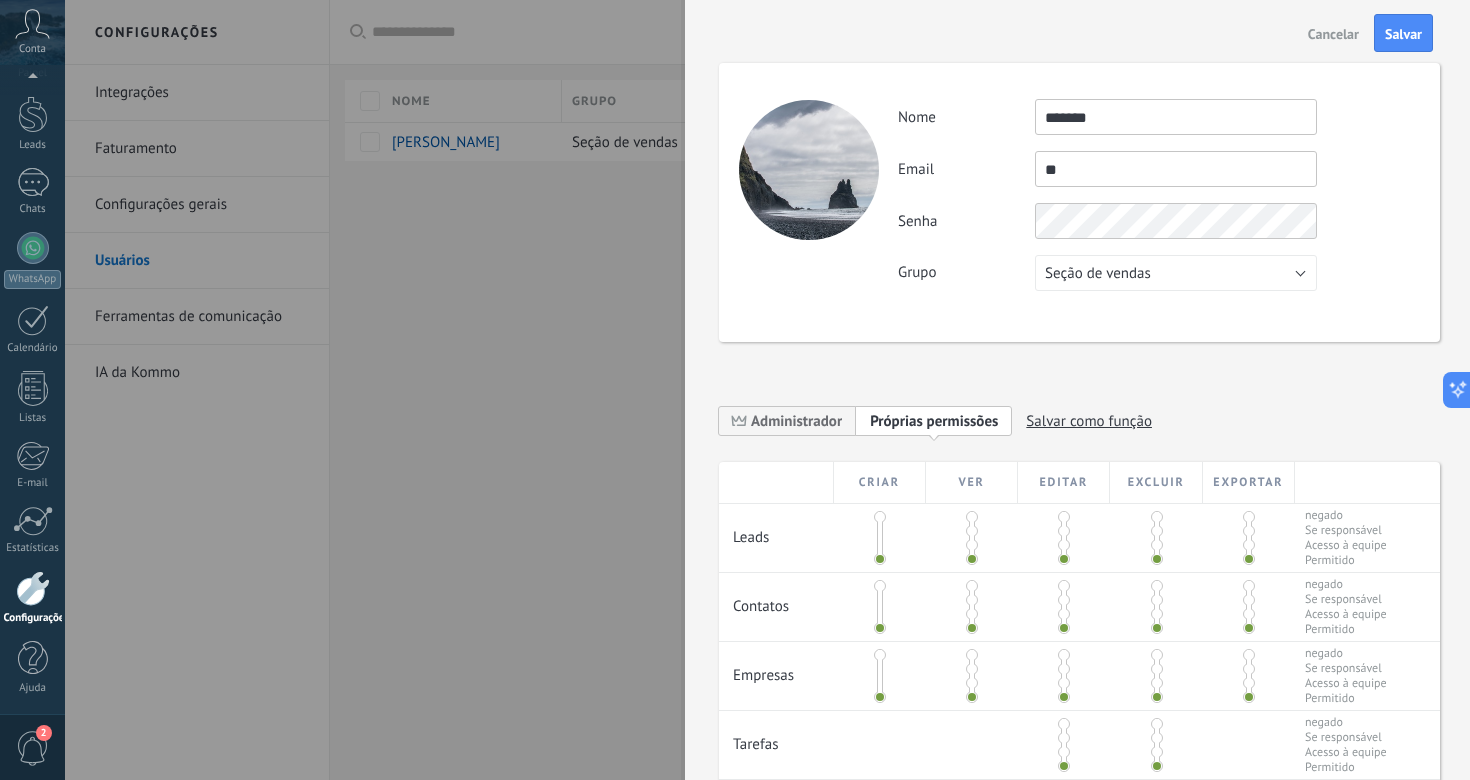 type on "*" 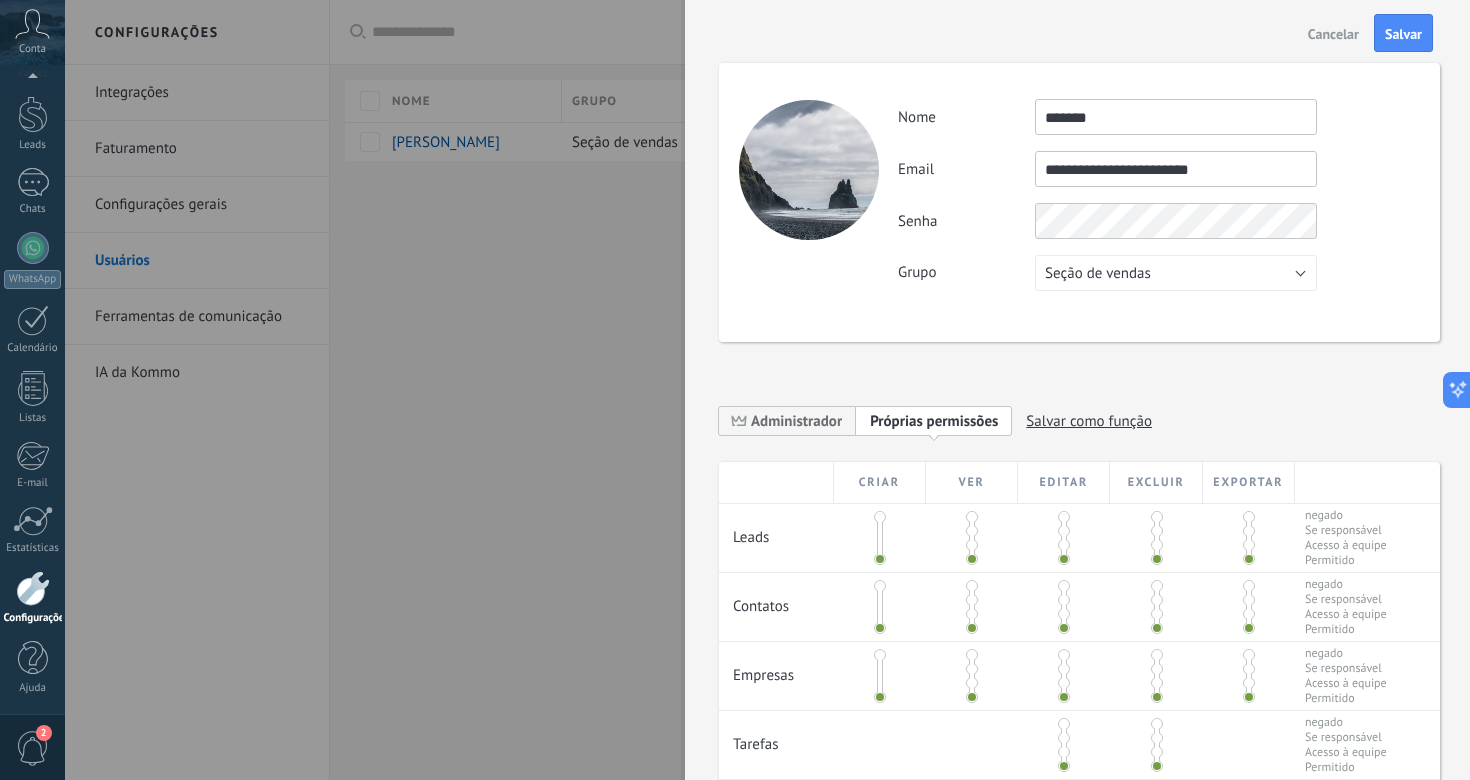 type on "**********" 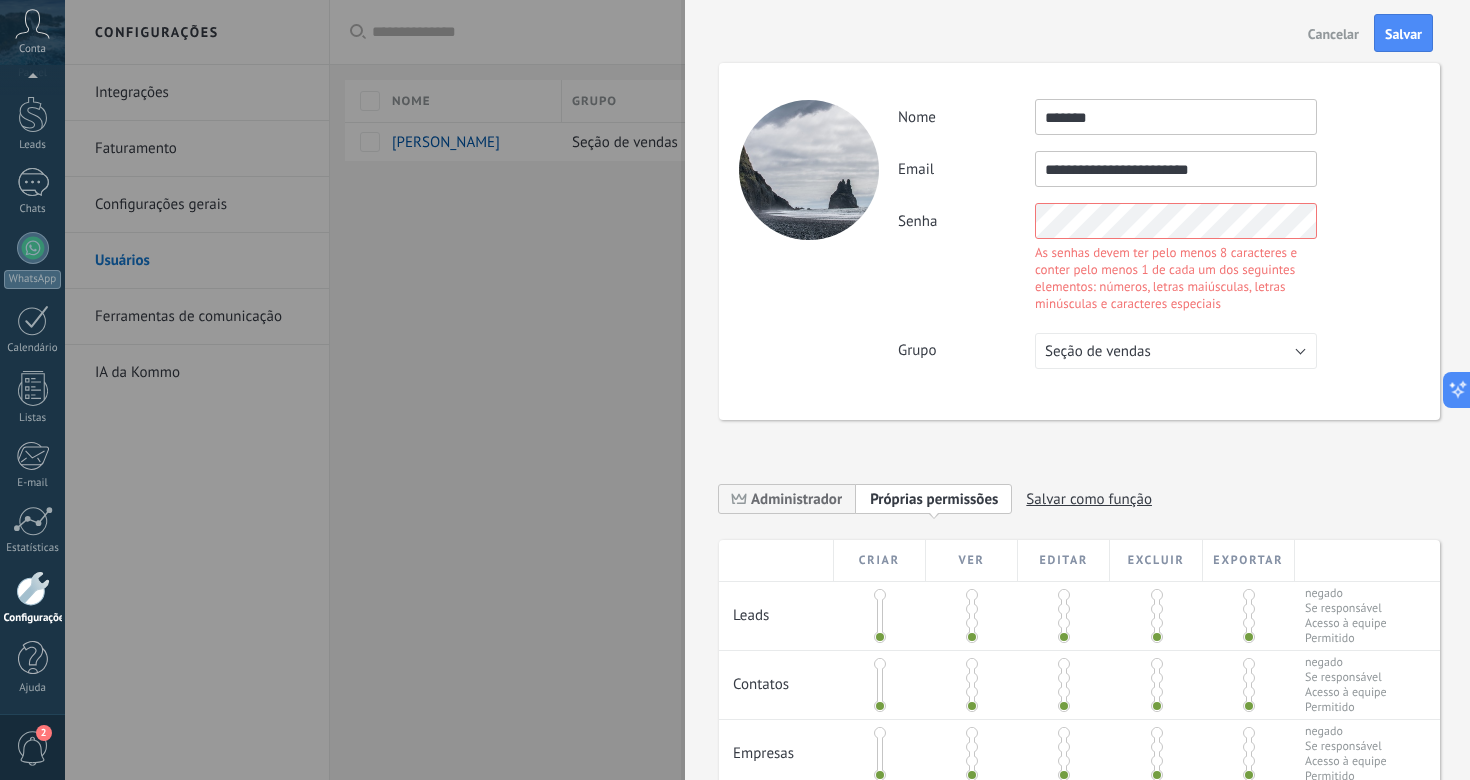 click on "Senha As senhas devem ter pelo menos 8 caracteres e conter pelo menos 1 de cada um dos seguintes elementos: números, letras maiúsculas, letras minúsculas e caracteres especiais" at bounding box center (1158, 260) 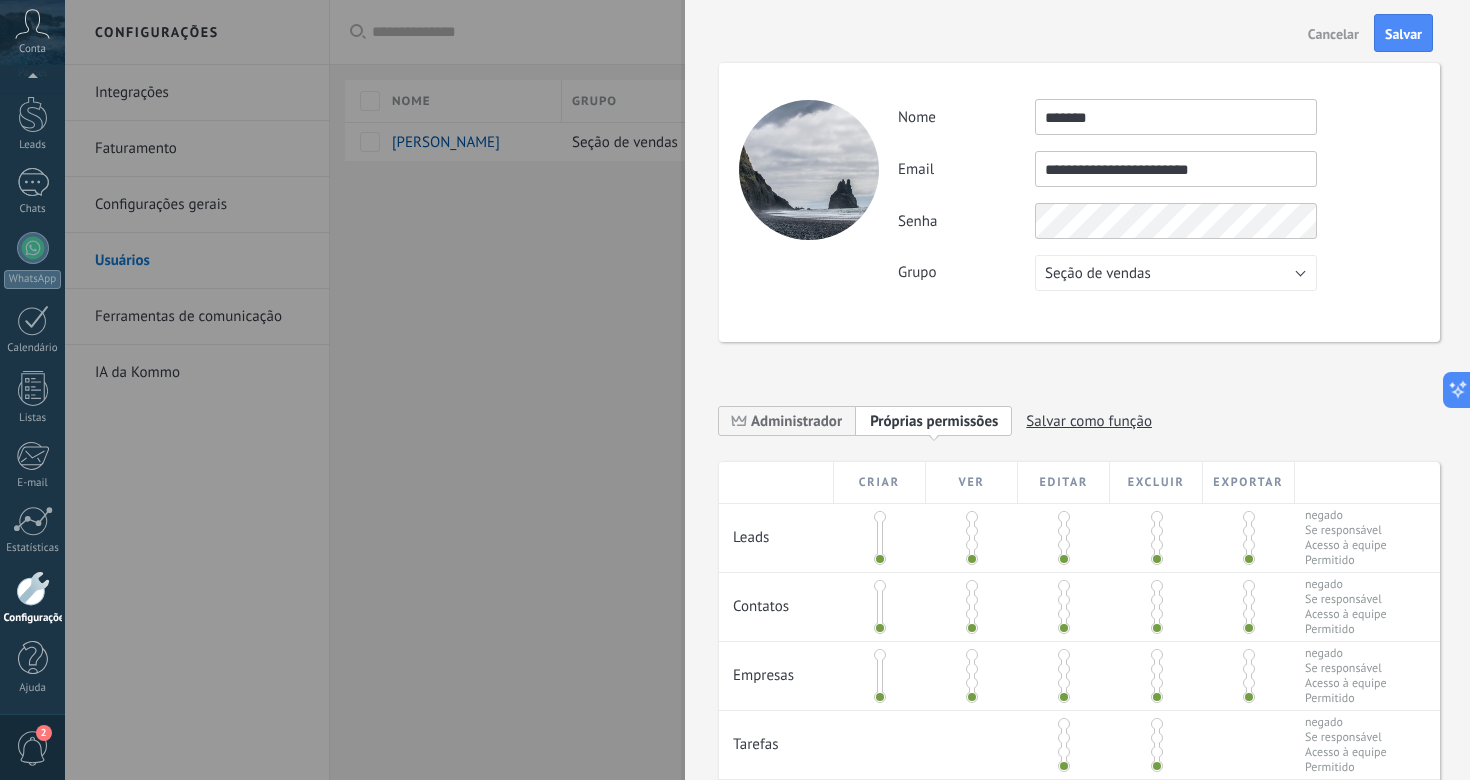 click on "**********" at bounding box center [1158, 195] 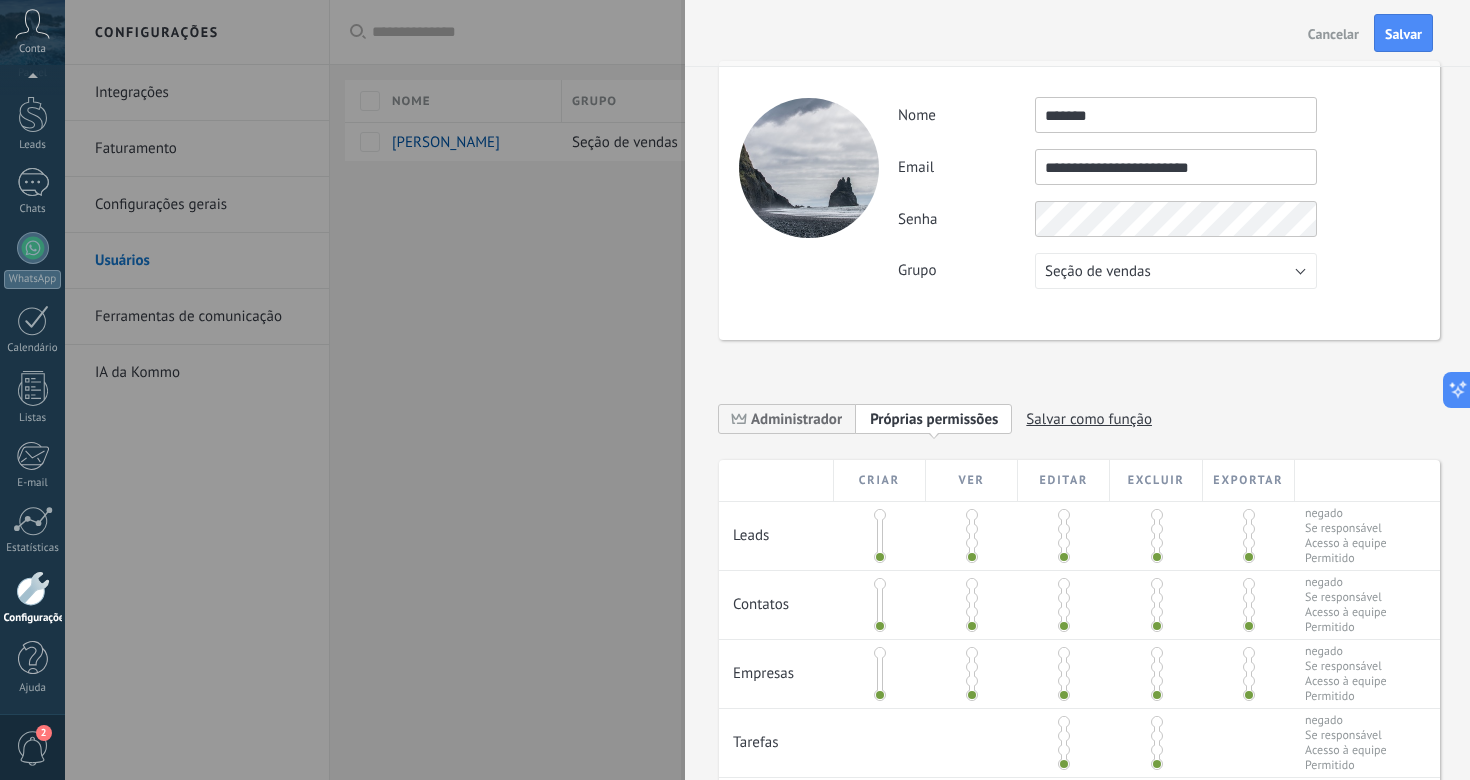 scroll, scrollTop: 0, scrollLeft: 0, axis: both 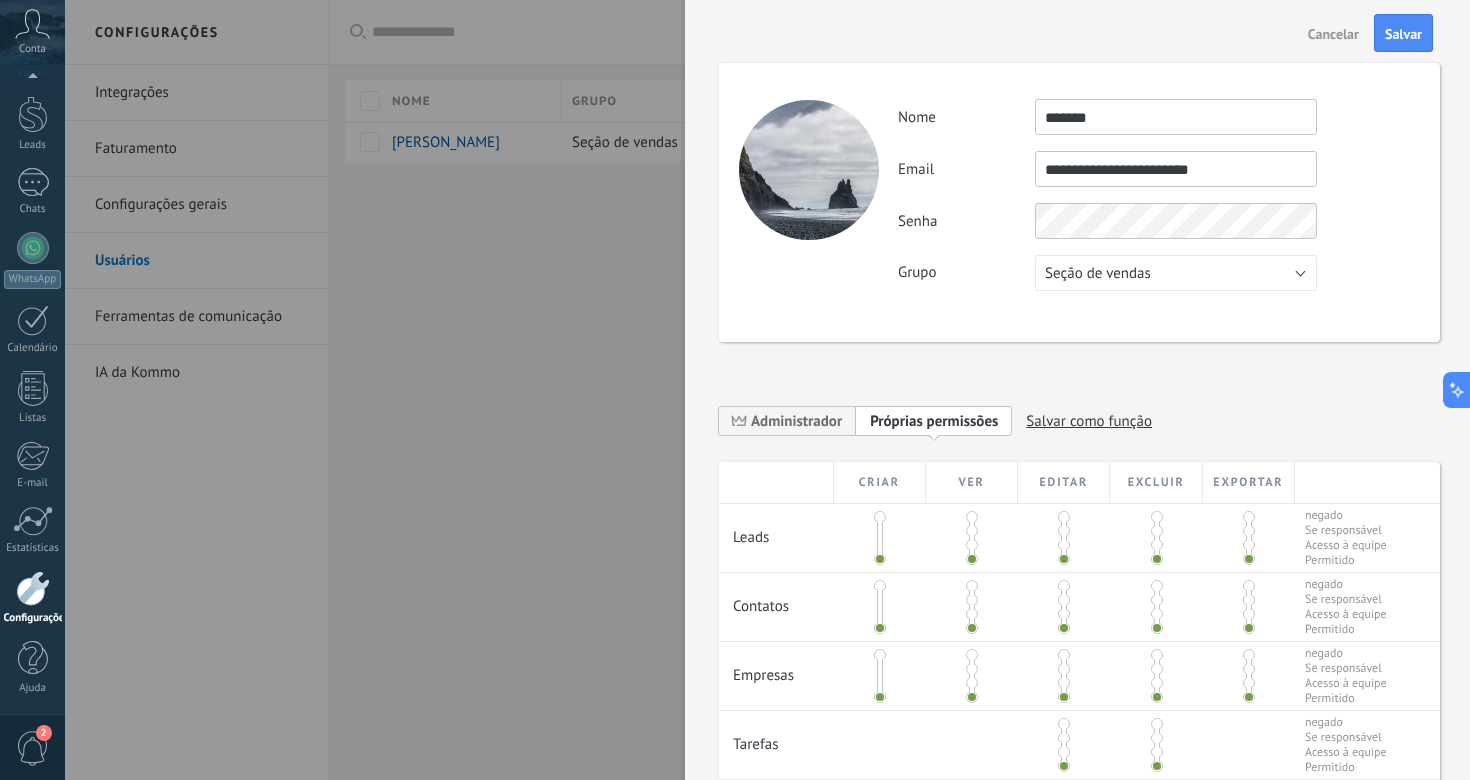 drag, startPoint x: 1232, startPoint y: 162, endPoint x: 1031, endPoint y: 174, distance: 201.3579 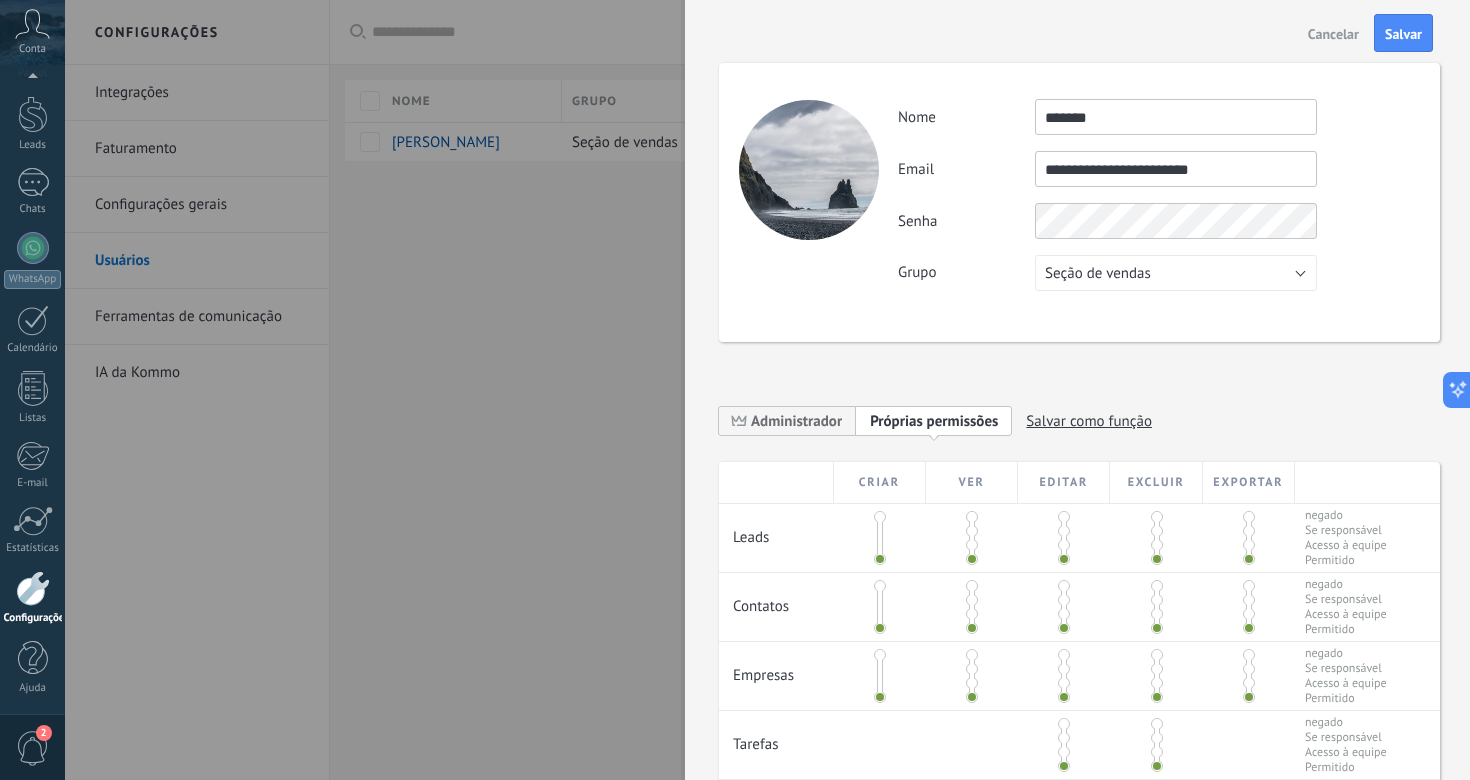 drag, startPoint x: 1071, startPoint y: 172, endPoint x: 1002, endPoint y: 218, distance: 82.92768 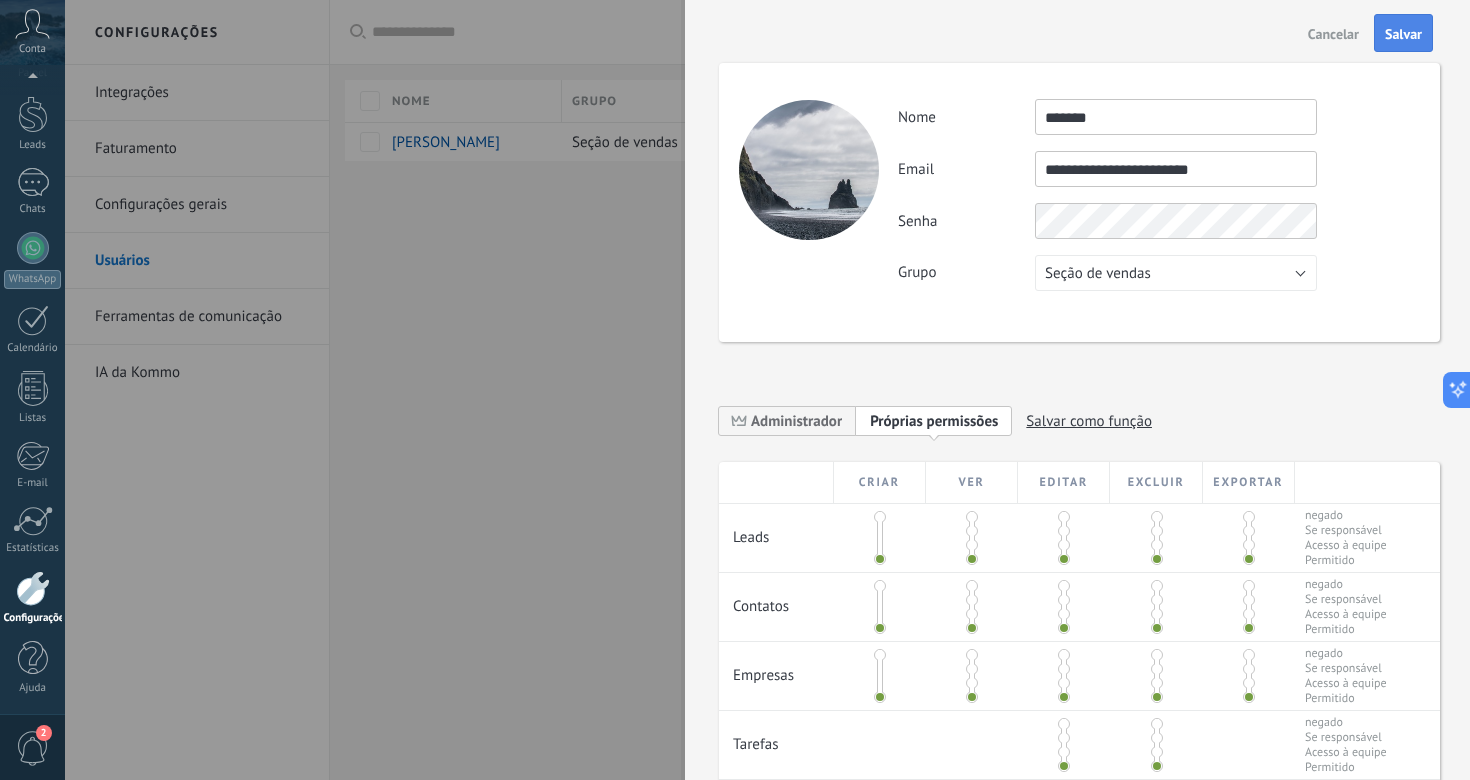 click on "Salvar" at bounding box center [1403, 34] 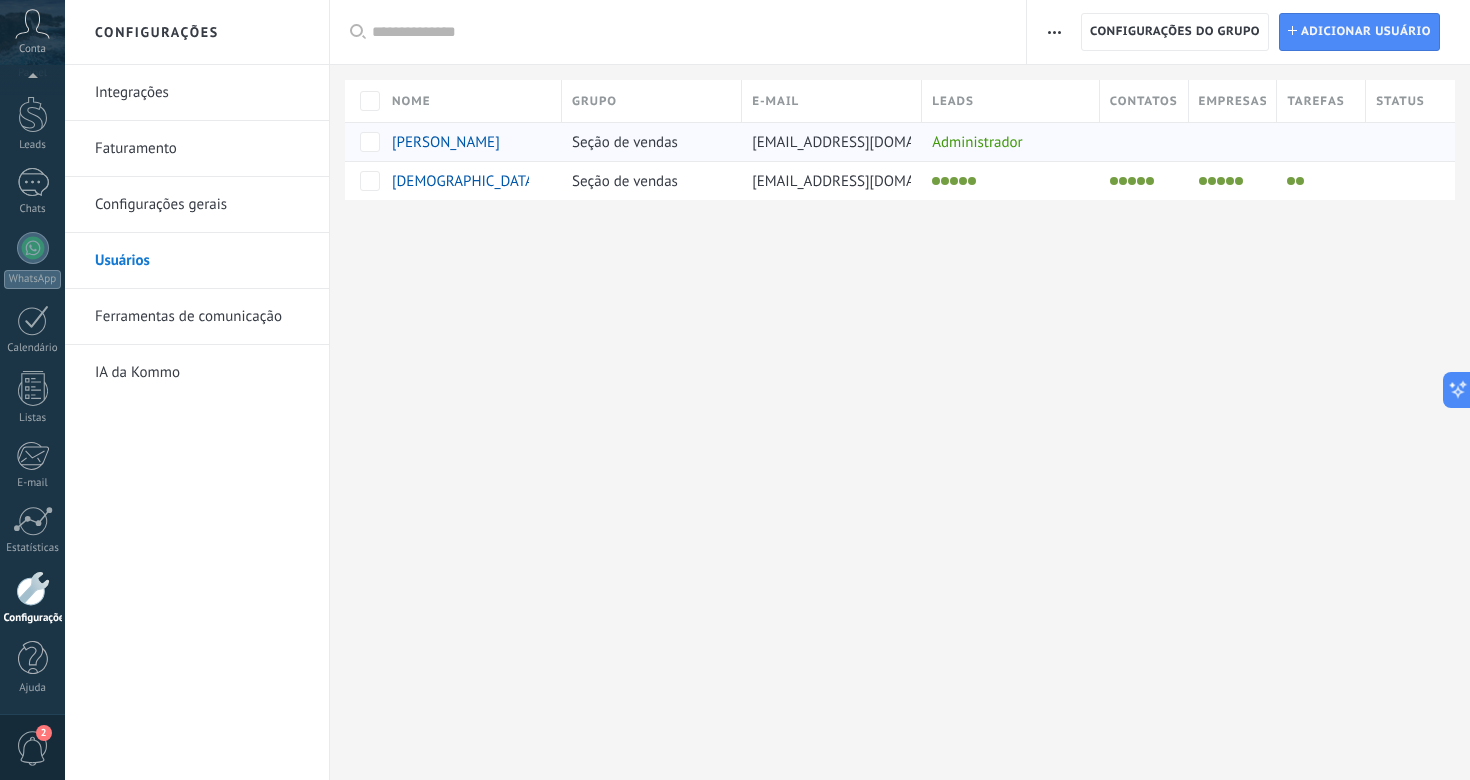 click on "[PERSON_NAME]" at bounding box center [446, 142] 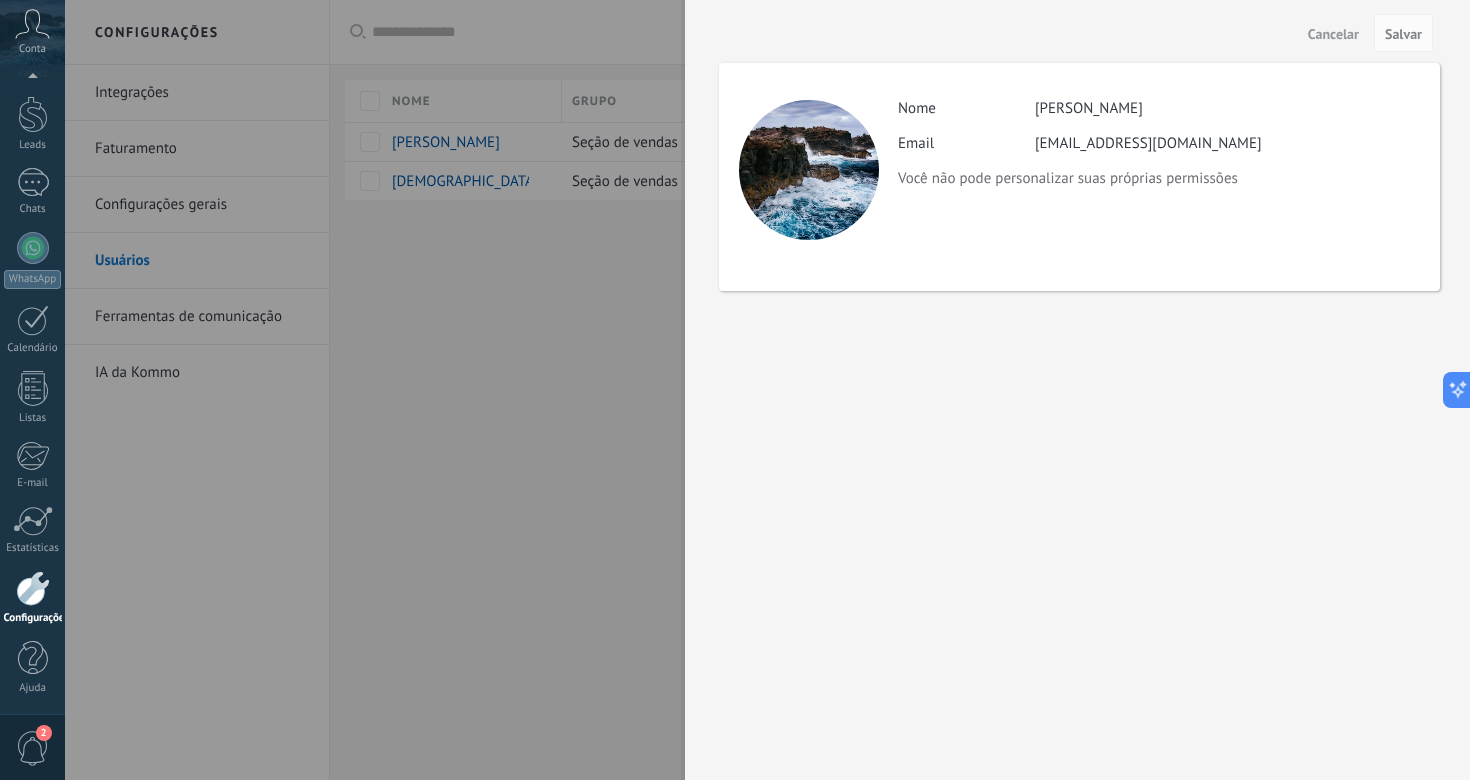 click on "Cancelar" at bounding box center (1333, 34) 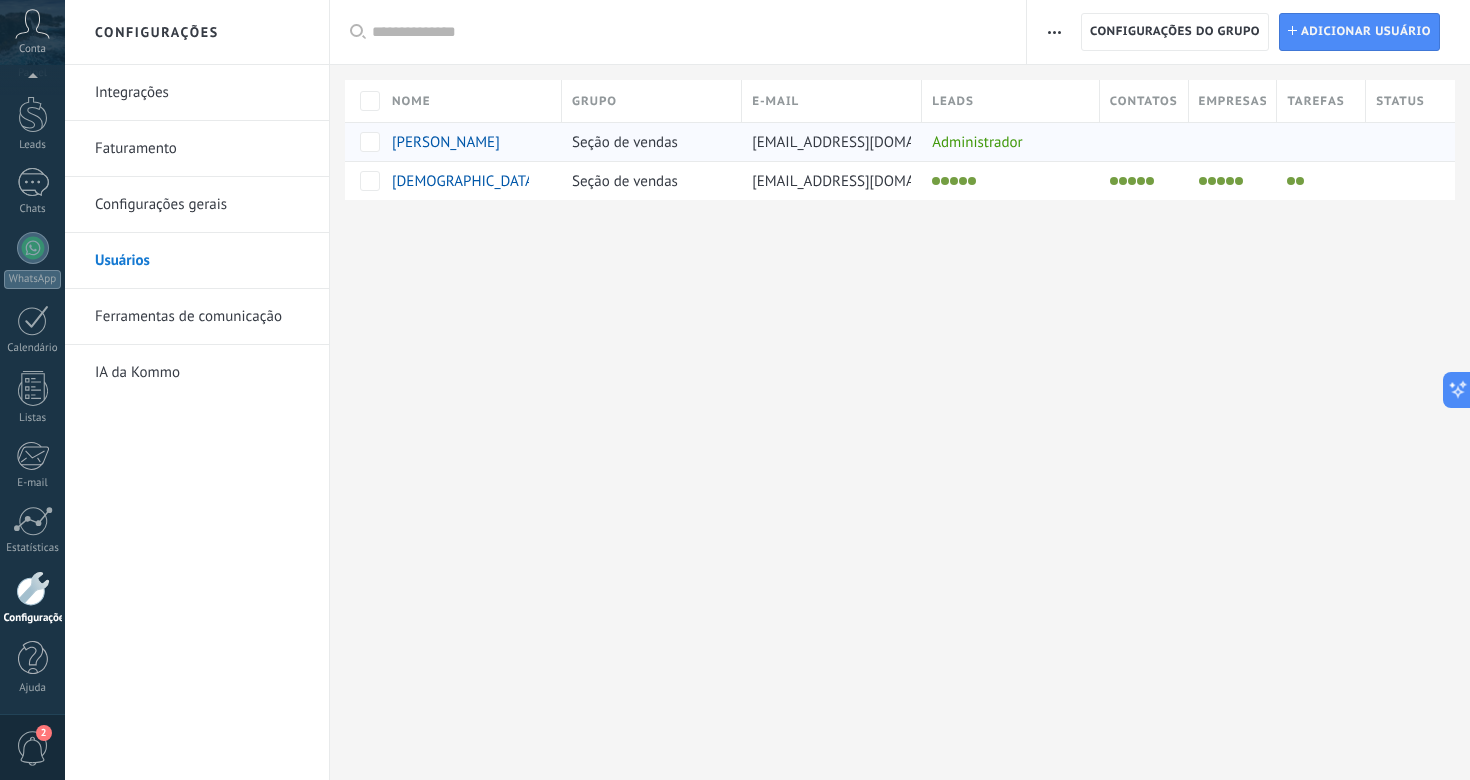 click on "[EMAIL_ADDRESS][DOMAIN_NAME]" at bounding box center (865, 142) 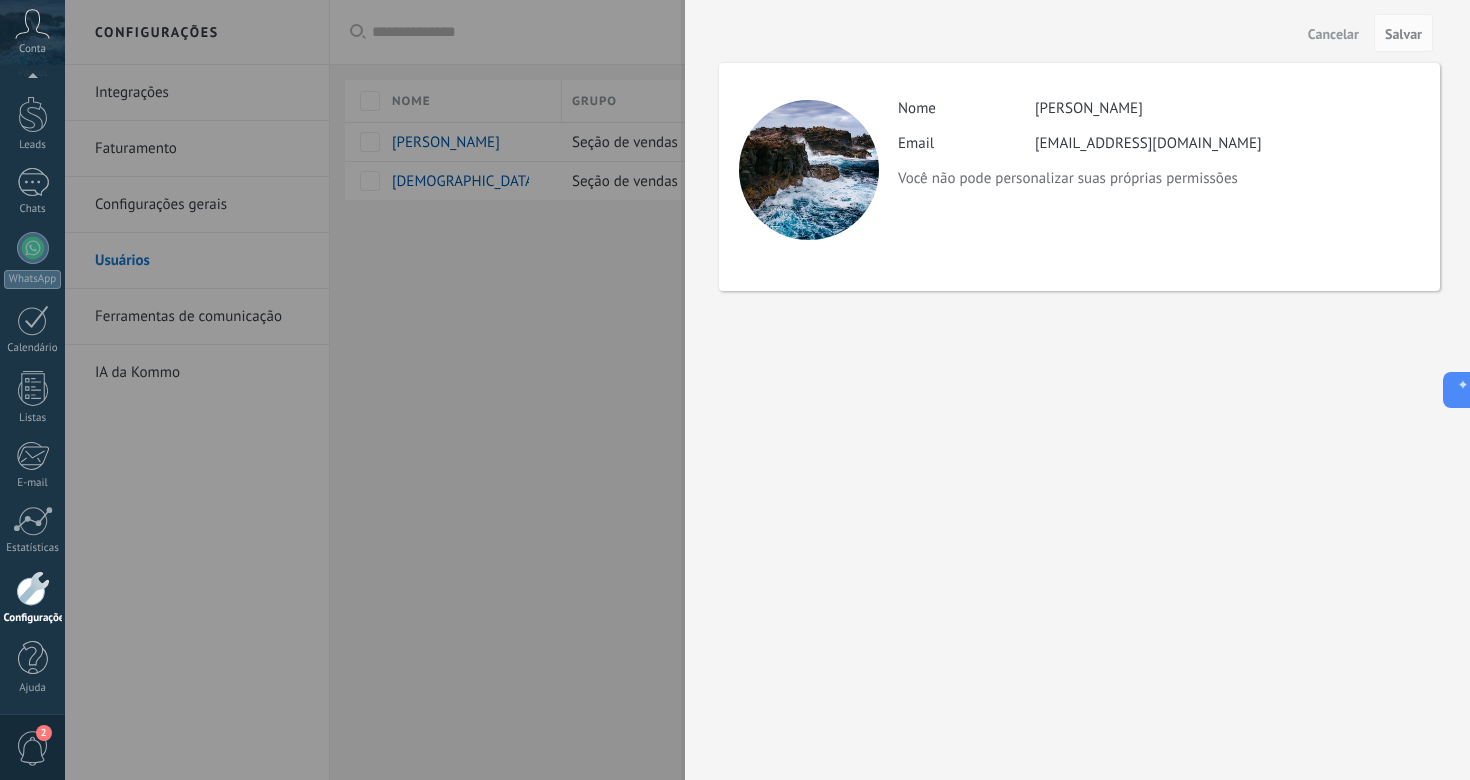 click on "Cancelar" at bounding box center [1333, 34] 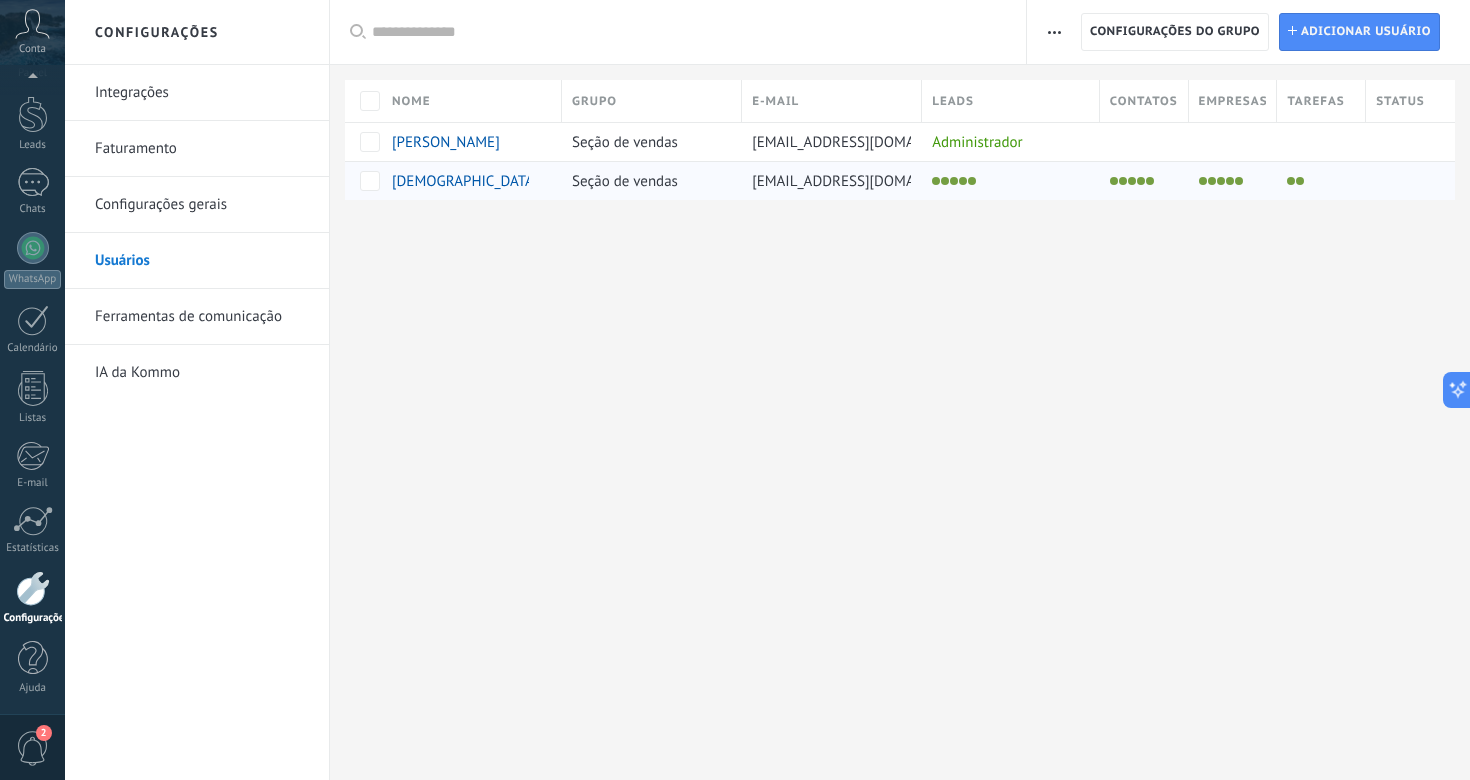 click on "[DEMOGRAPHIC_DATA]" at bounding box center (465, 181) 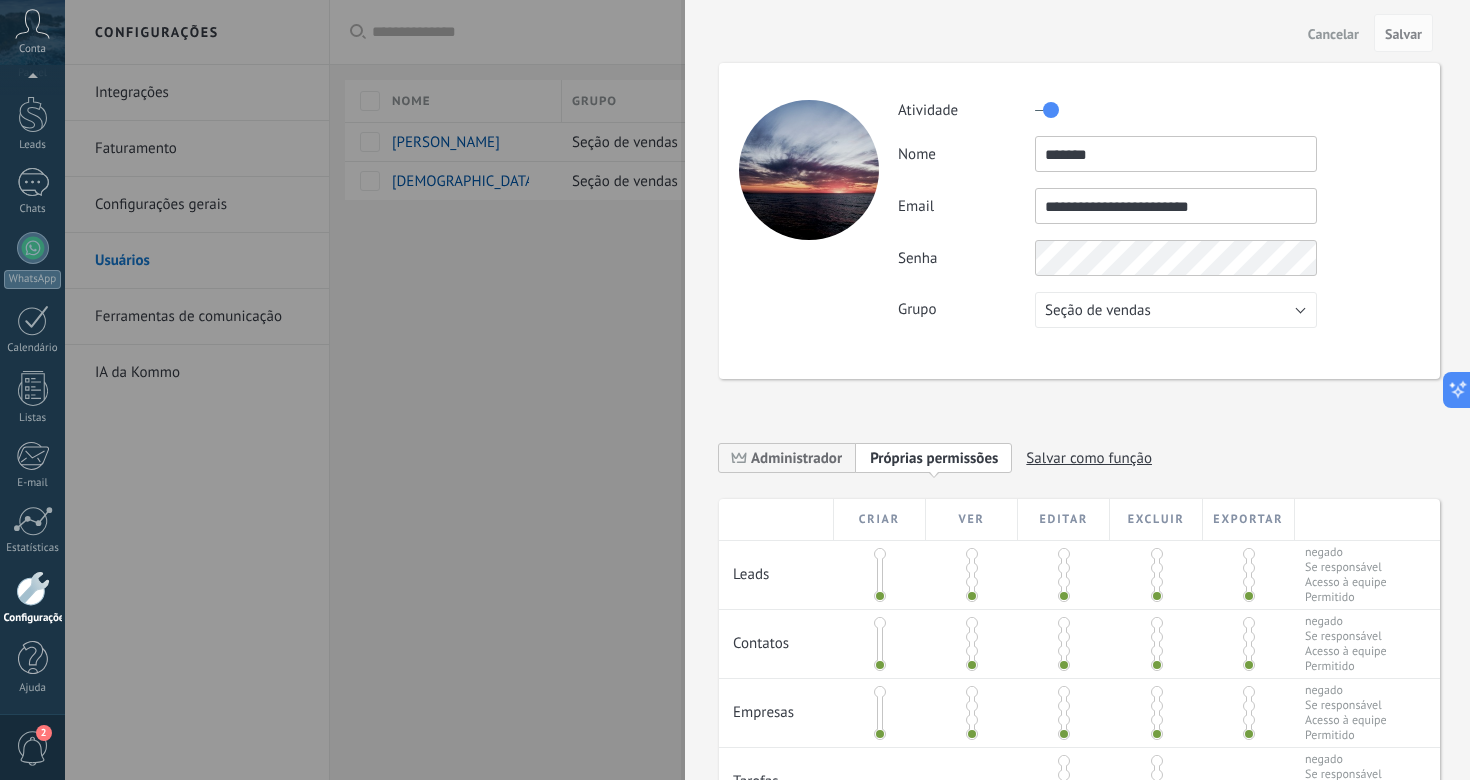 click on "Cancelar" at bounding box center (1333, 34) 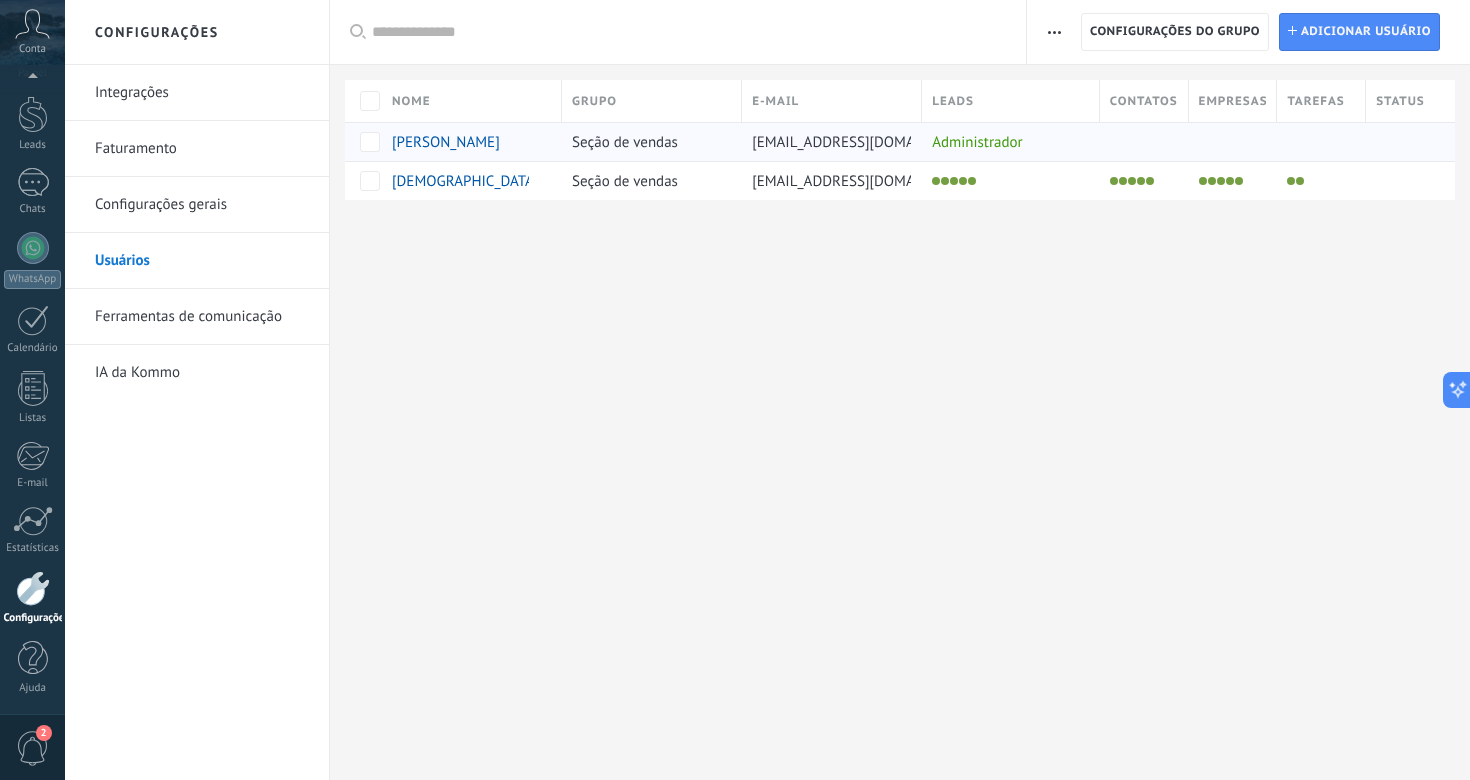 click on "[PERSON_NAME]" at bounding box center [446, 142] 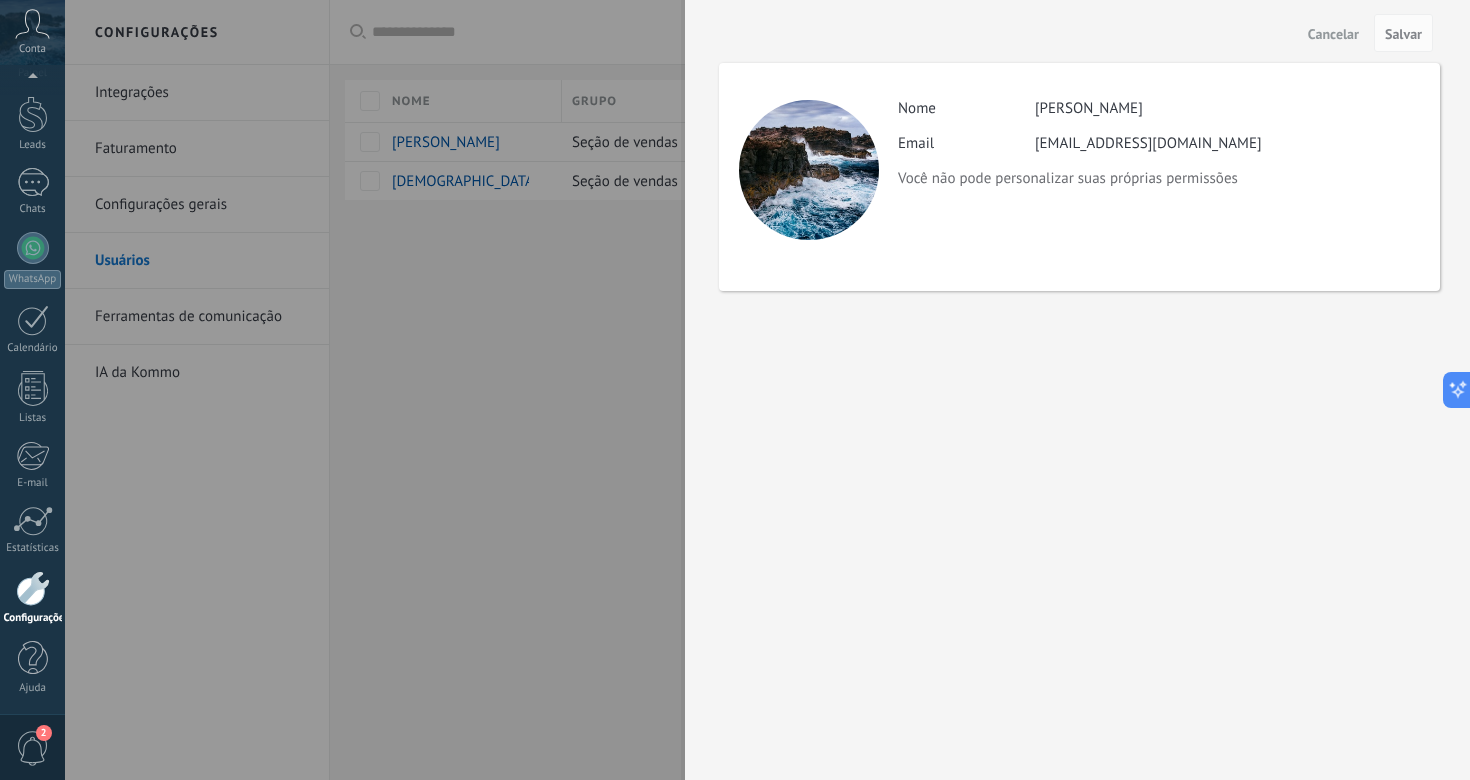 click on "Cancelar" at bounding box center [1333, 34] 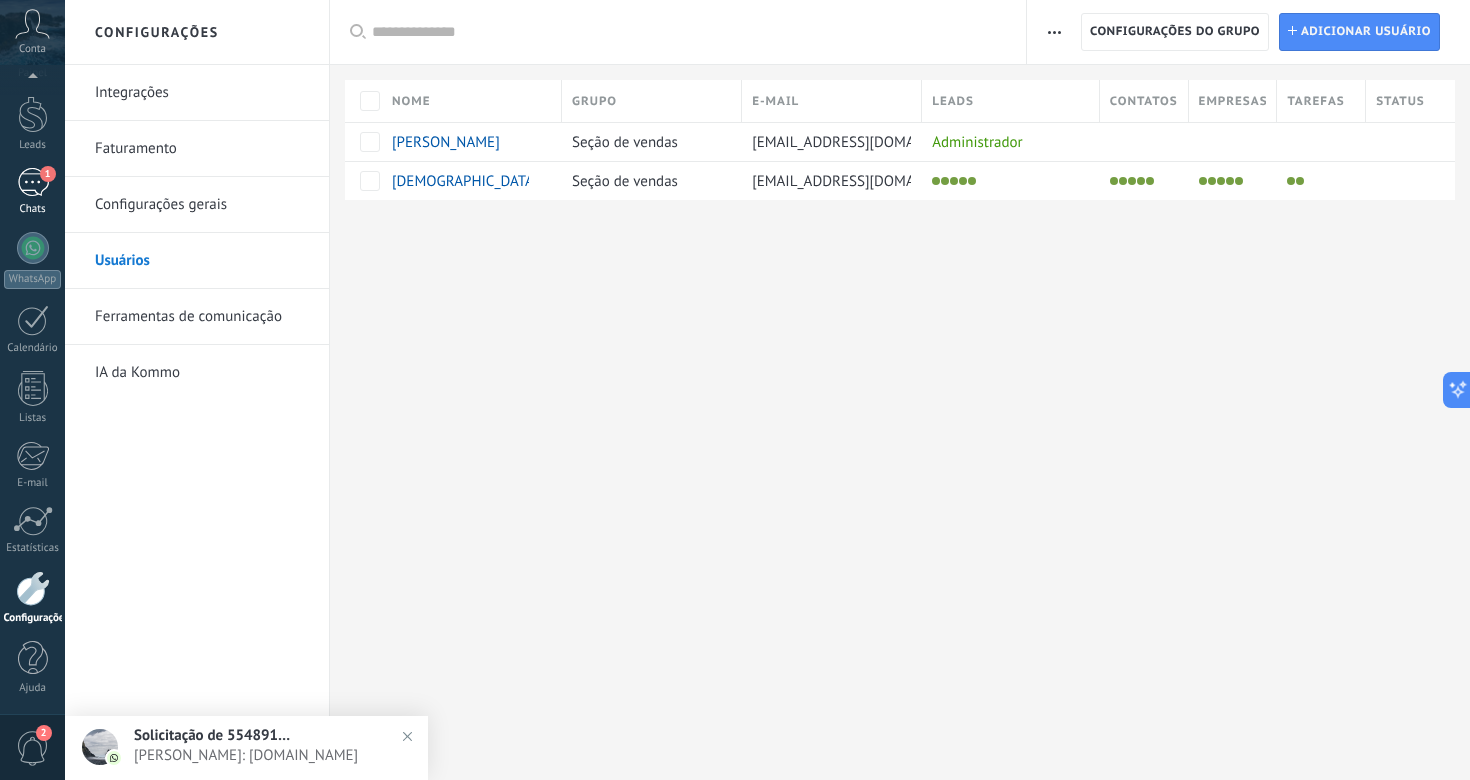 click on "1" at bounding box center [48, 174] 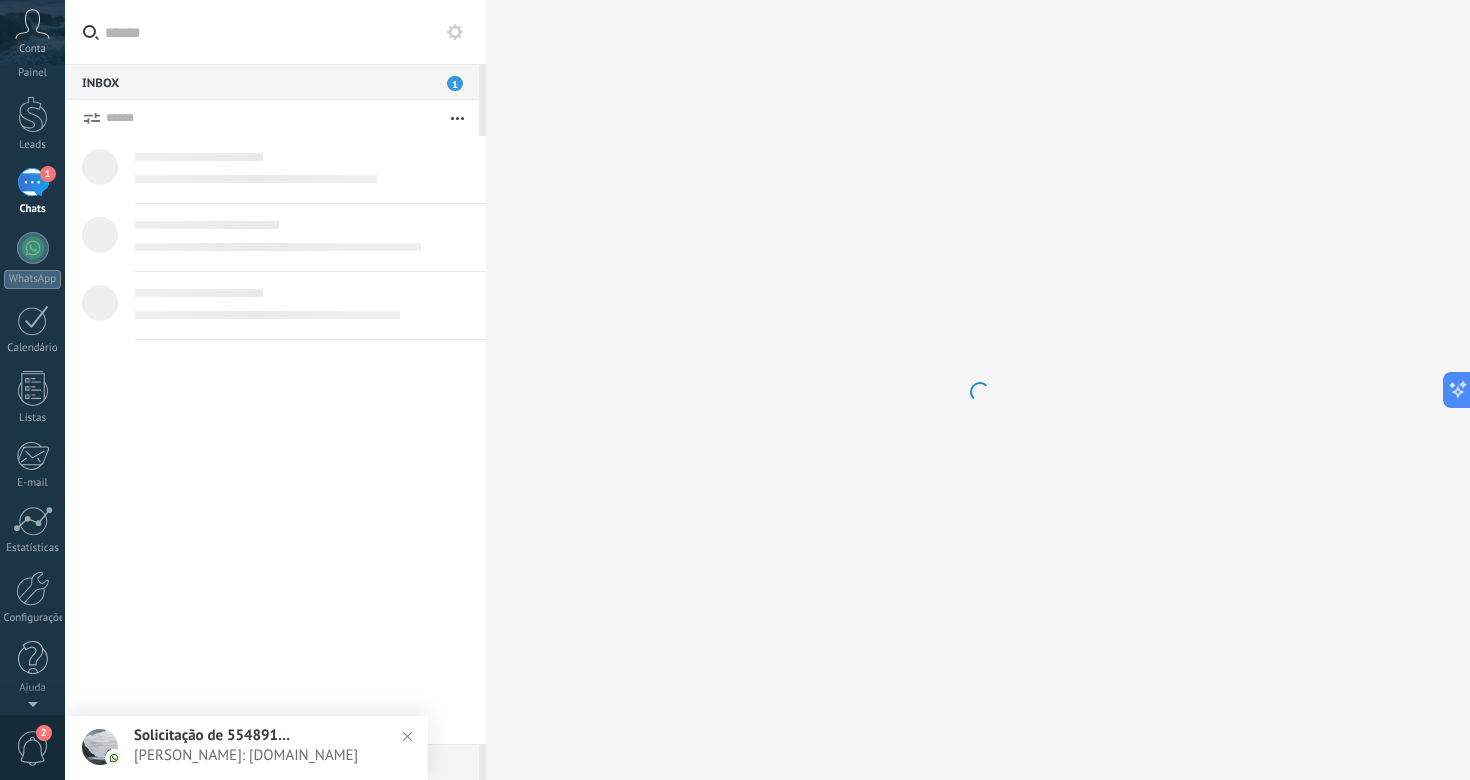 scroll, scrollTop: 0, scrollLeft: 0, axis: both 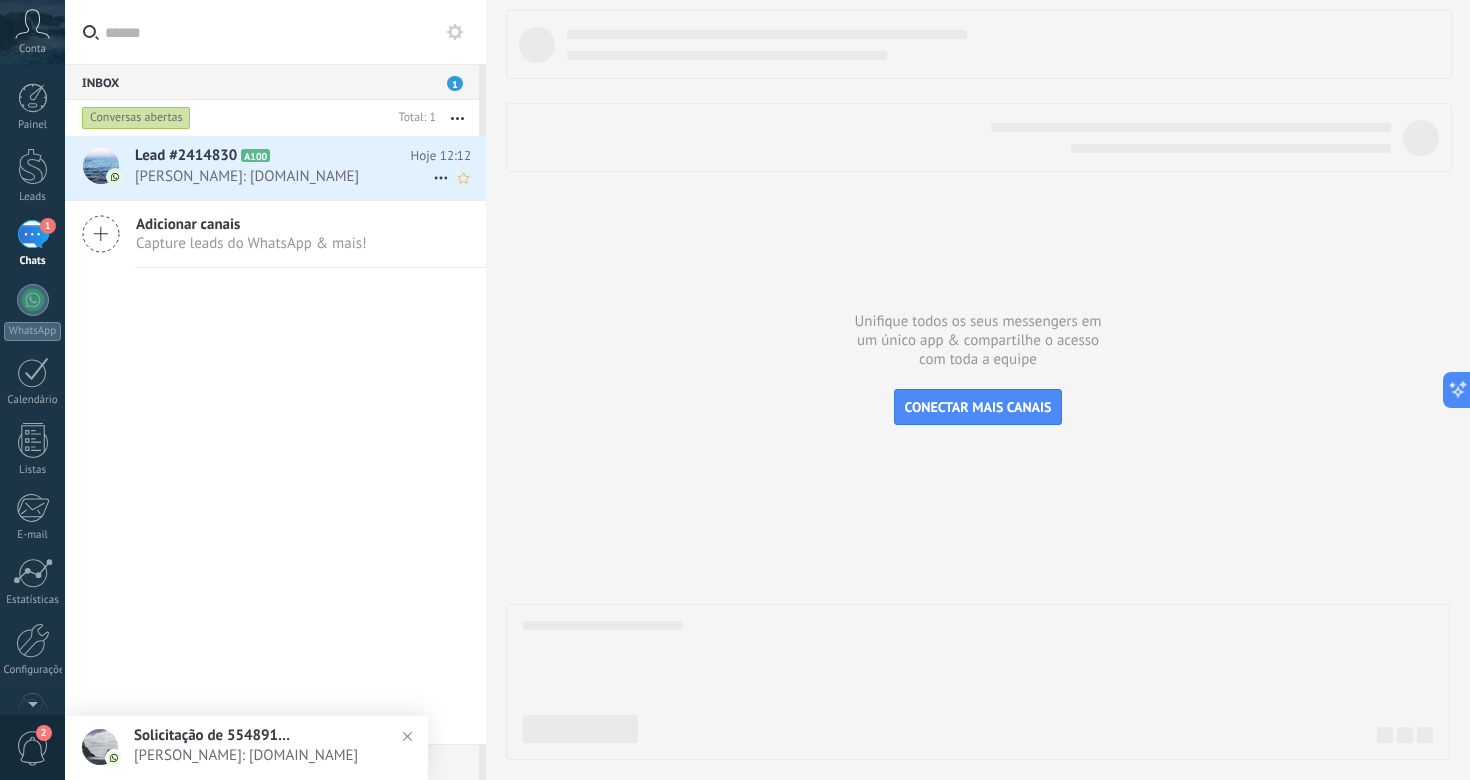 click on "Lead #2414830
A100
Hoje 12:12
[PERSON_NAME]: [DOMAIN_NAME]" at bounding box center [310, 167] 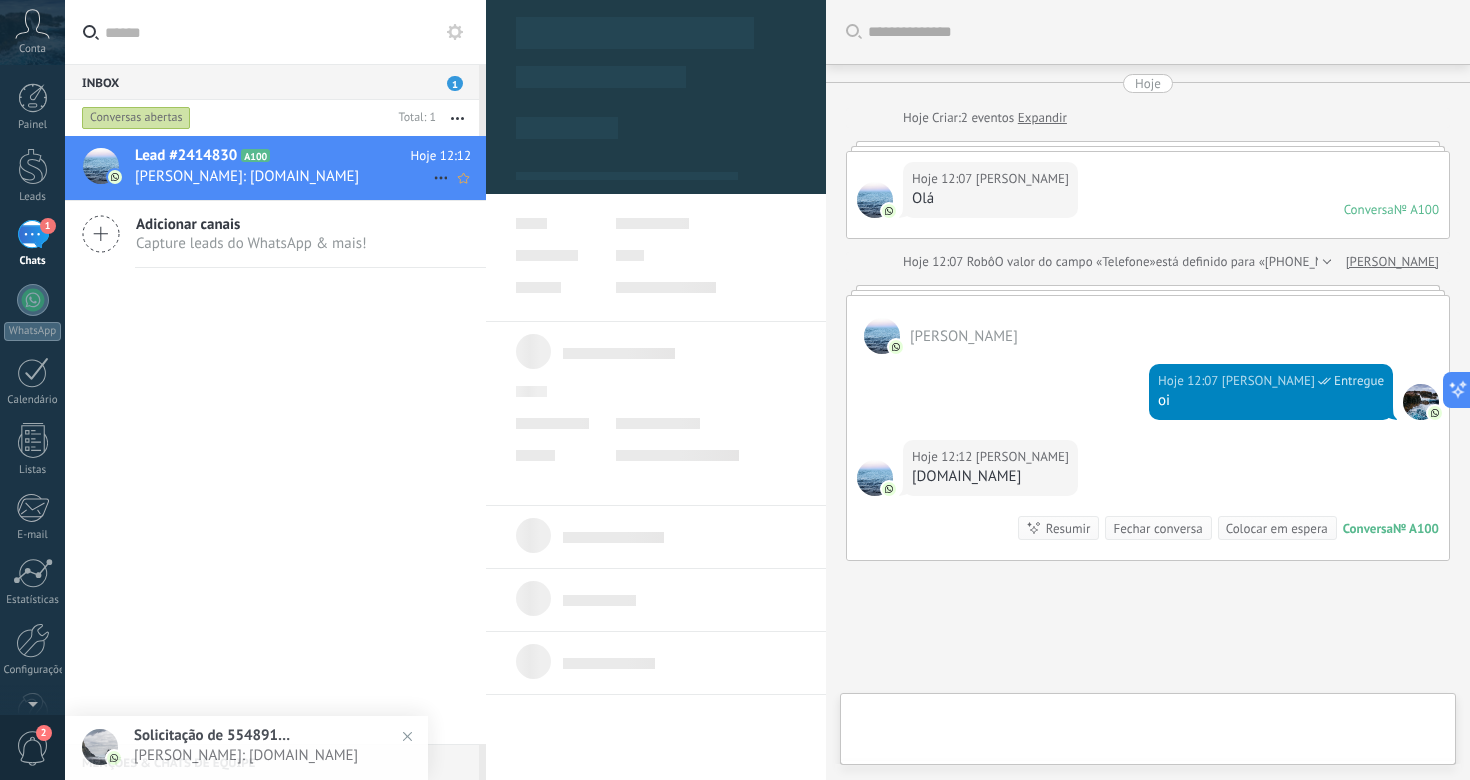 scroll, scrollTop: 129, scrollLeft: 0, axis: vertical 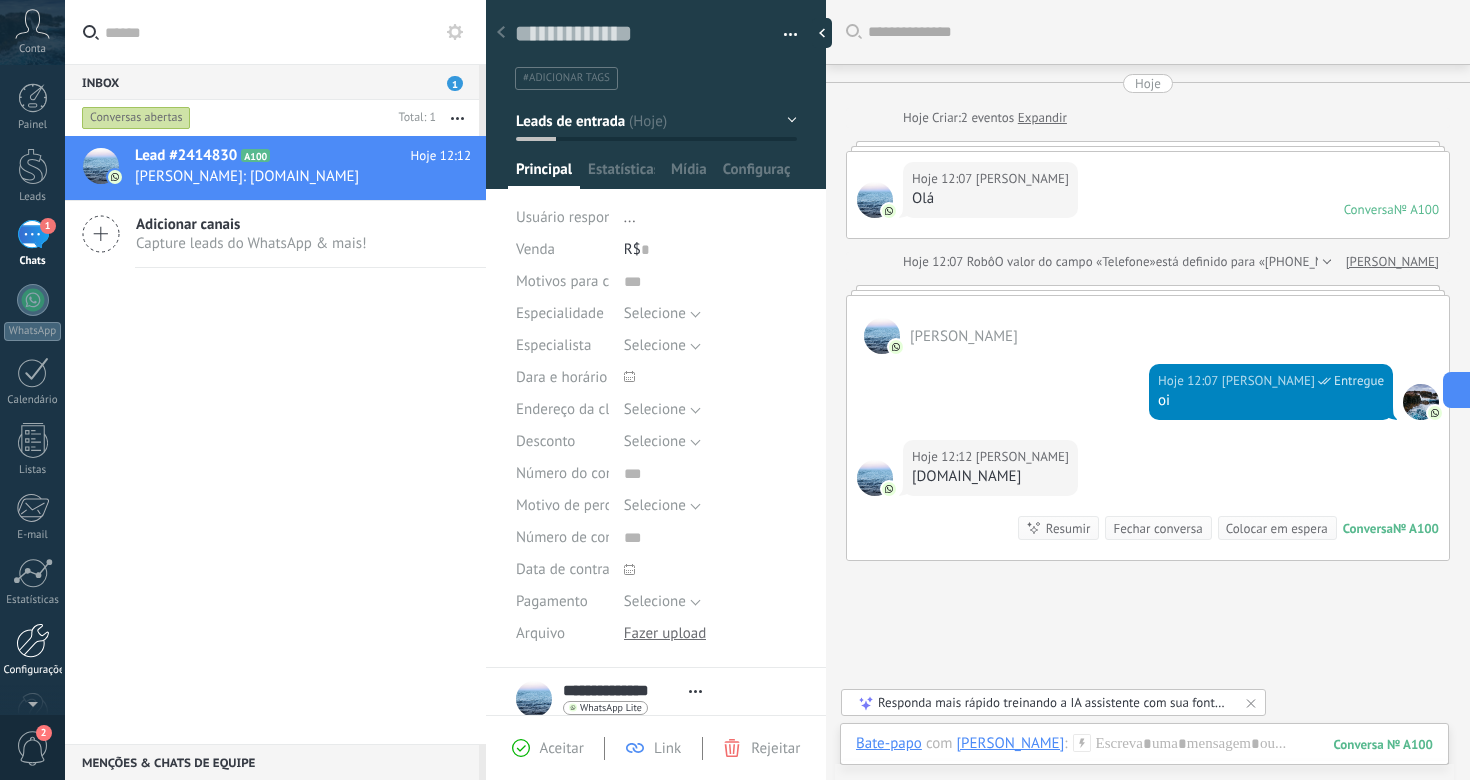 click at bounding box center [33, 640] 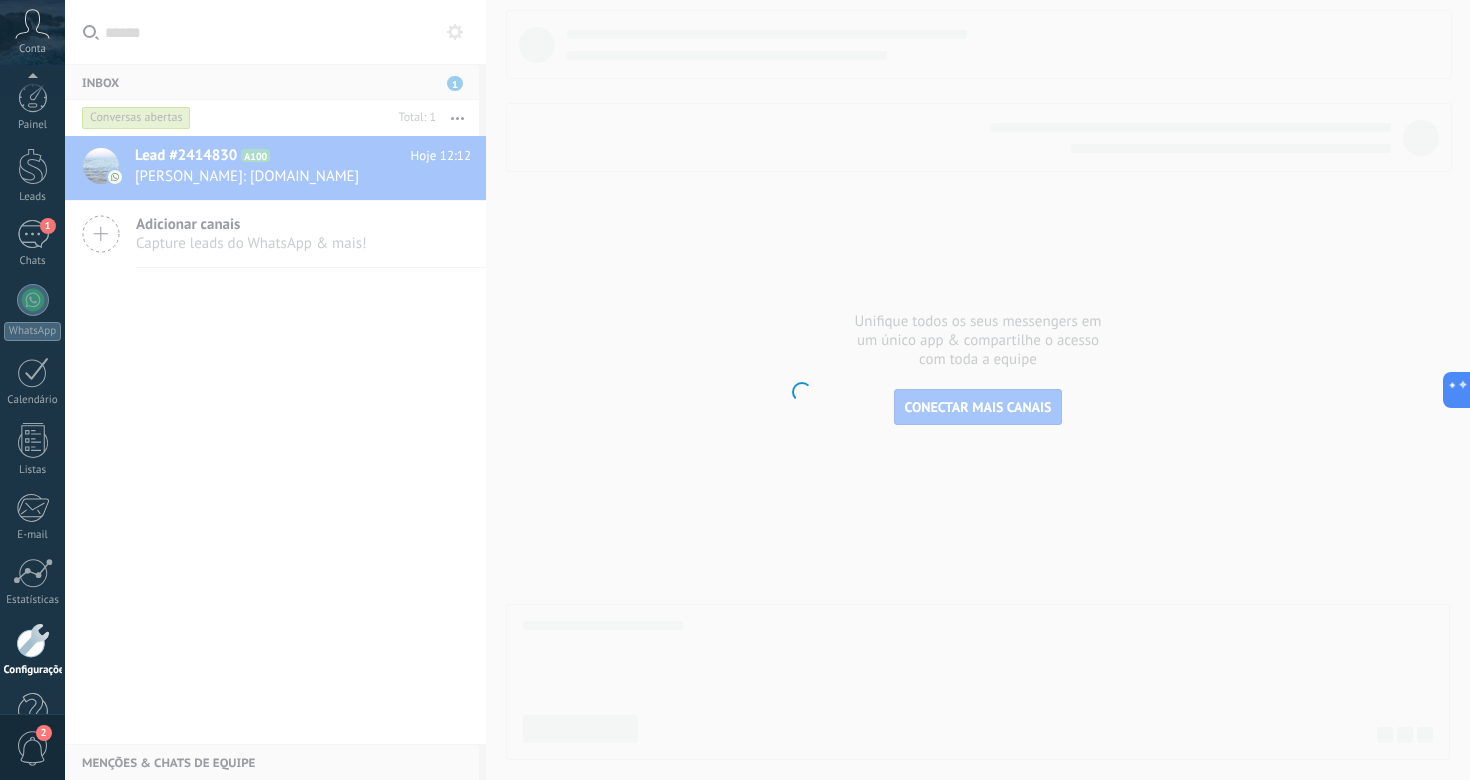 scroll, scrollTop: 52, scrollLeft: 0, axis: vertical 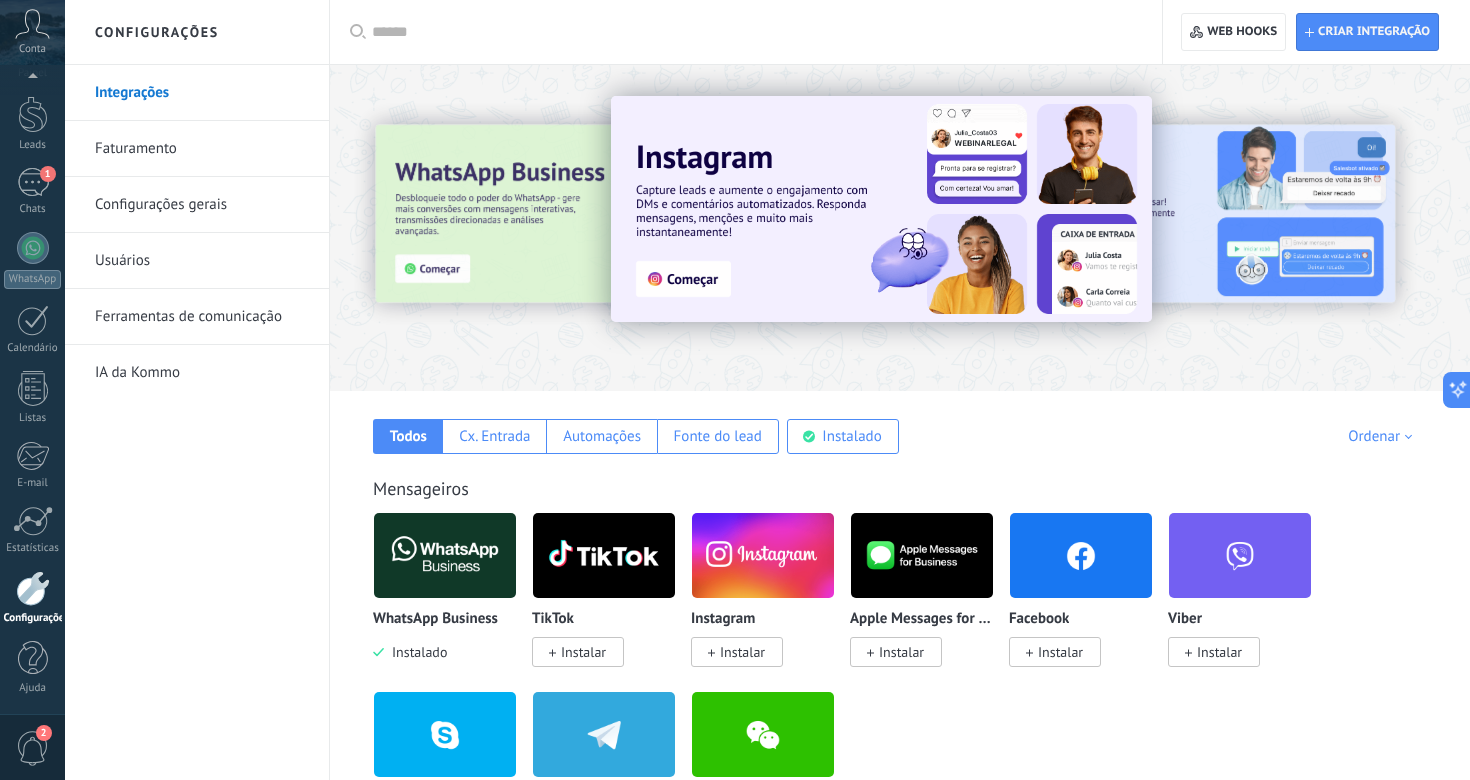 click on "Usuários" at bounding box center [202, 261] 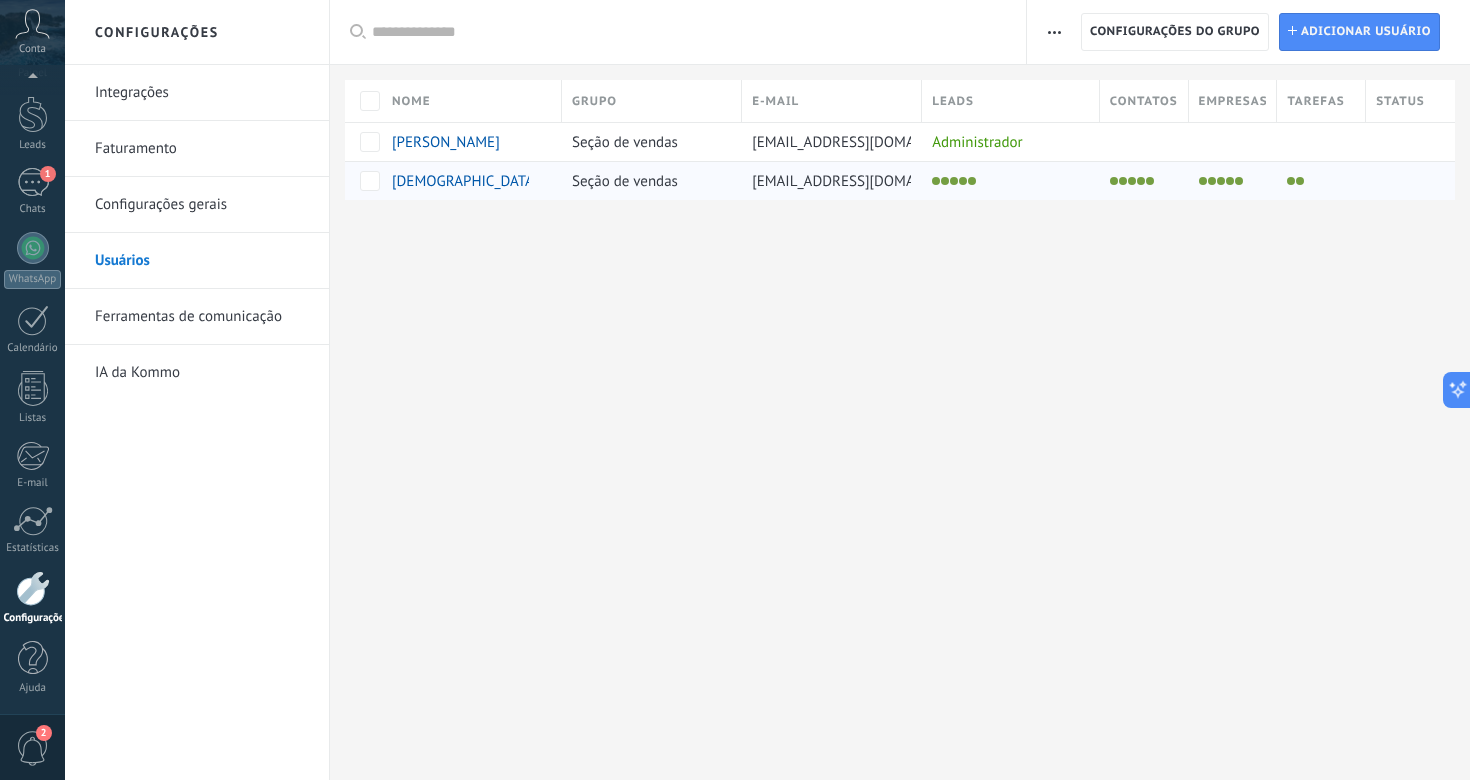 click on "[EMAIL_ADDRESS][DOMAIN_NAME]" at bounding box center (865, 181) 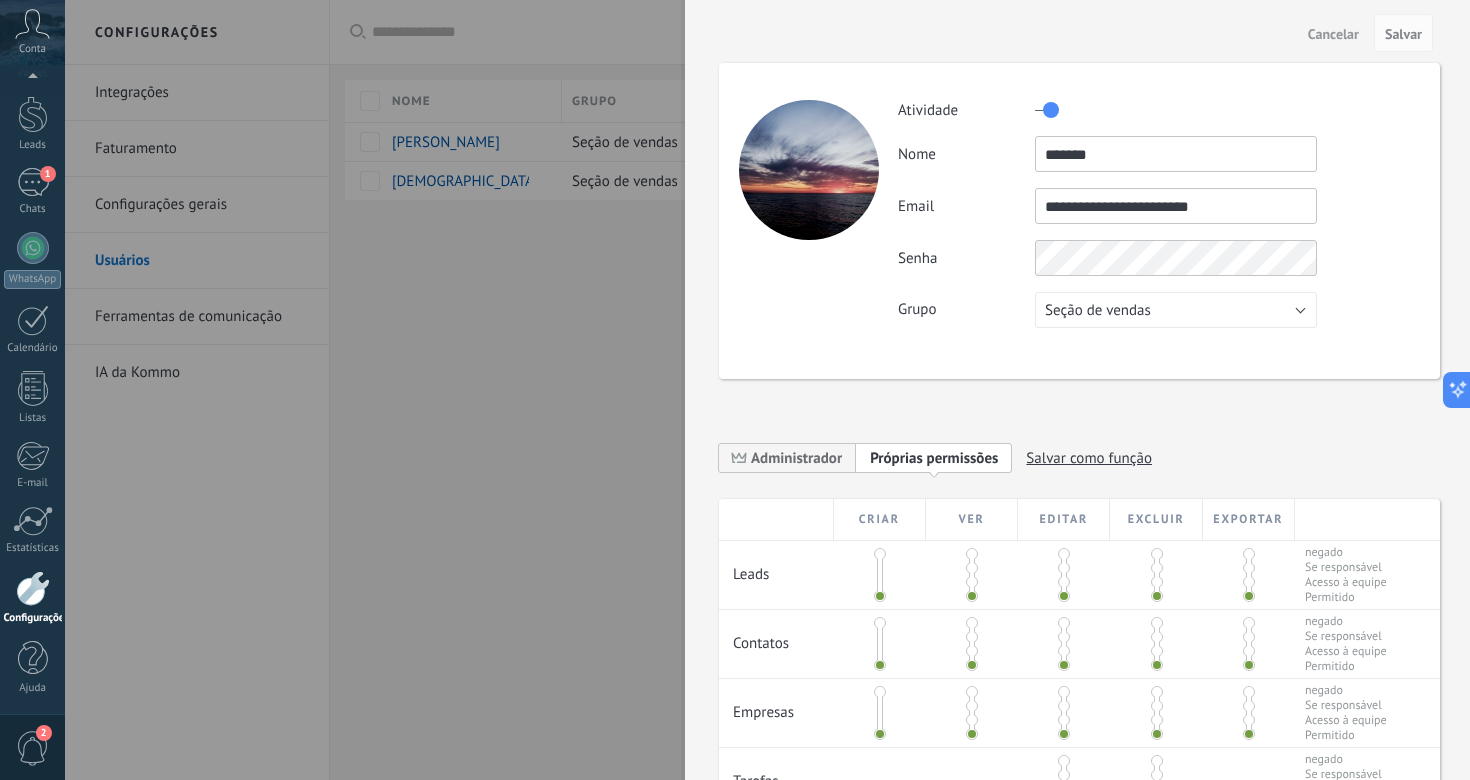 click on "Cancelar" at bounding box center (1333, 34) 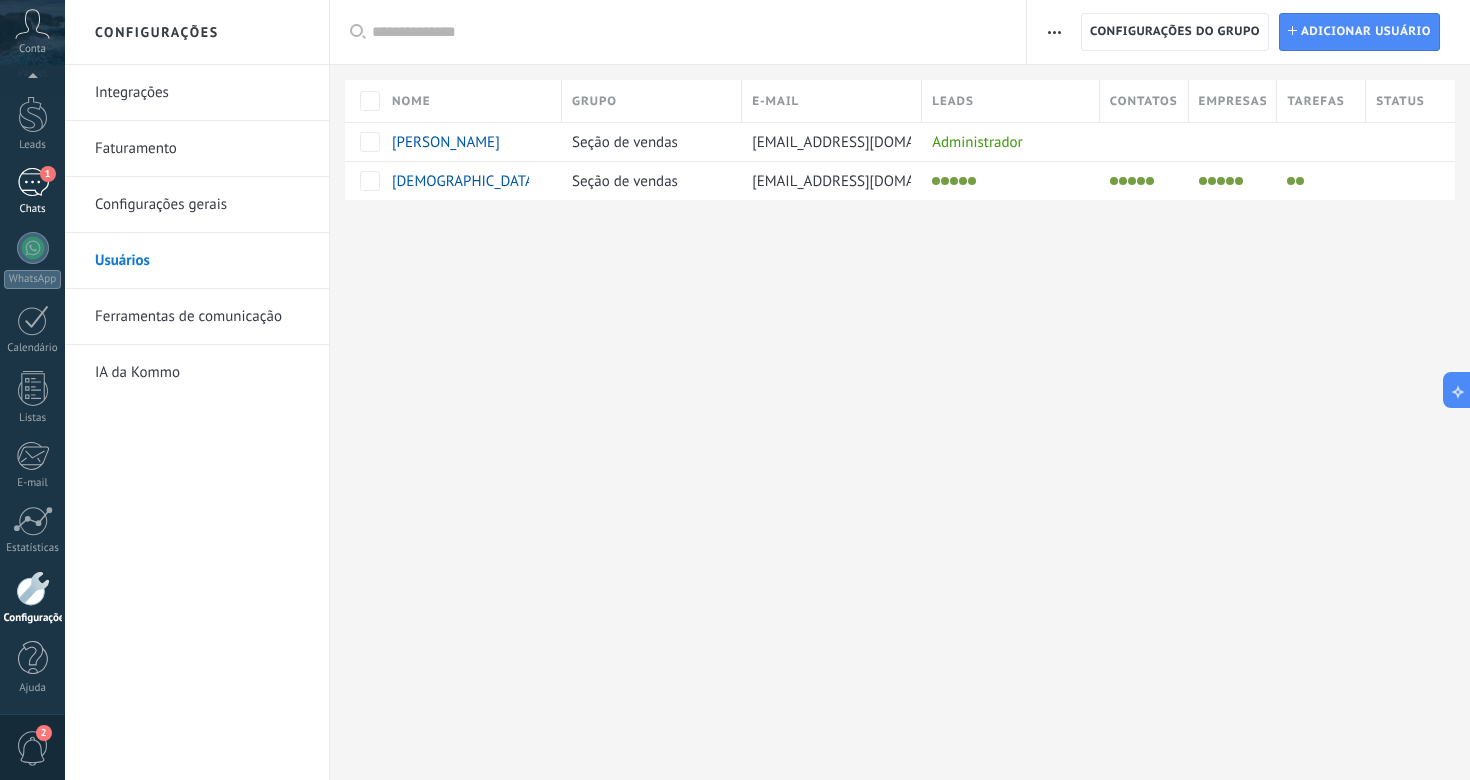 click on "1" at bounding box center (33, 182) 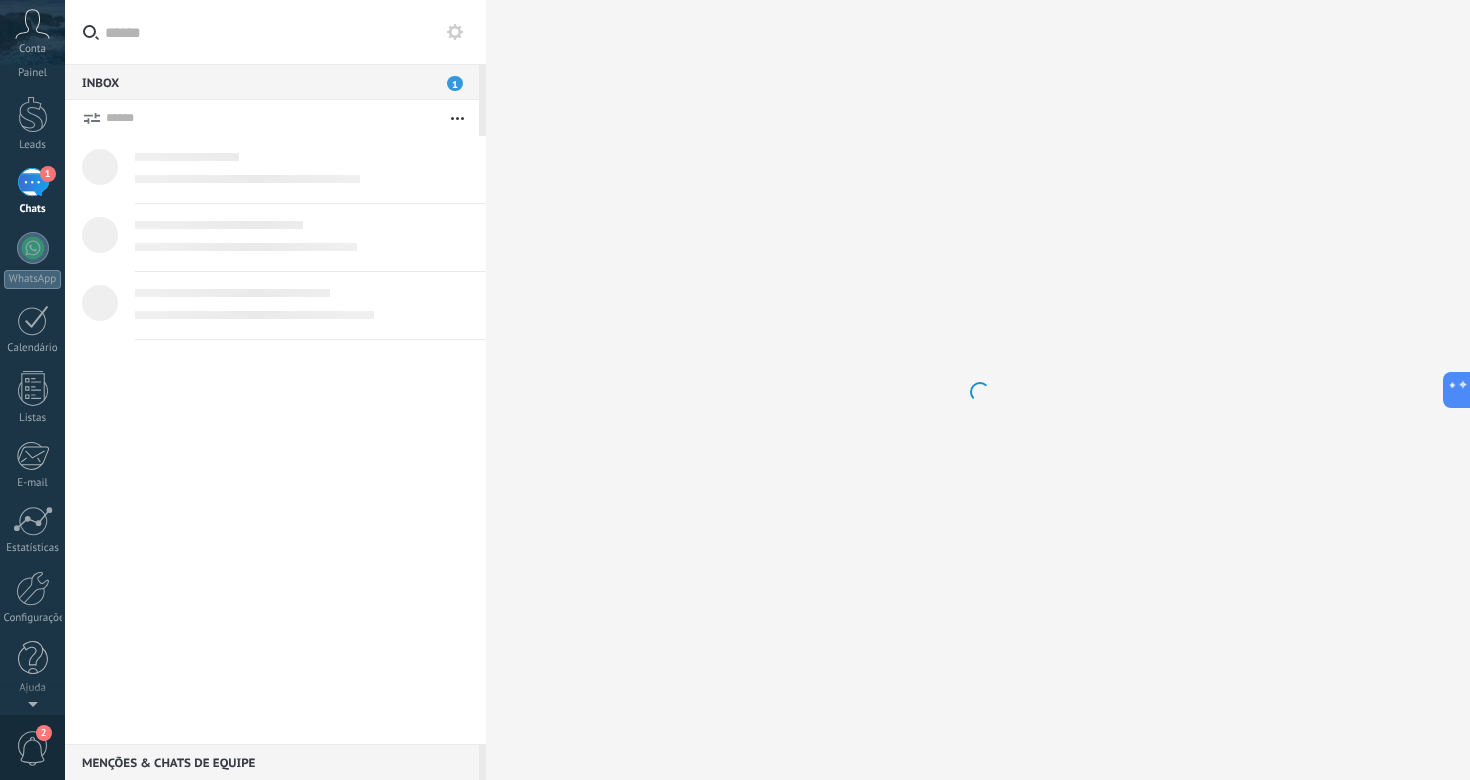 scroll, scrollTop: 0, scrollLeft: 0, axis: both 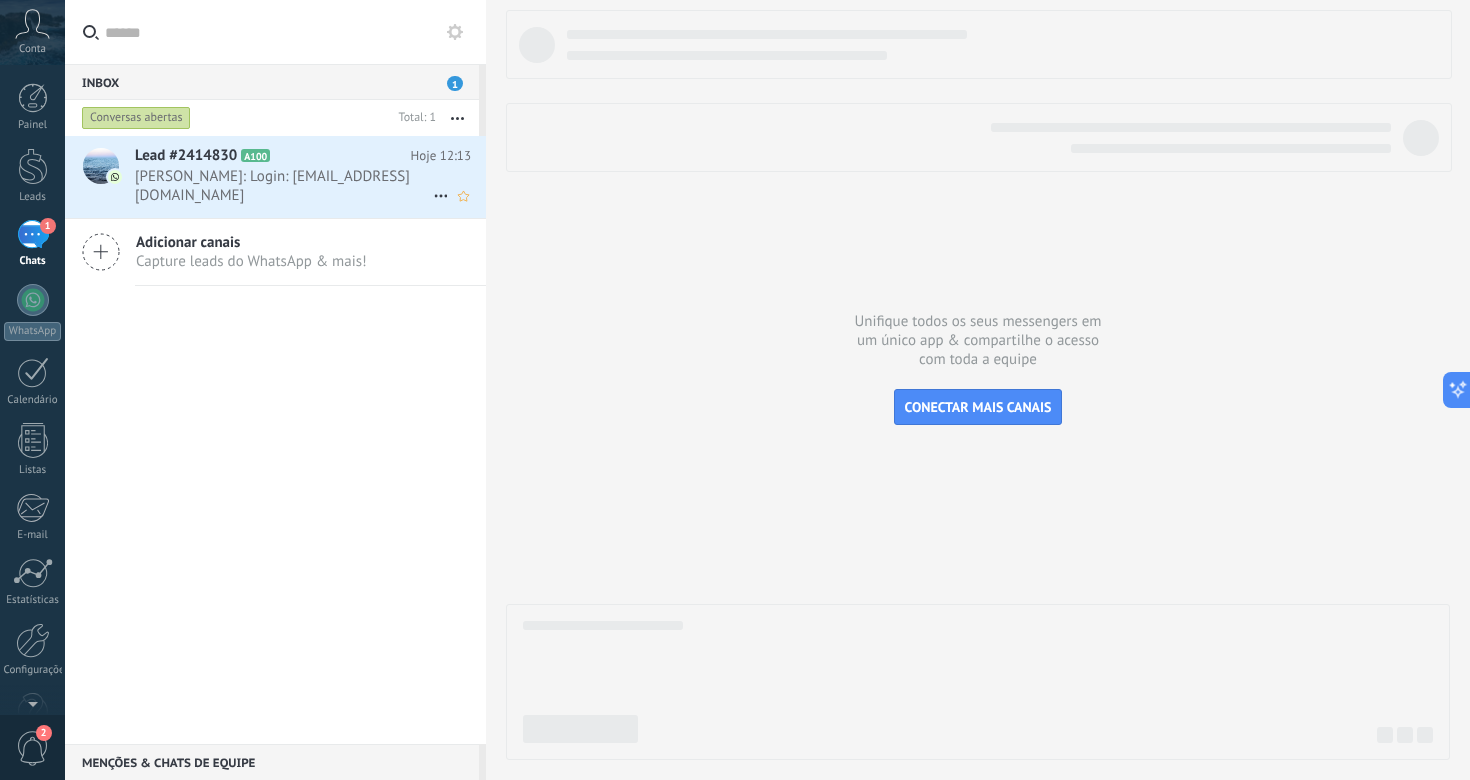 click on "[PERSON_NAME]: Login: [EMAIL_ADDRESS][DOMAIN_NAME]" at bounding box center [284, 186] 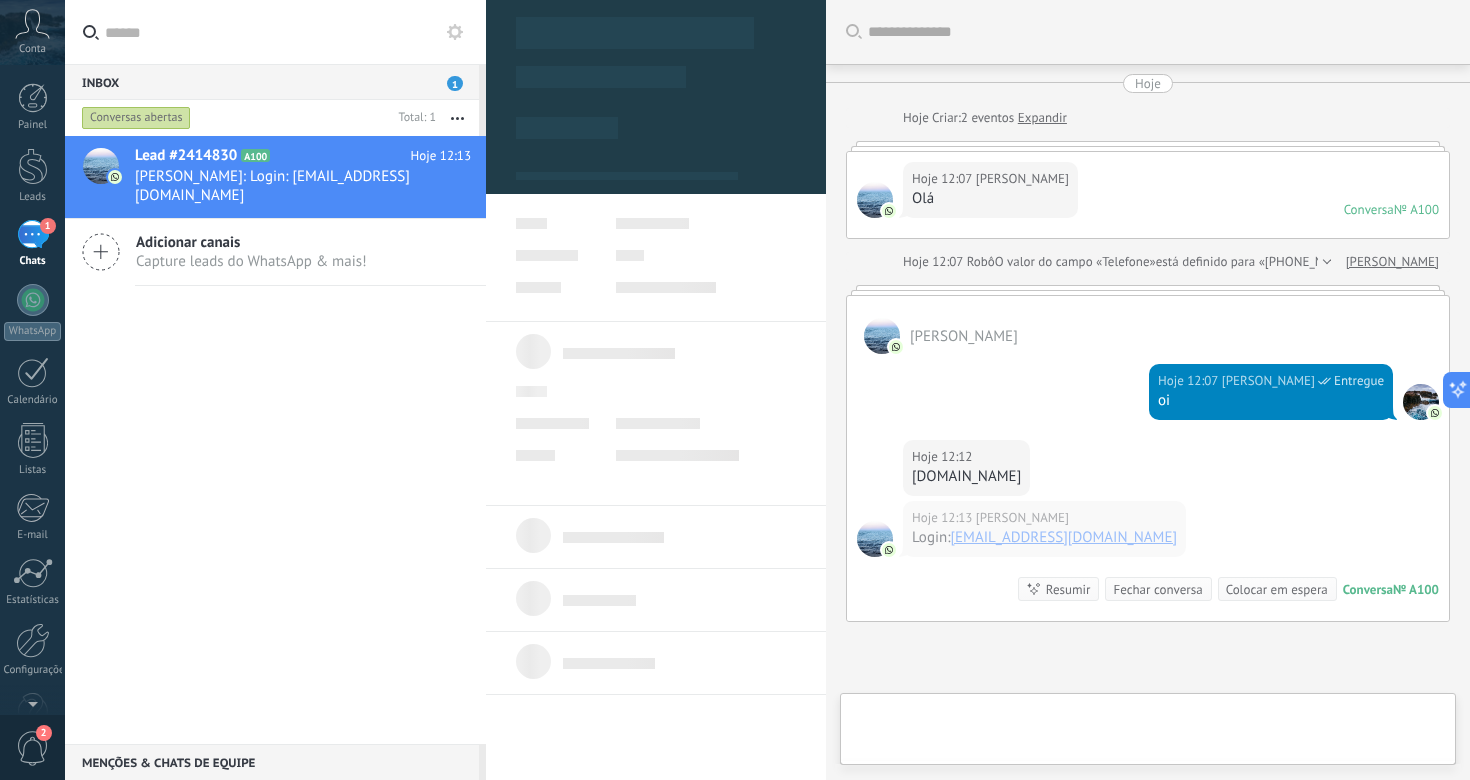 scroll, scrollTop: 30, scrollLeft: 0, axis: vertical 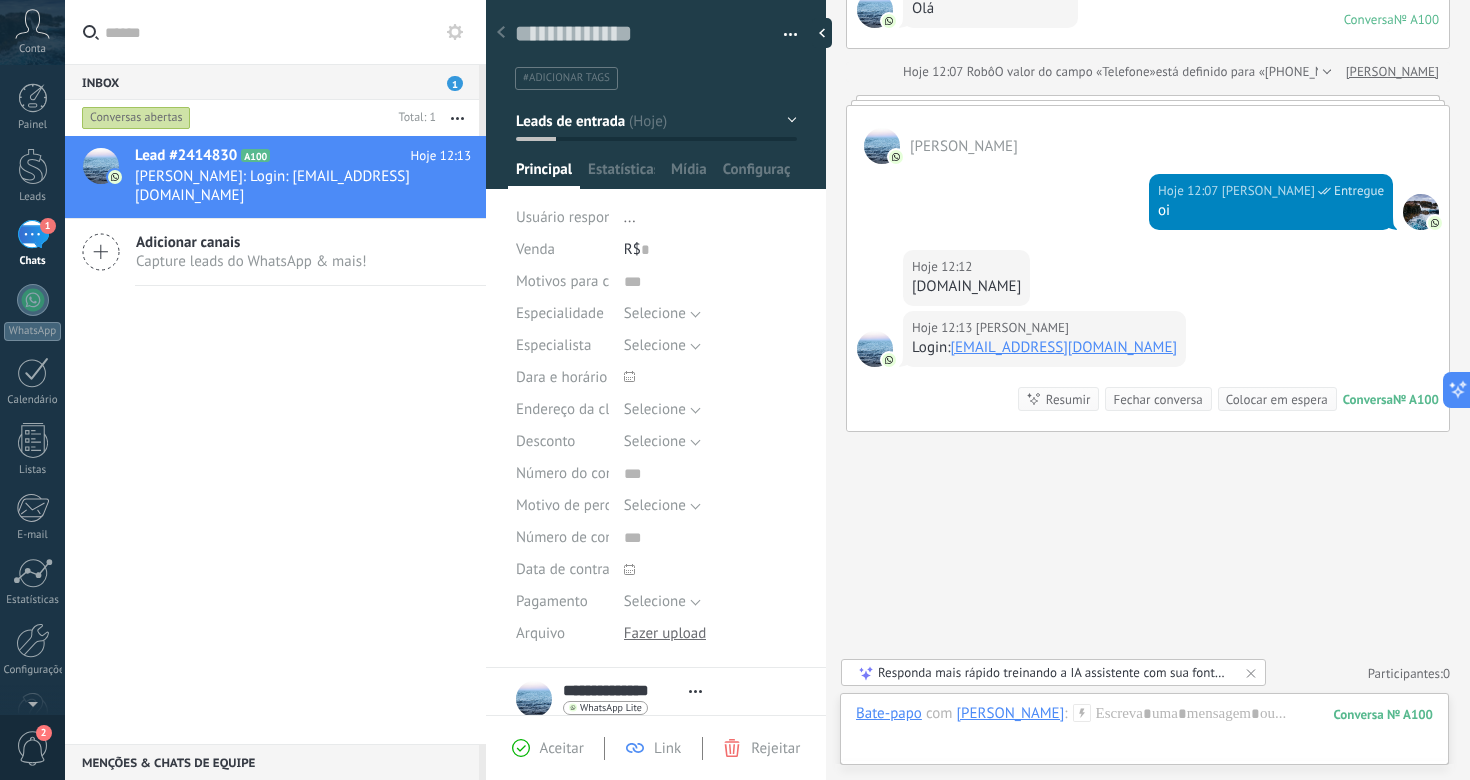 click on "Buscar Carregar mais Hoje Hoje Criar:  2  eventos   Expandir Hoje 12:07 [PERSON_NAME] Conversa  № A100 Conversa № A100 Hoje 12:07 Robô  O valor do campo «Telefone»  está definido para «[PHONE_NUMBER]» [PERSON_NAME] [PERSON_NAME] 12:07 [PERSON_NAME]  Entregue oi Hoje 12:12 [PERSON_NAME][DOMAIN_NAME] Hoje 12:13 [PERSON_NAME]  Login:  [EMAIL_ADDRESS][DOMAIN_NAME] Conversa  № A100 Conversa № A100 Resumir Resumir Fechar conversa Colocar em espera Hoje 12:13 [PERSON_NAME]: Login: [EMAIL_ADDRESS][DOMAIN_NAME] Conversa № A100 Nenhuma tarefa planejada, comece   adicionando uma  Participantes:  0 Adicionar membro Bots:  0" at bounding box center (1148, 295) 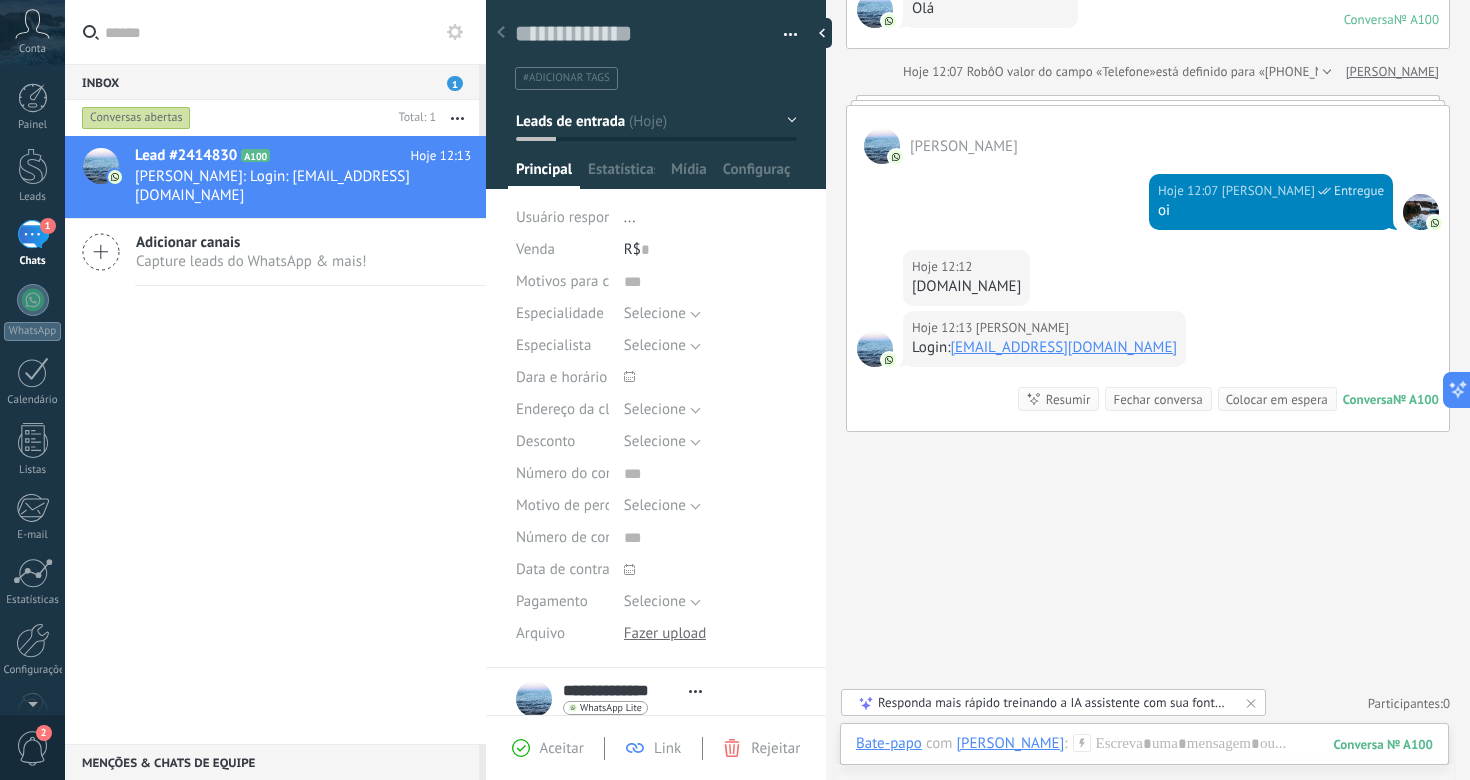 scroll, scrollTop: 0, scrollLeft: 0, axis: both 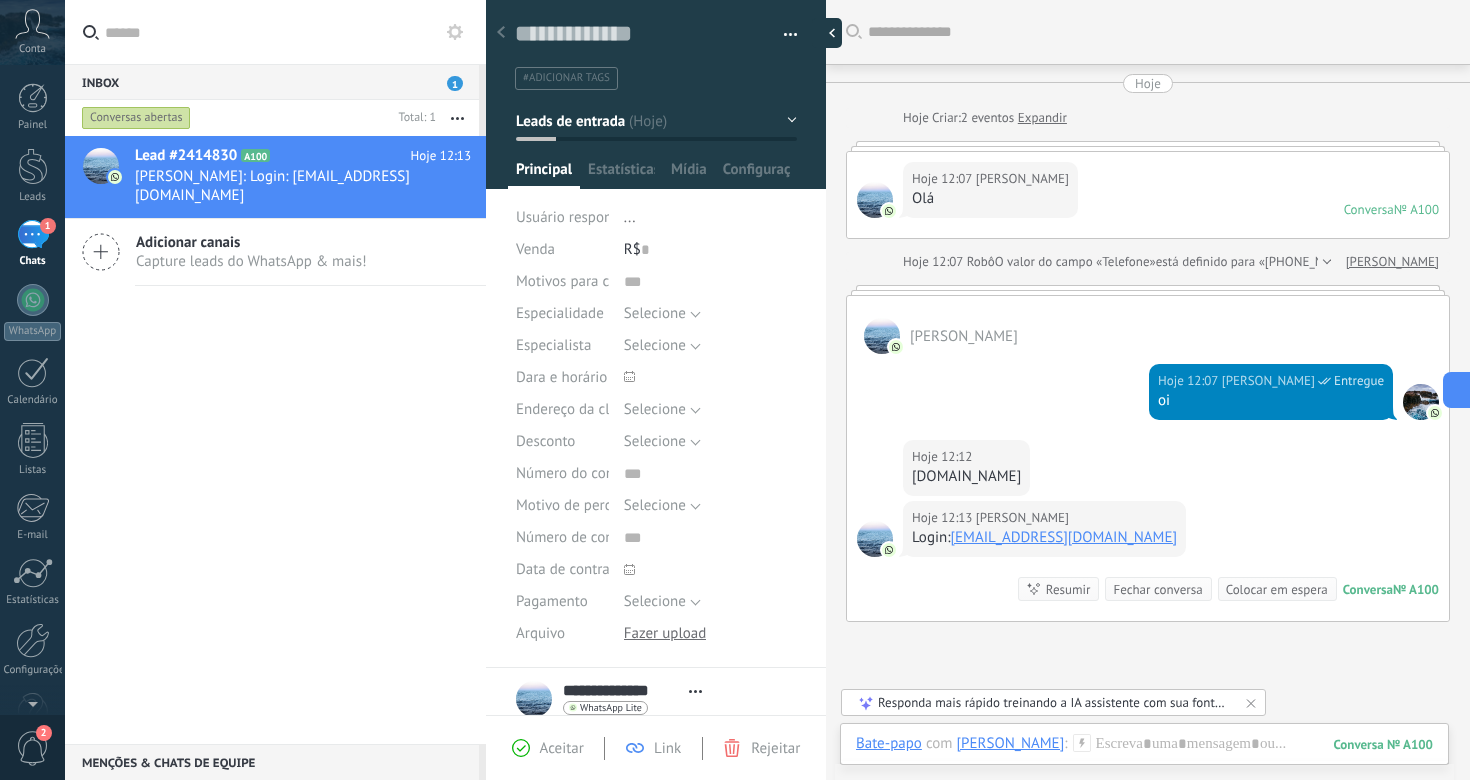 click at bounding box center (827, 33) 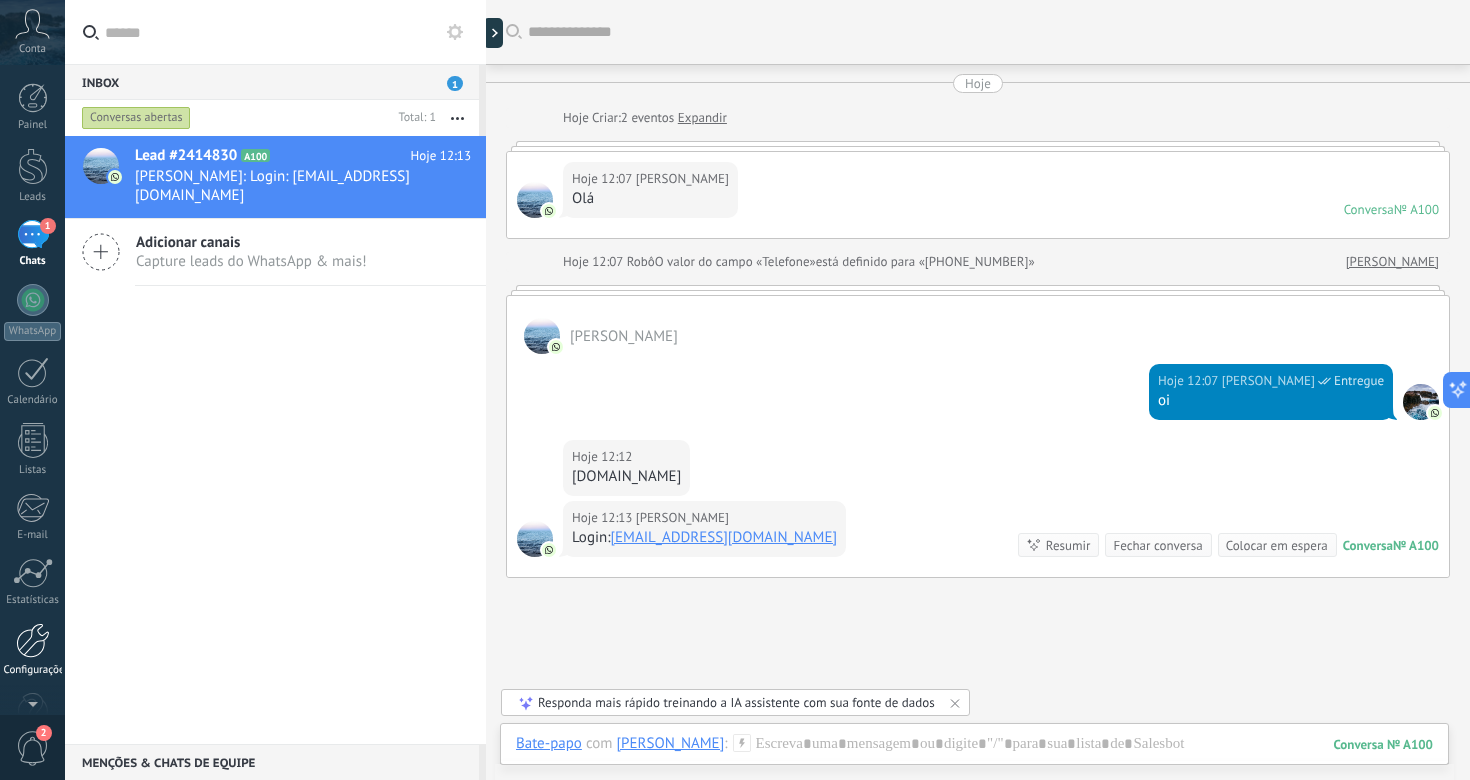 click at bounding box center (33, 640) 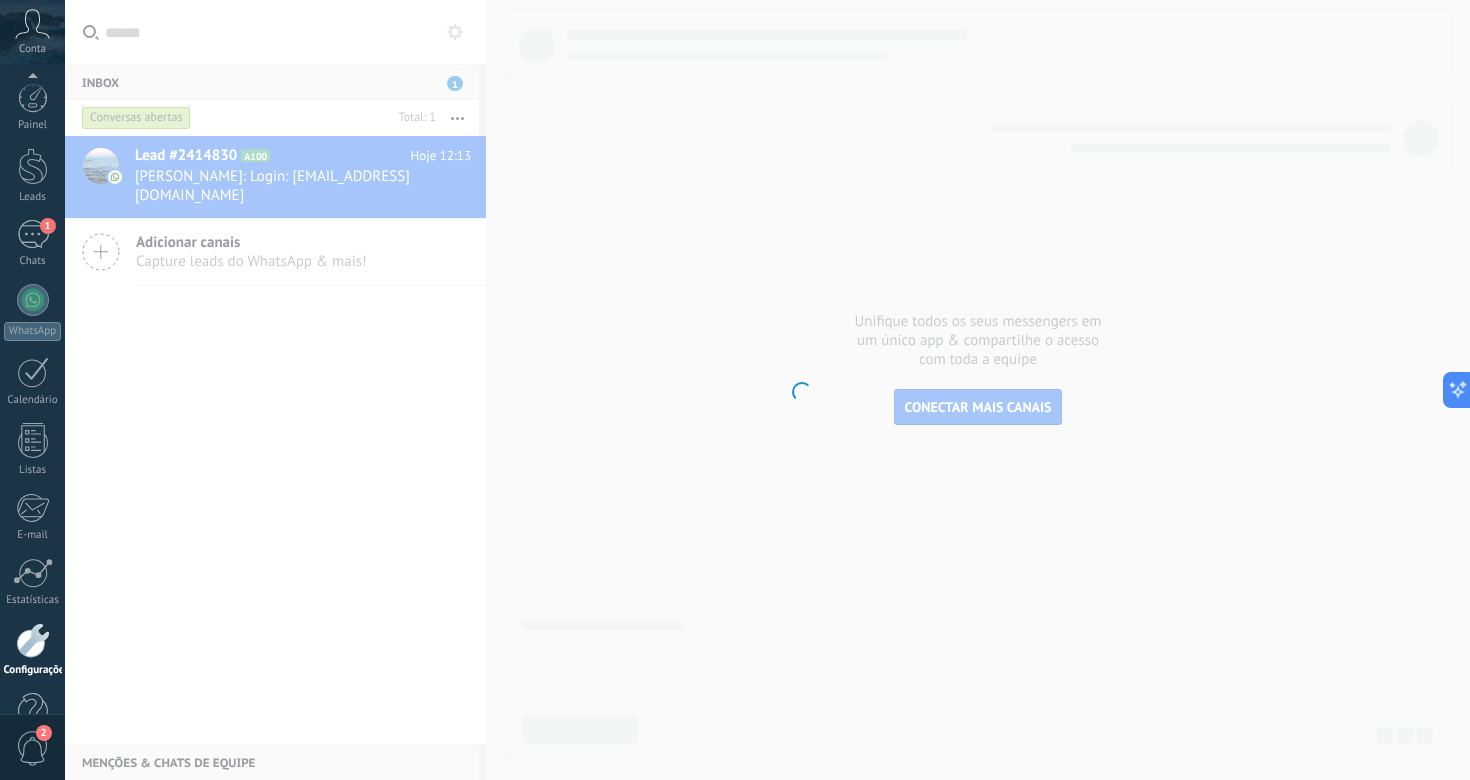 scroll, scrollTop: 52, scrollLeft: 0, axis: vertical 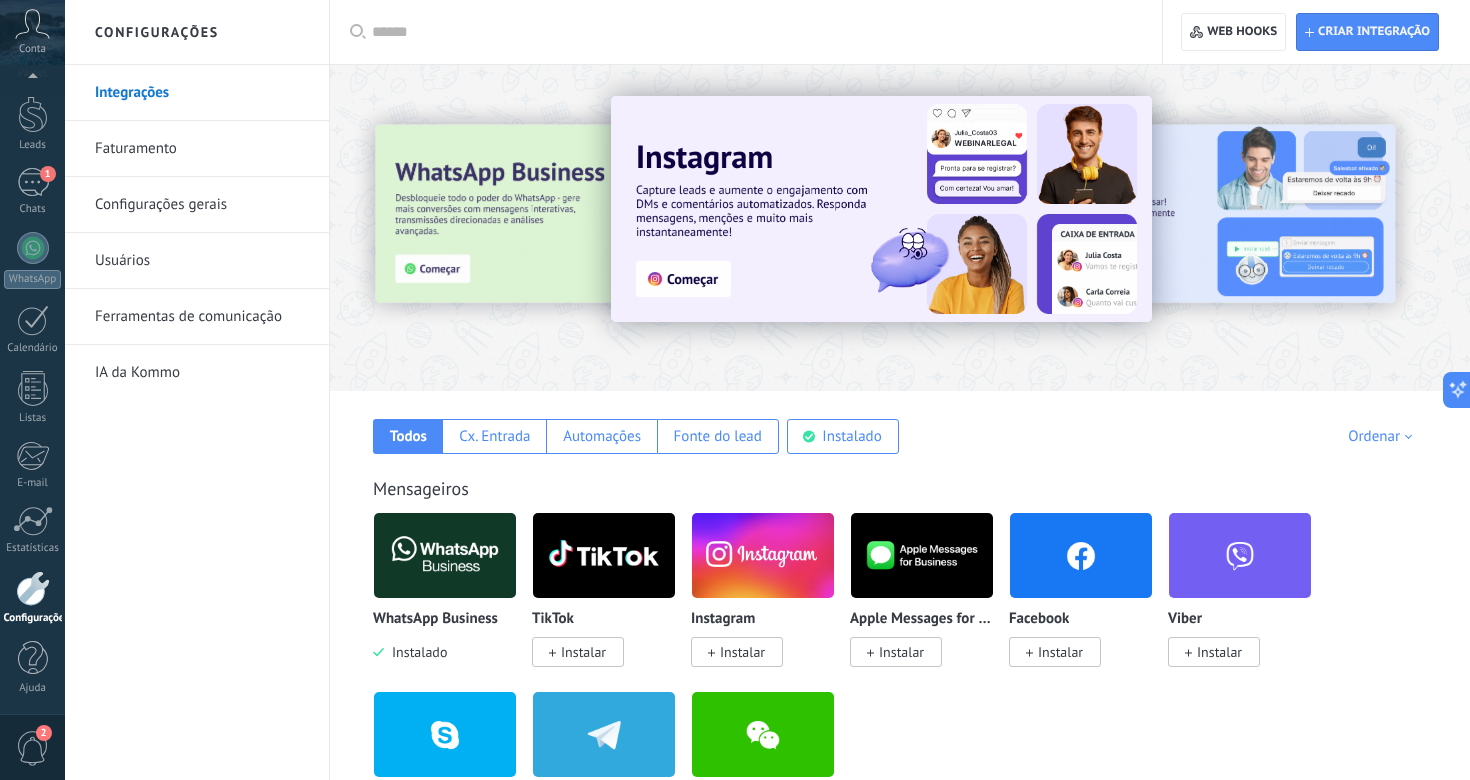 click on "Usuários" at bounding box center [202, 261] 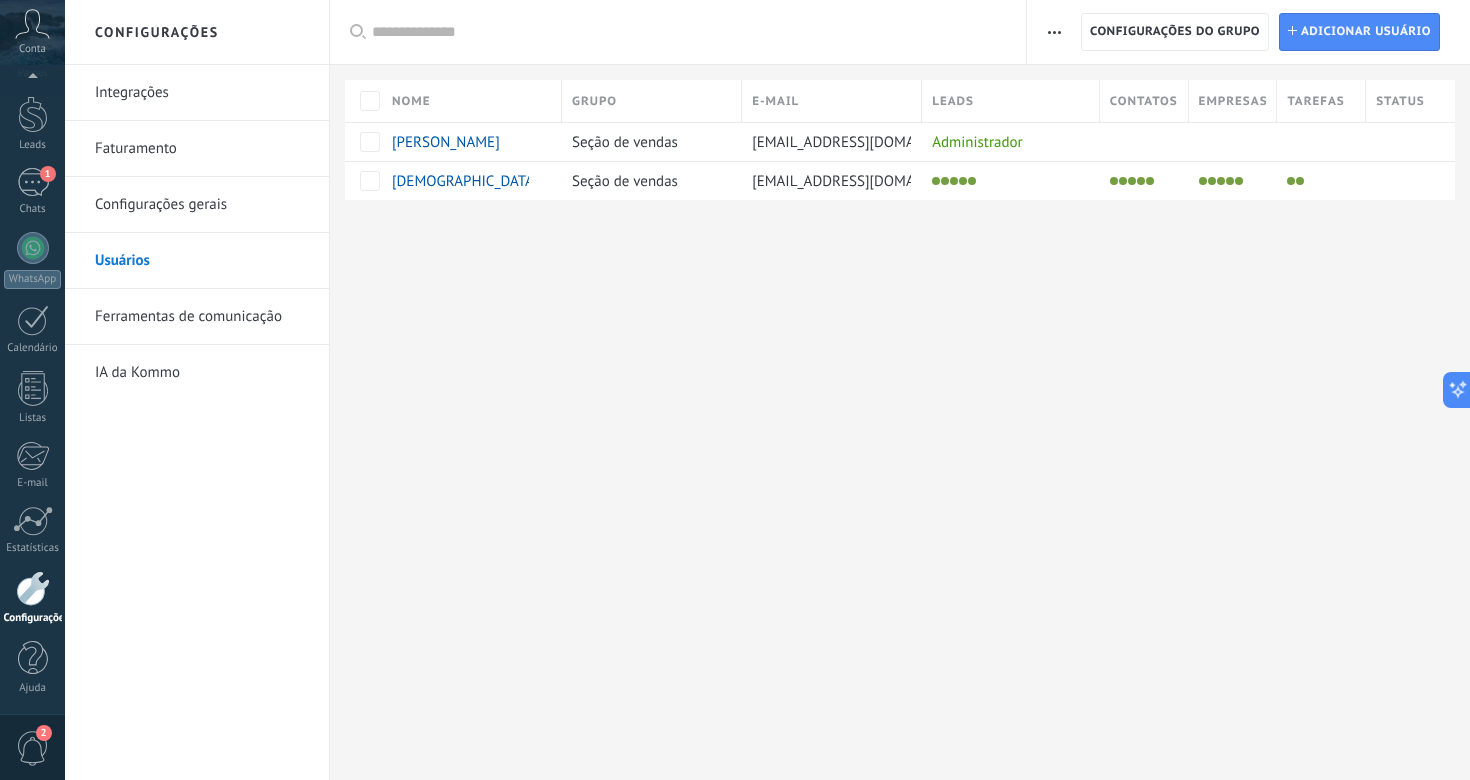 click at bounding box center (1054, 32) 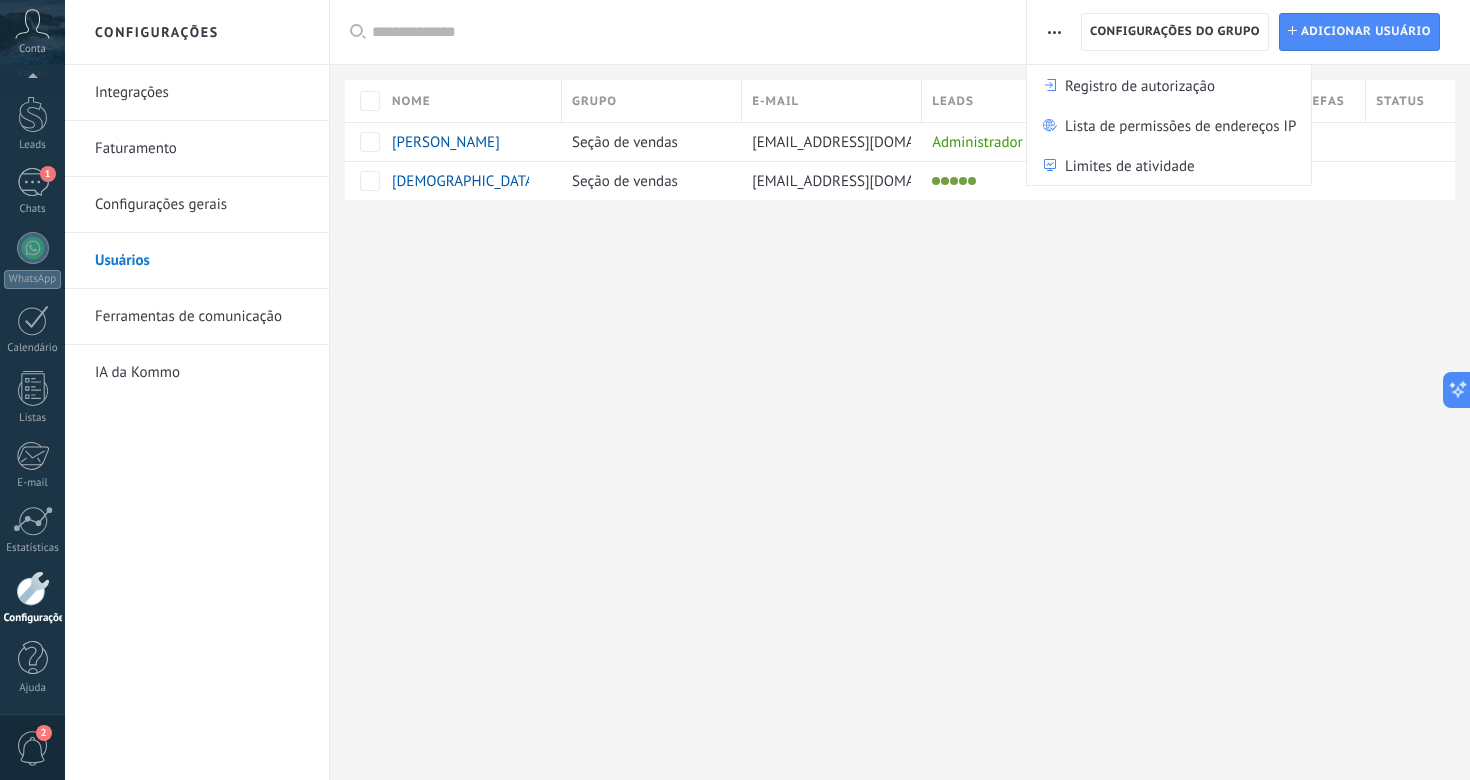 click at bounding box center [689, 32] 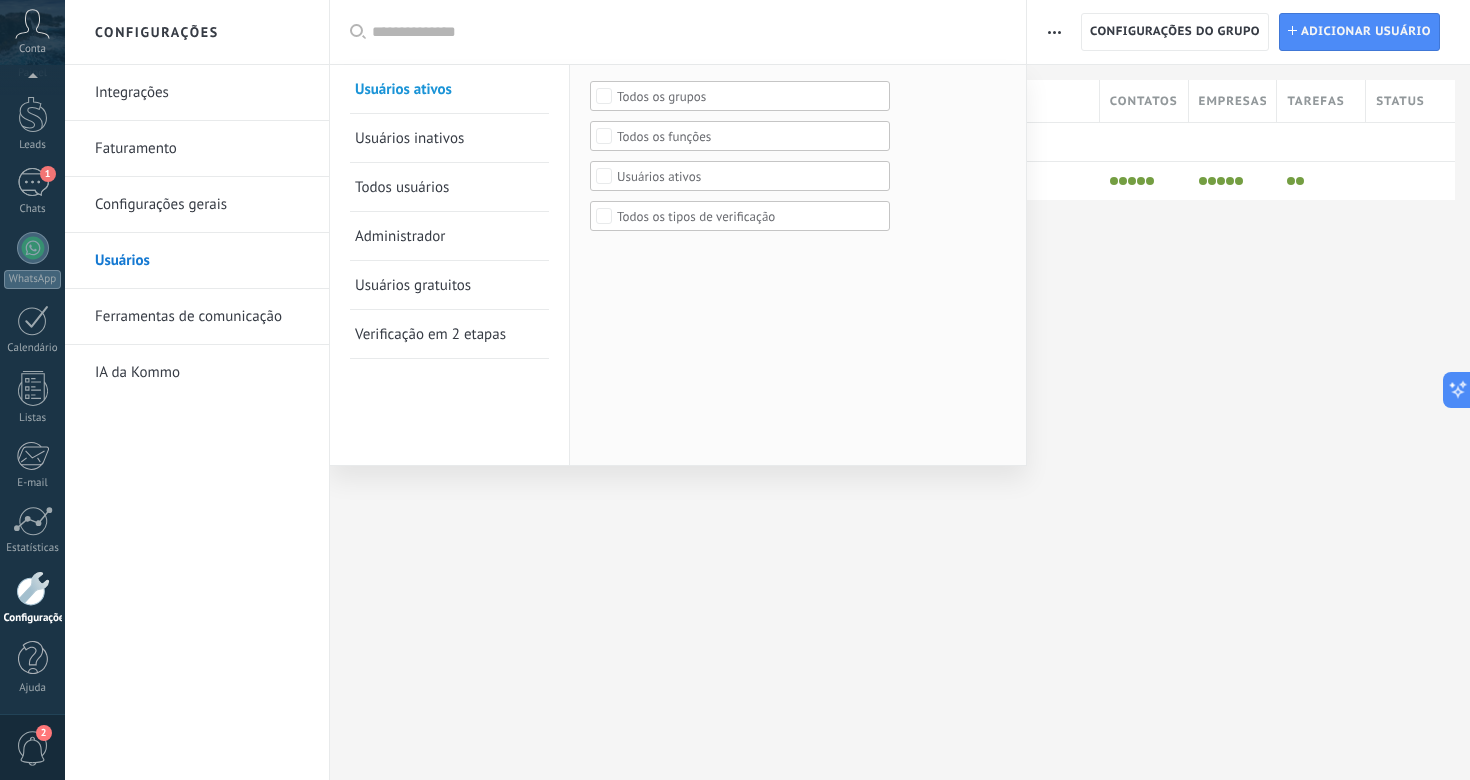 click at bounding box center [735, 390] 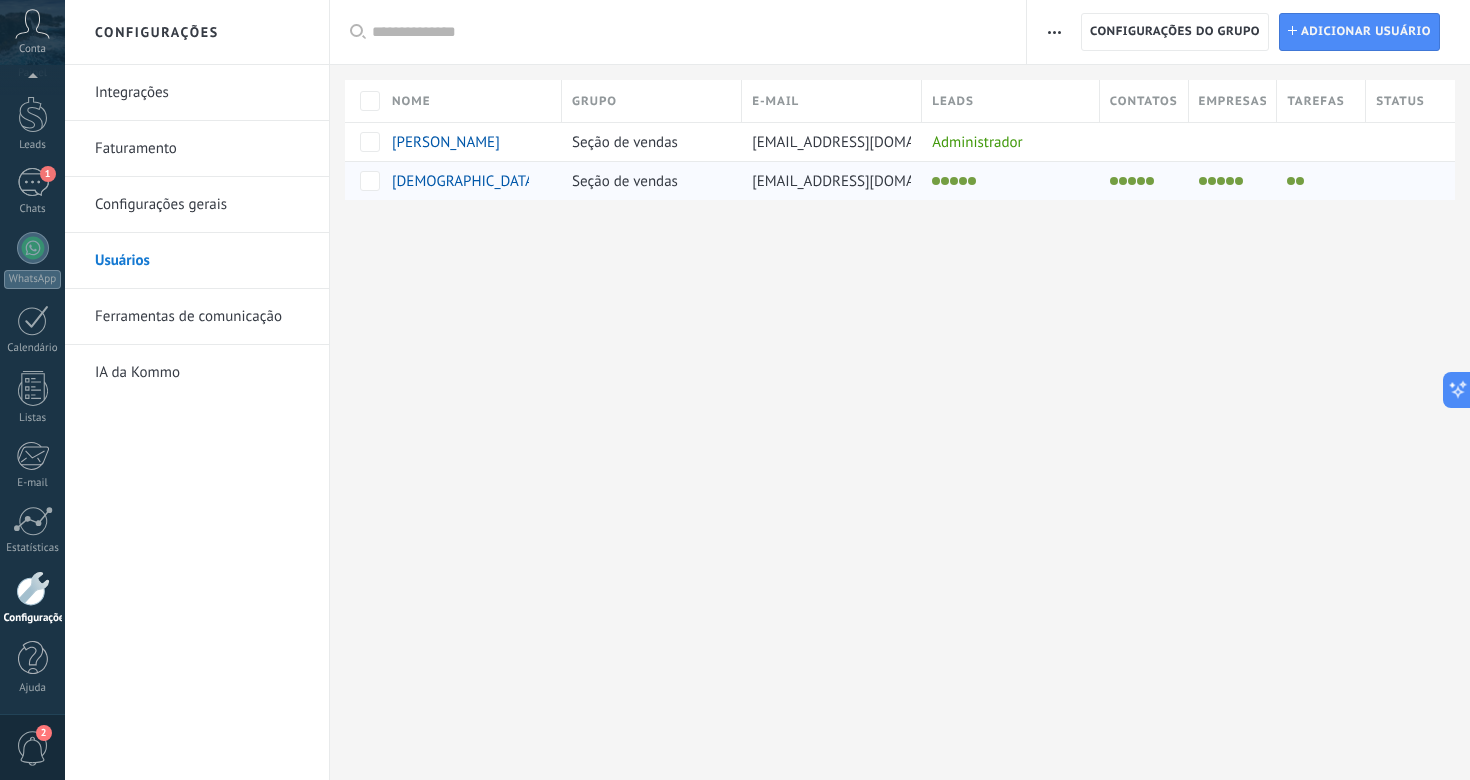click on "[DEMOGRAPHIC_DATA]" at bounding box center (465, 181) 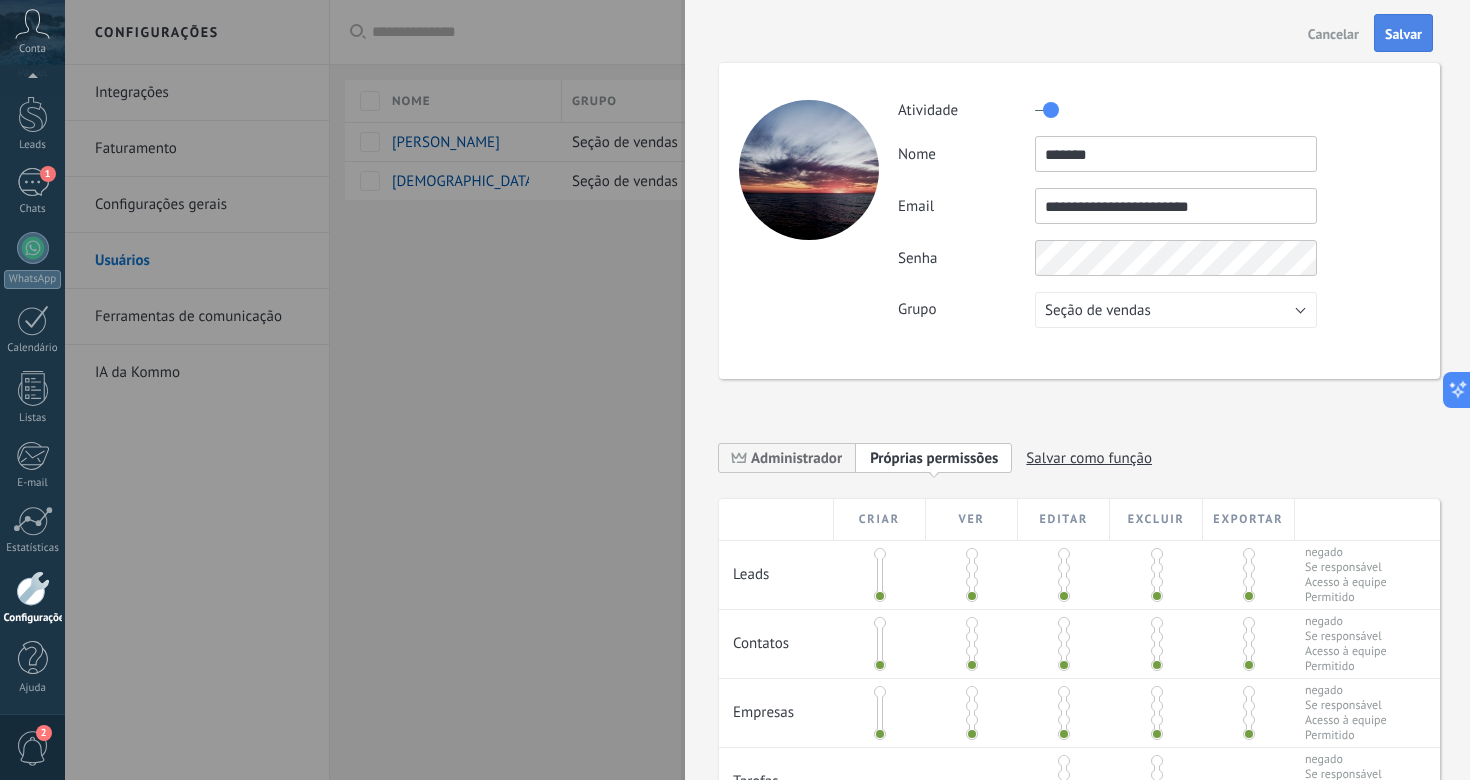 click on "Salvar" at bounding box center [1403, 34] 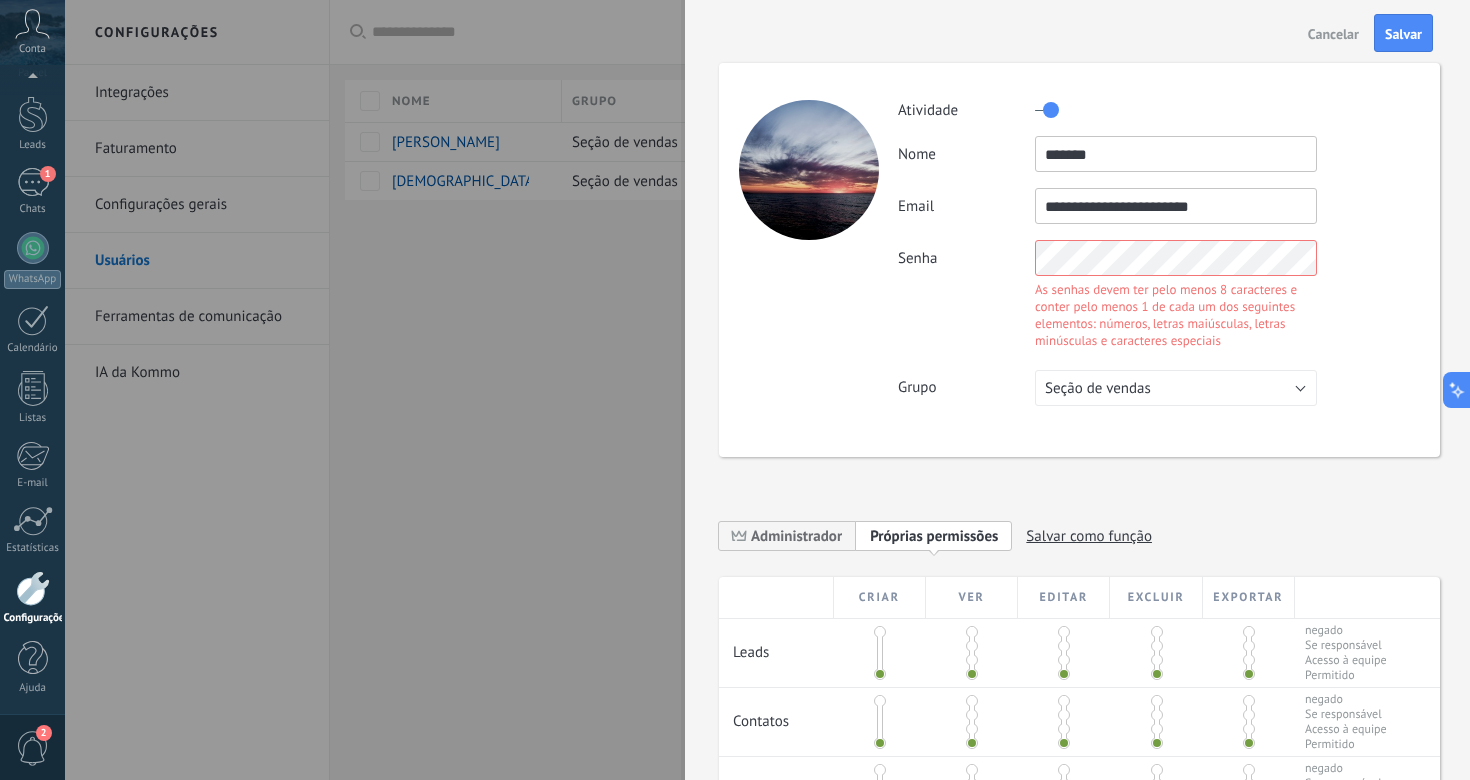 click on "Senha As senhas devem ter pelo menos 8 caracteres e conter pelo menos 1 de cada um dos seguintes elementos: números, letras maiúsculas, letras minúsculas e caracteres especiais" at bounding box center (1158, 297) 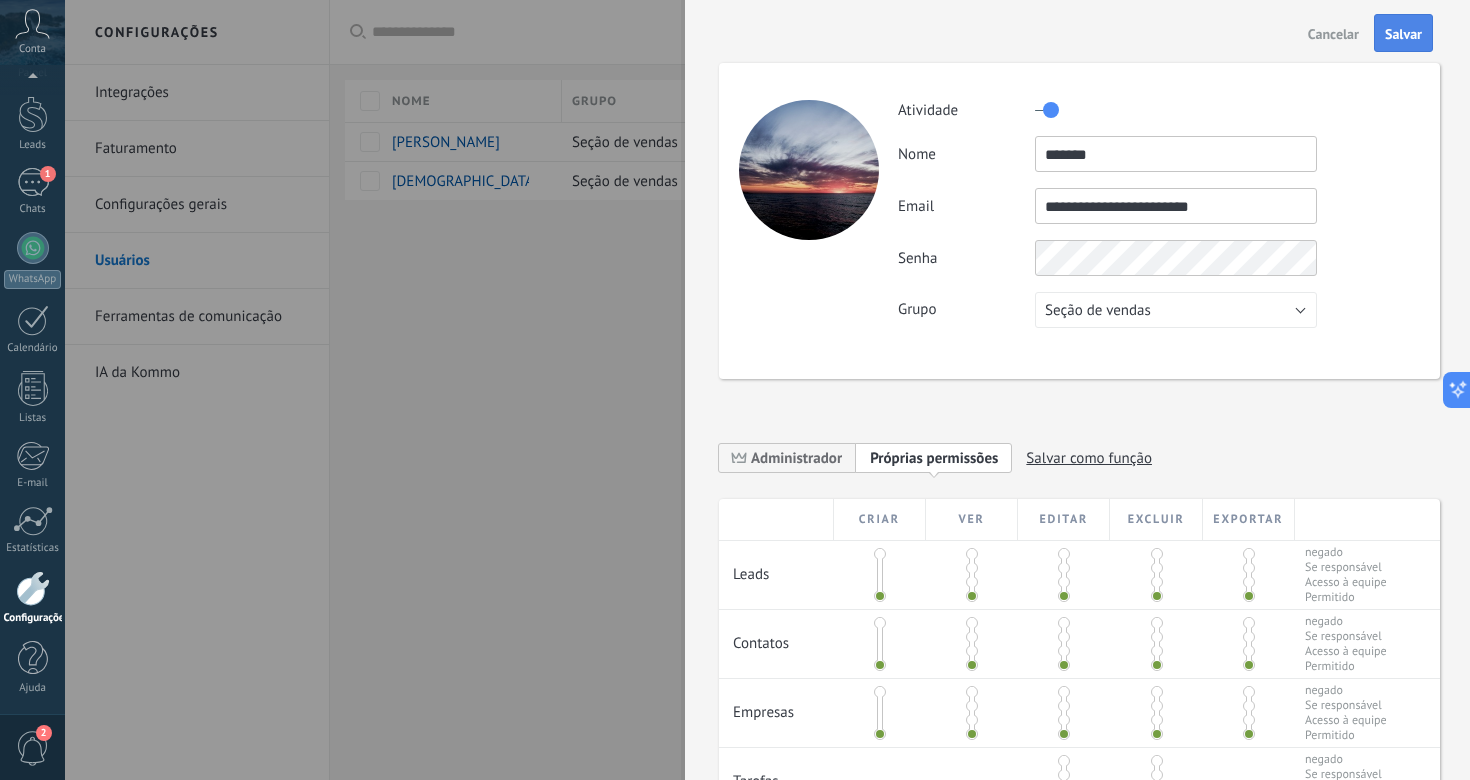 click on "Salvar" at bounding box center [1403, 34] 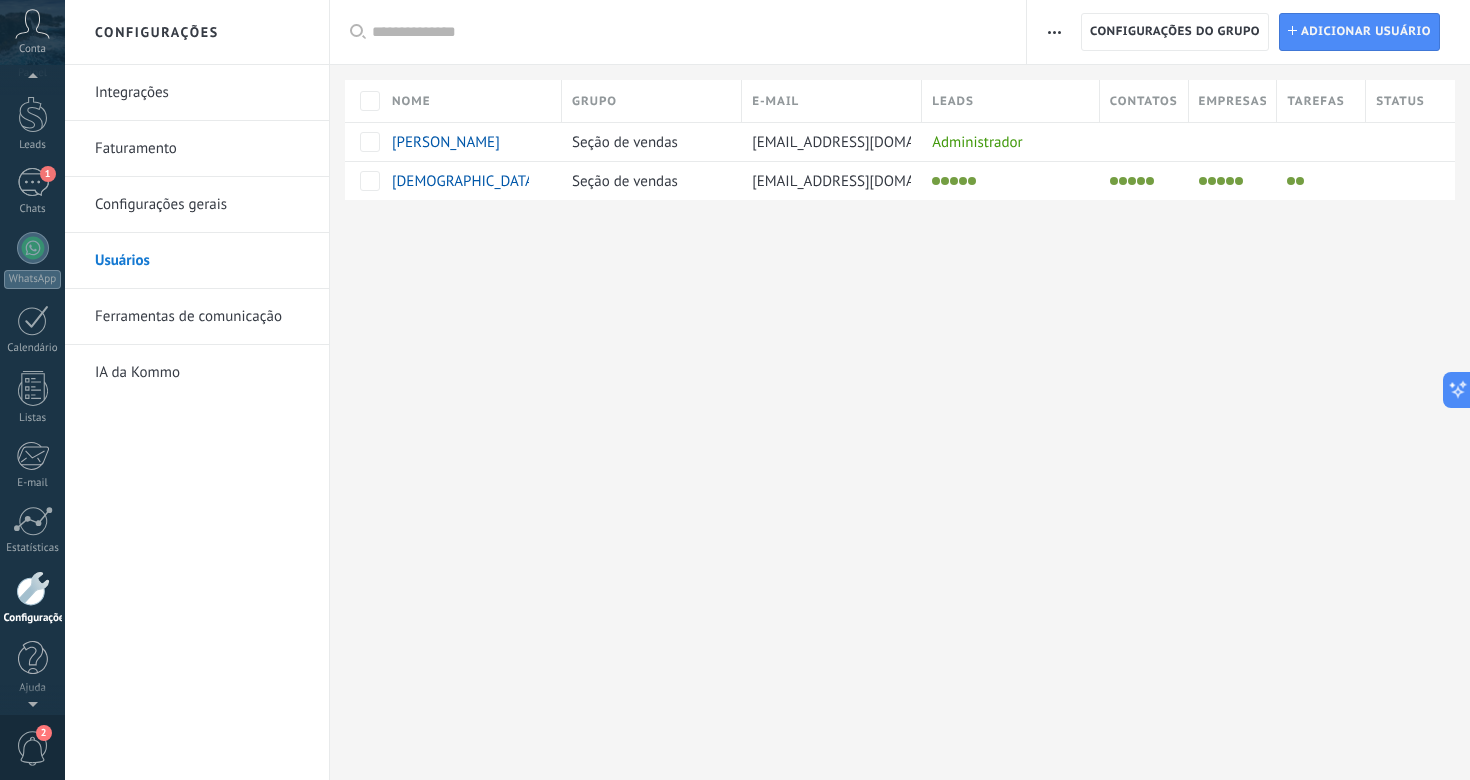 scroll, scrollTop: 0, scrollLeft: 0, axis: both 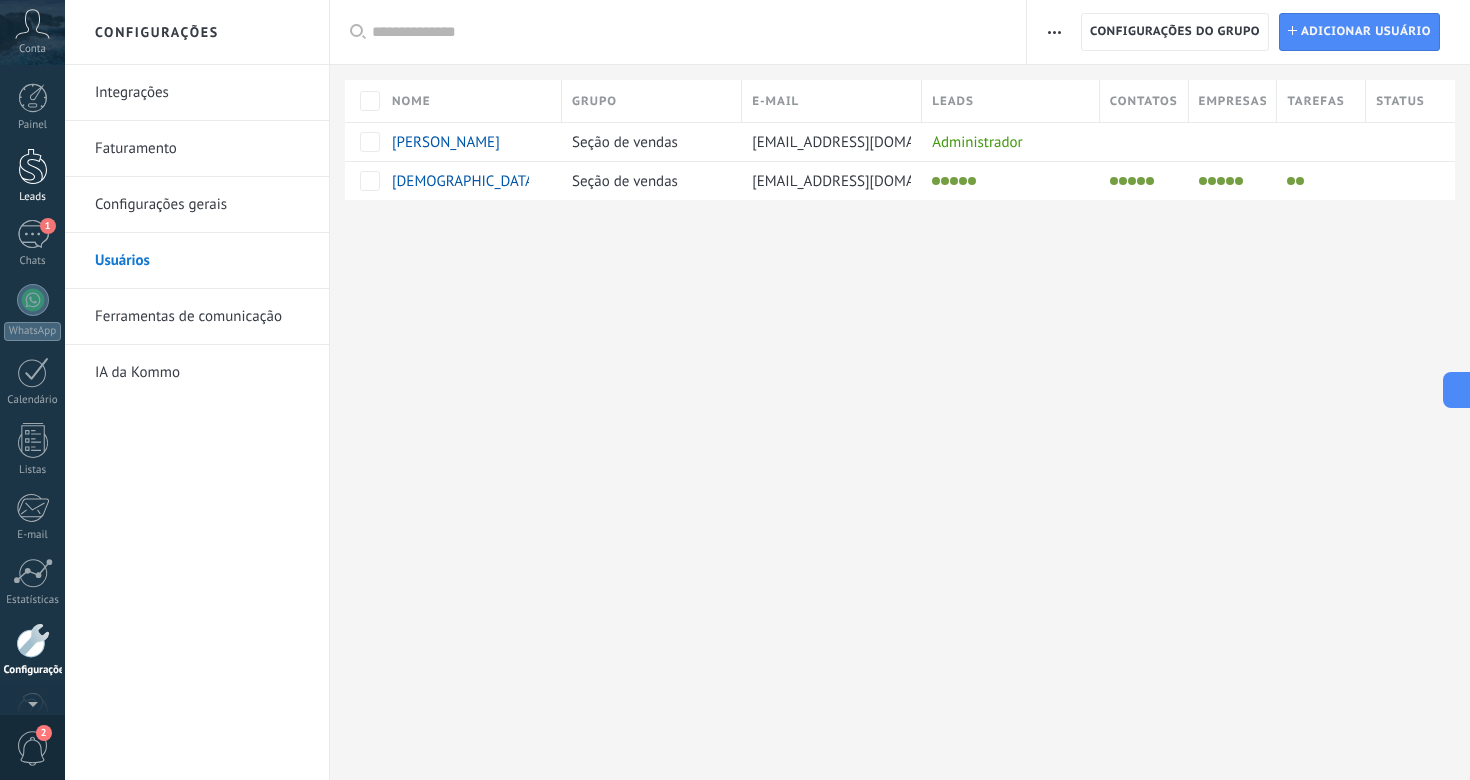 click at bounding box center [33, 166] 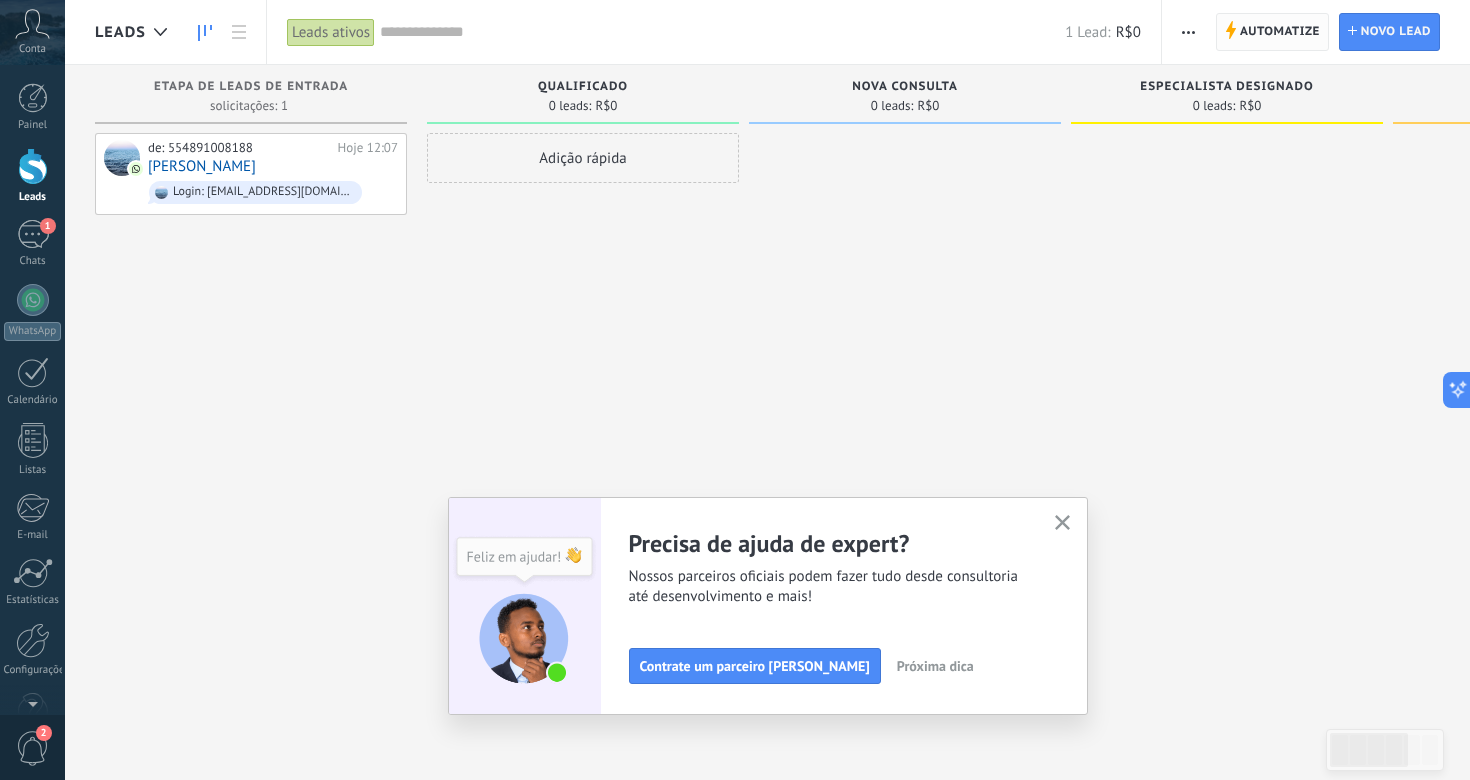 click on "Automatize" at bounding box center [1280, 32] 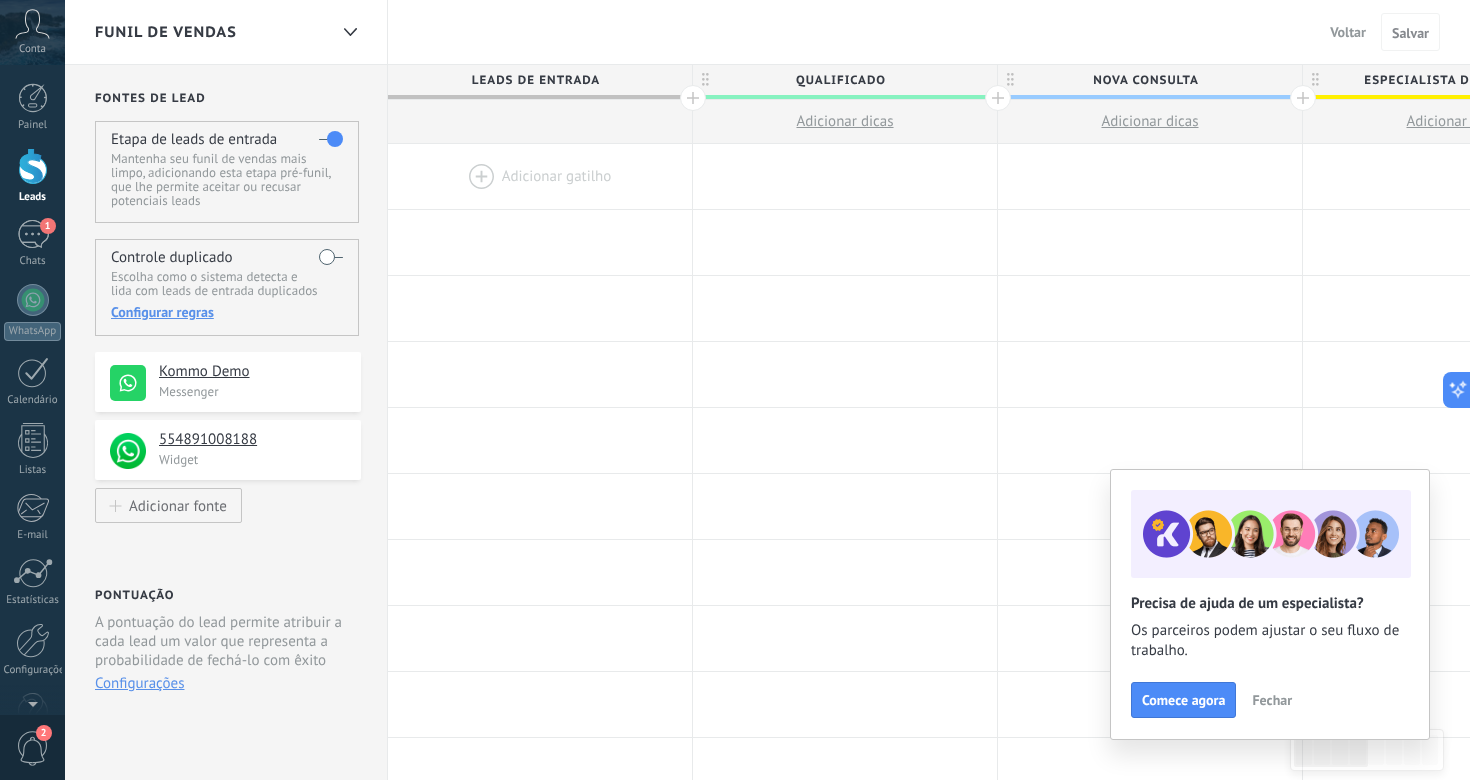 click at bounding box center [331, 139] 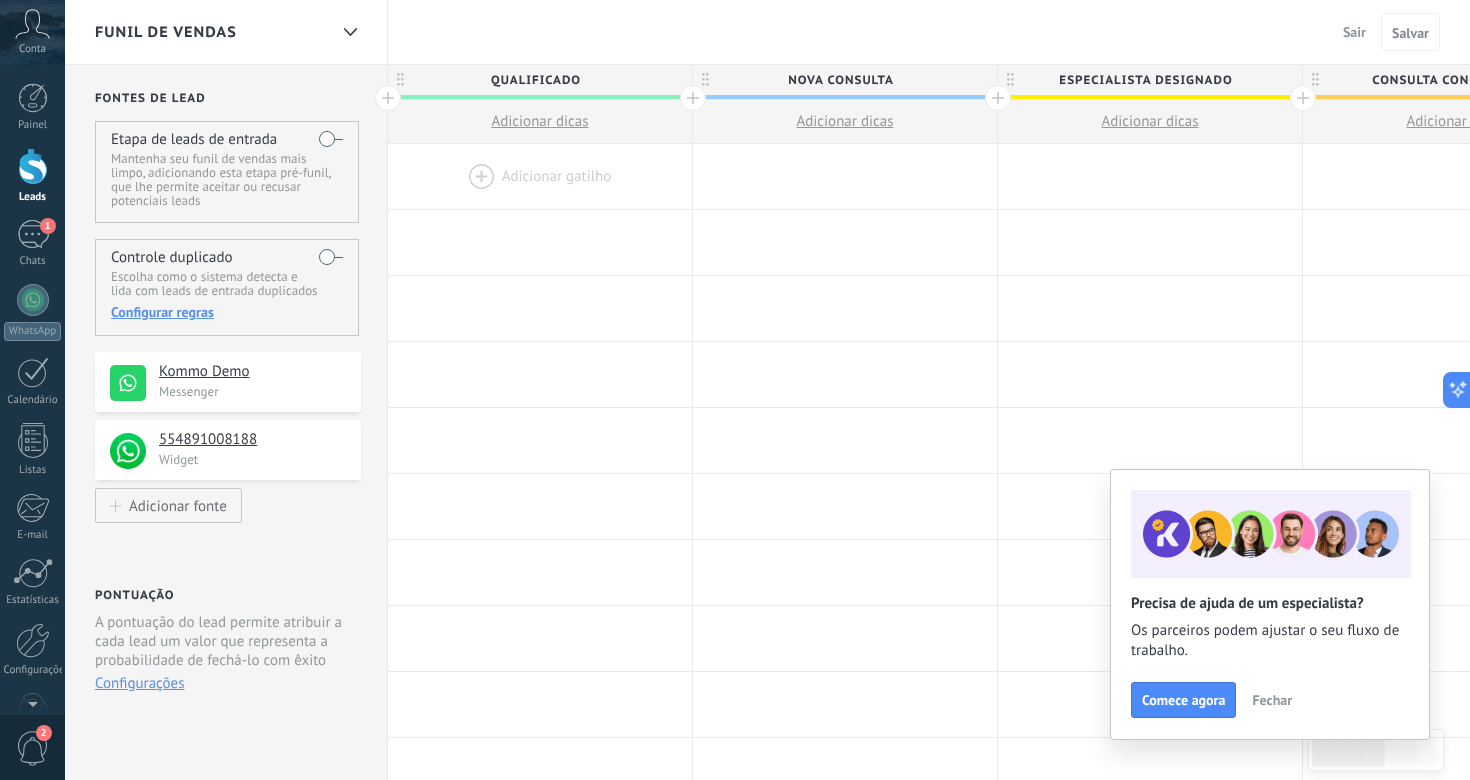 click at bounding box center (33, 166) 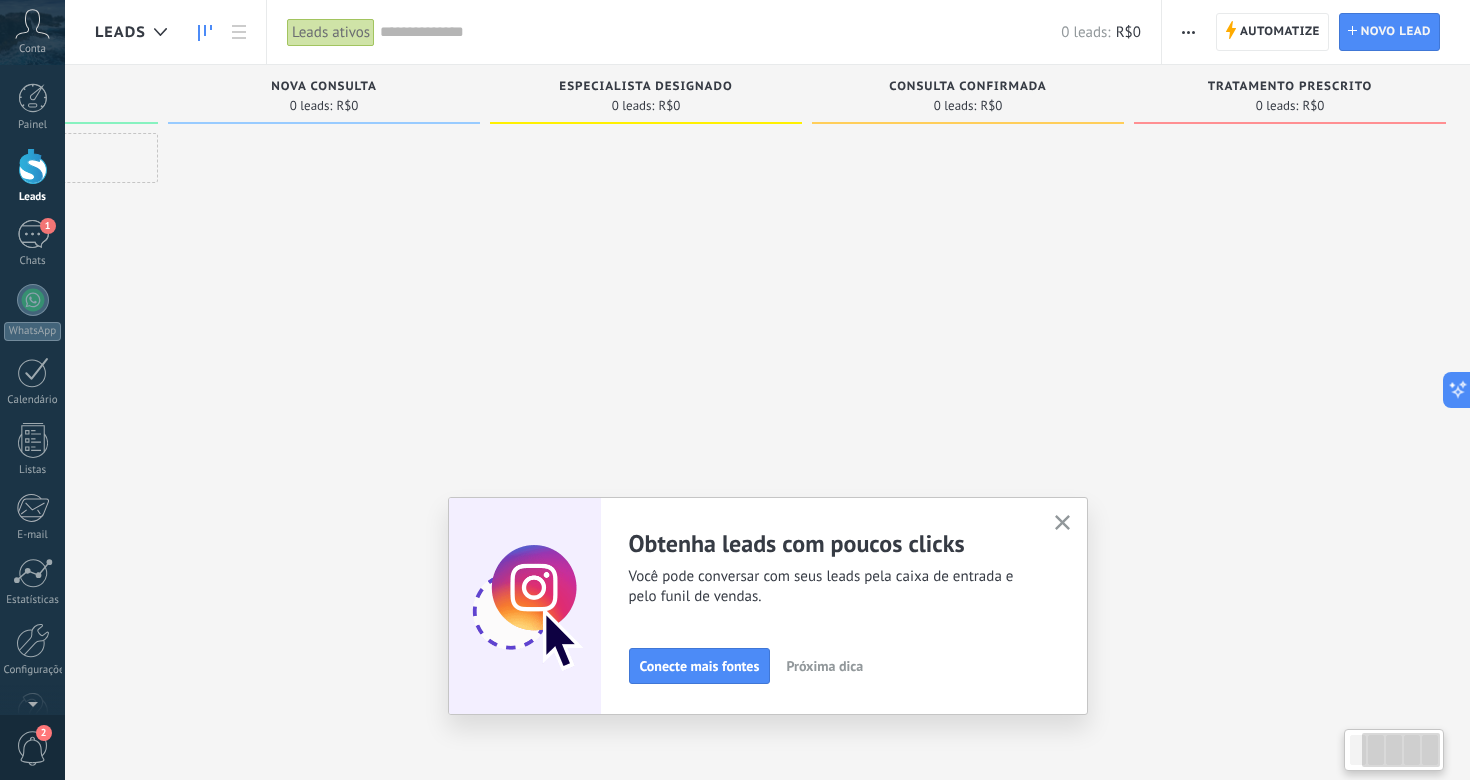 scroll, scrollTop: 0, scrollLeft: 0, axis: both 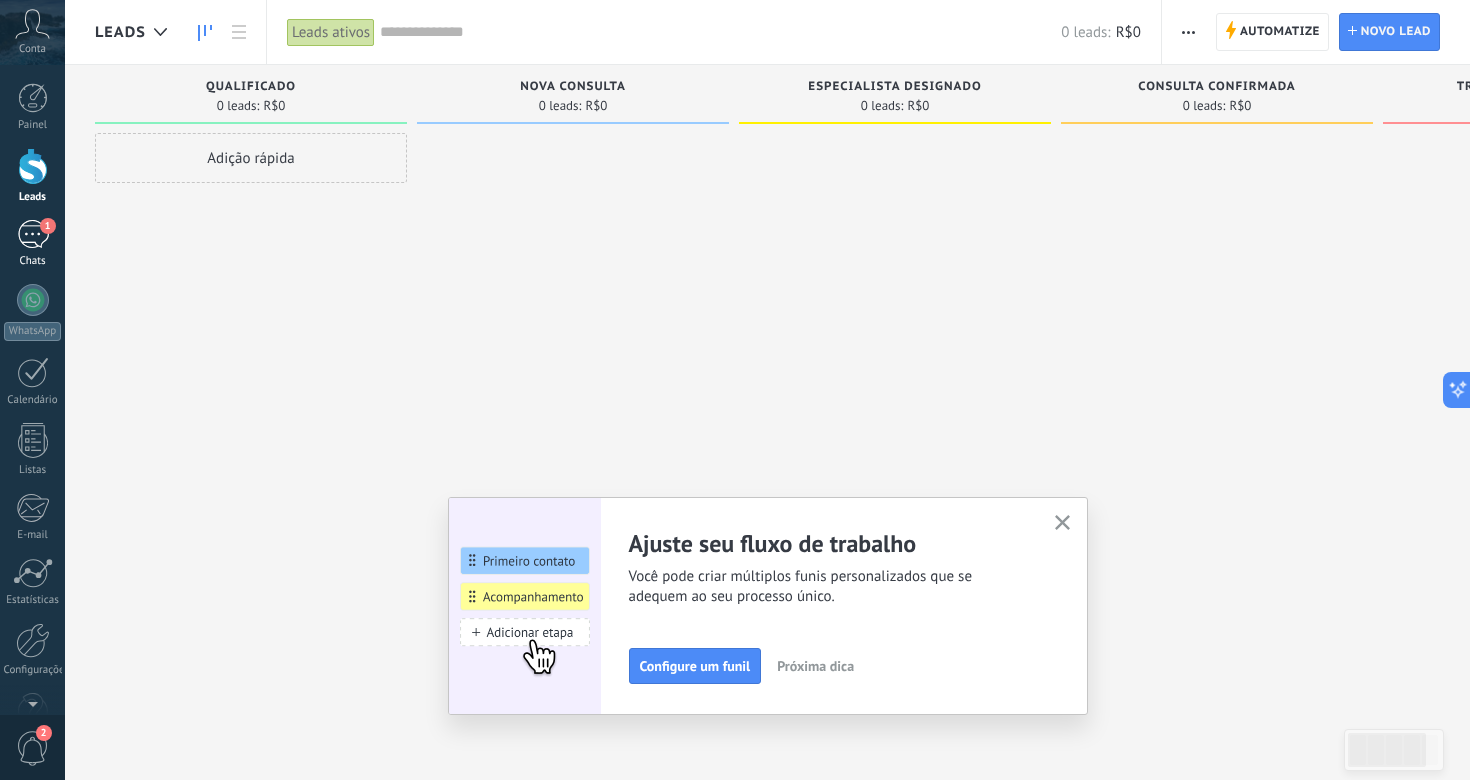 click on "1" at bounding box center (33, 234) 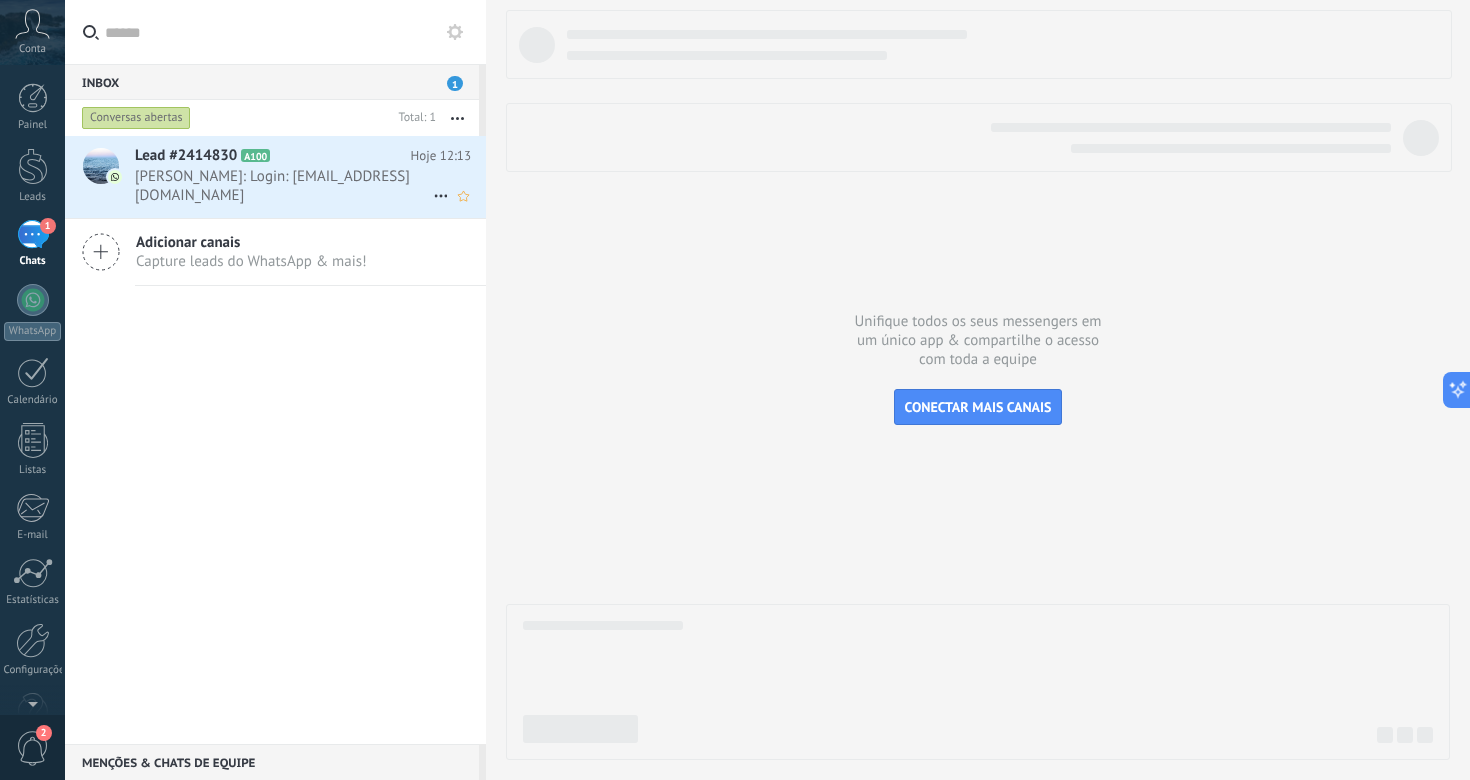click on "[PERSON_NAME]: Login: [EMAIL_ADDRESS][DOMAIN_NAME]" at bounding box center [284, 186] 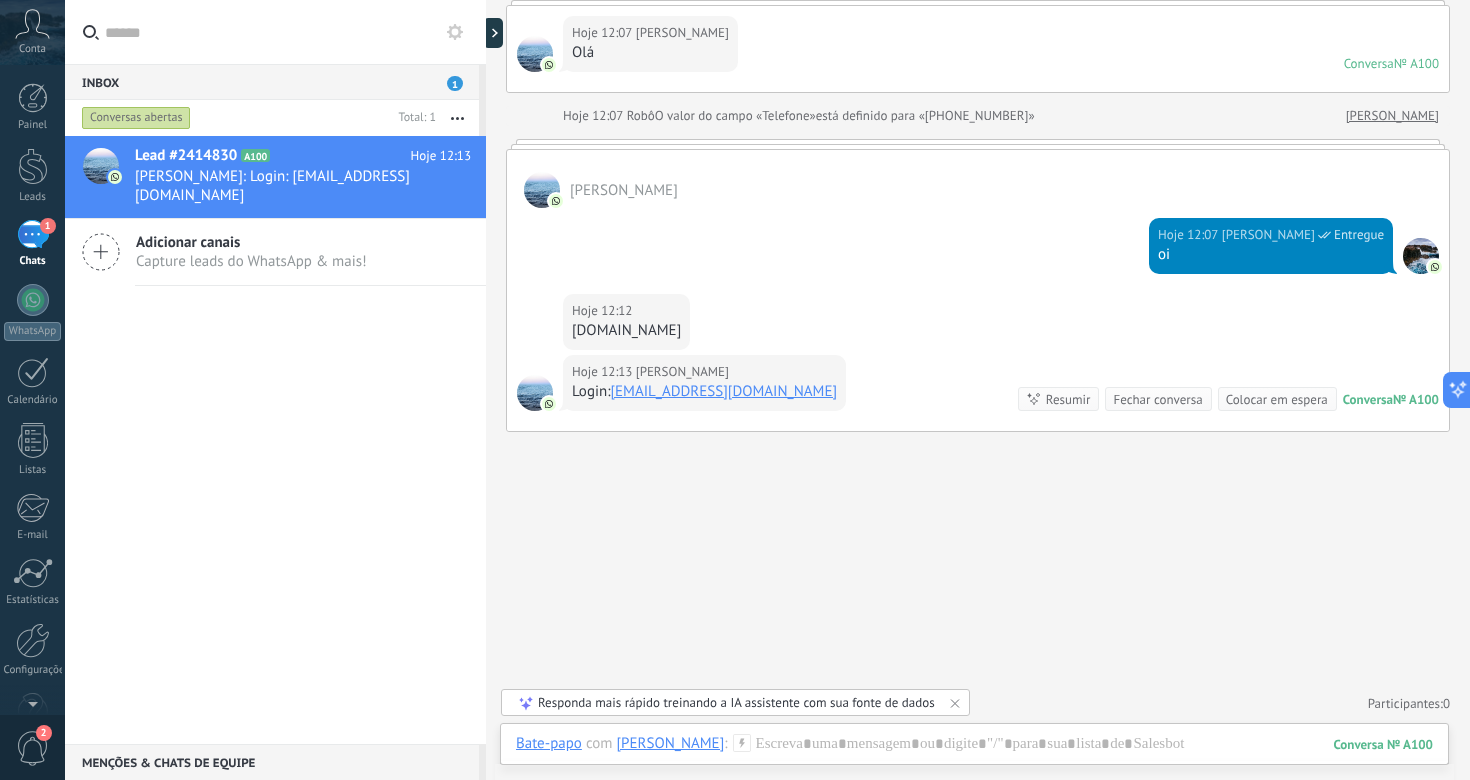 scroll, scrollTop: 0, scrollLeft: 0, axis: both 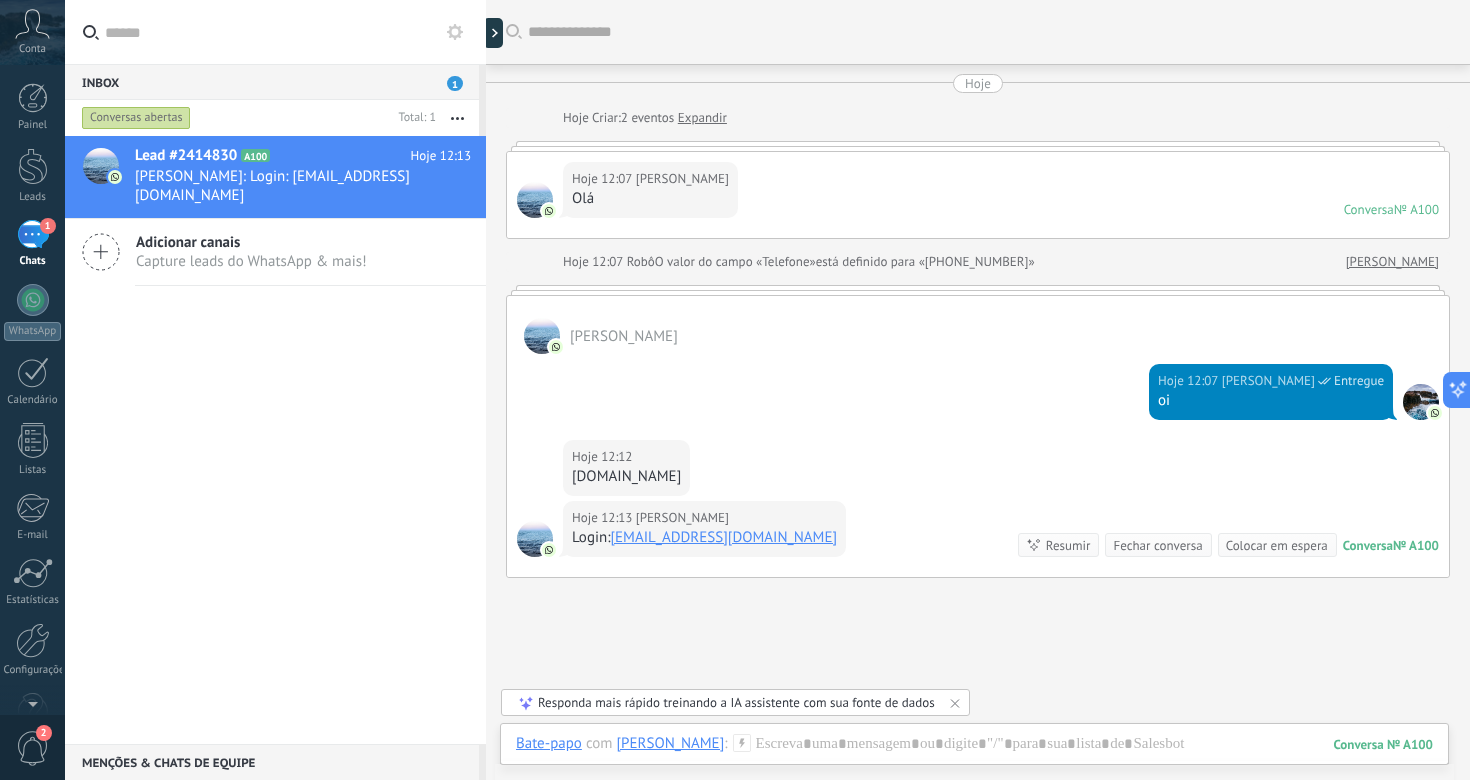 click on "Expandir" at bounding box center [702, 118] 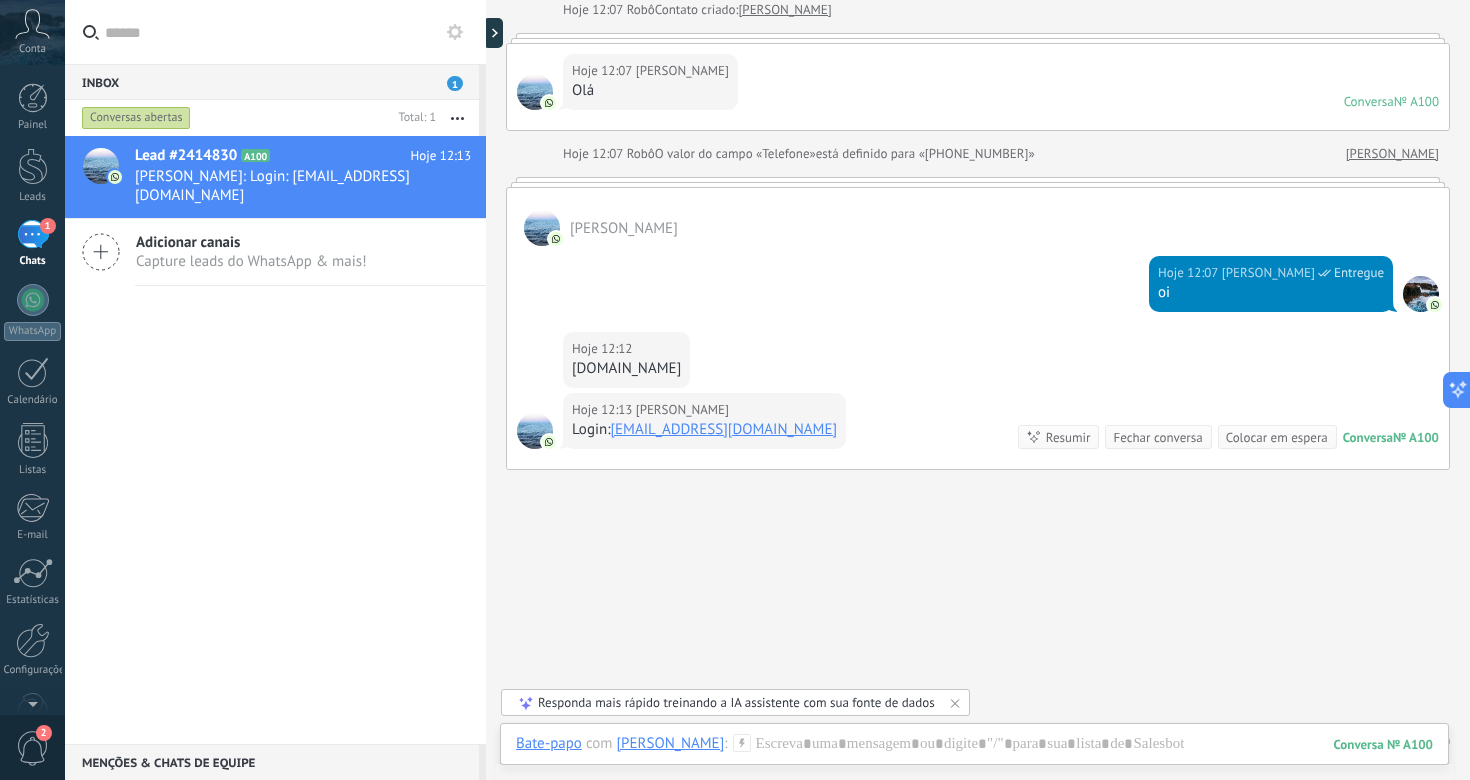 scroll, scrollTop: 0, scrollLeft: 0, axis: both 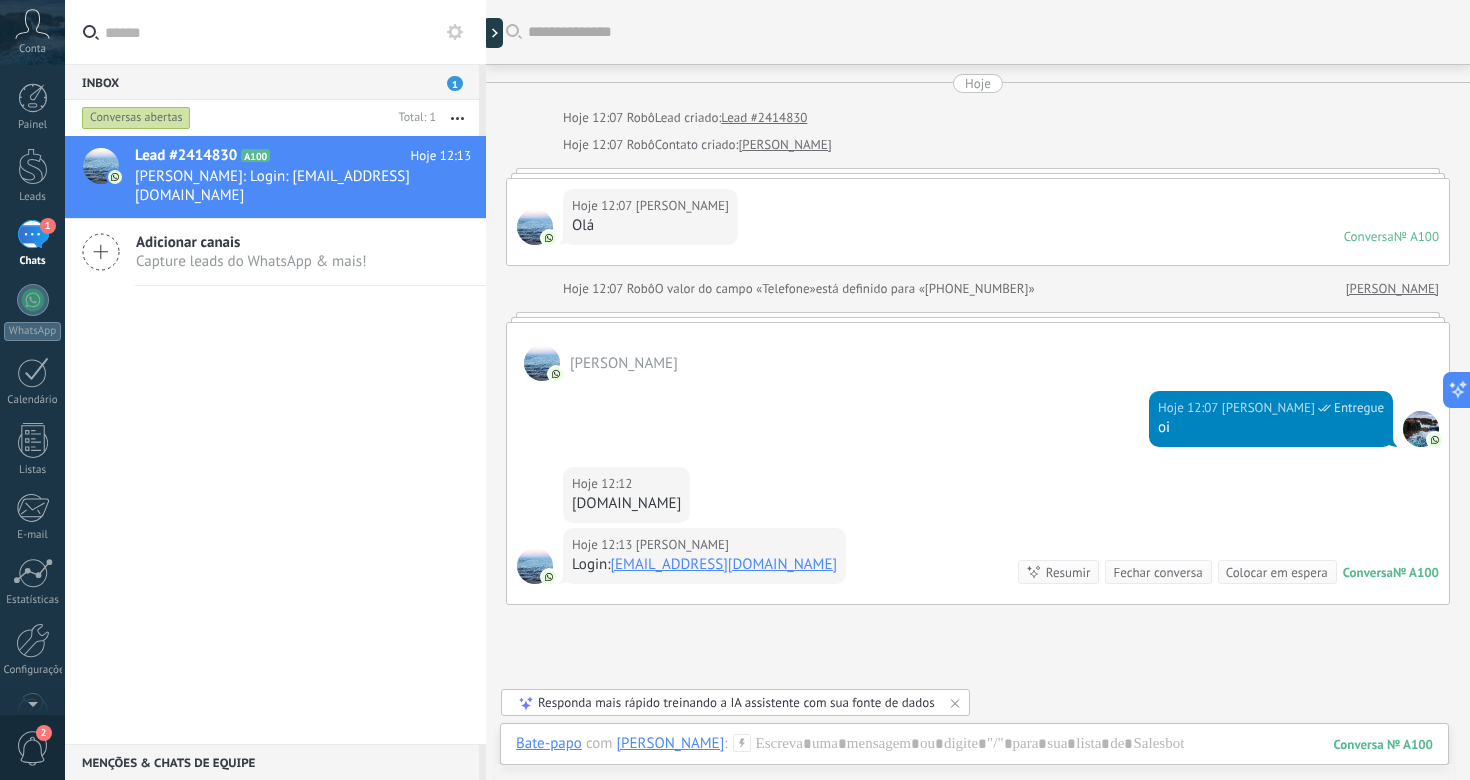 click at bounding box center [978, 173] 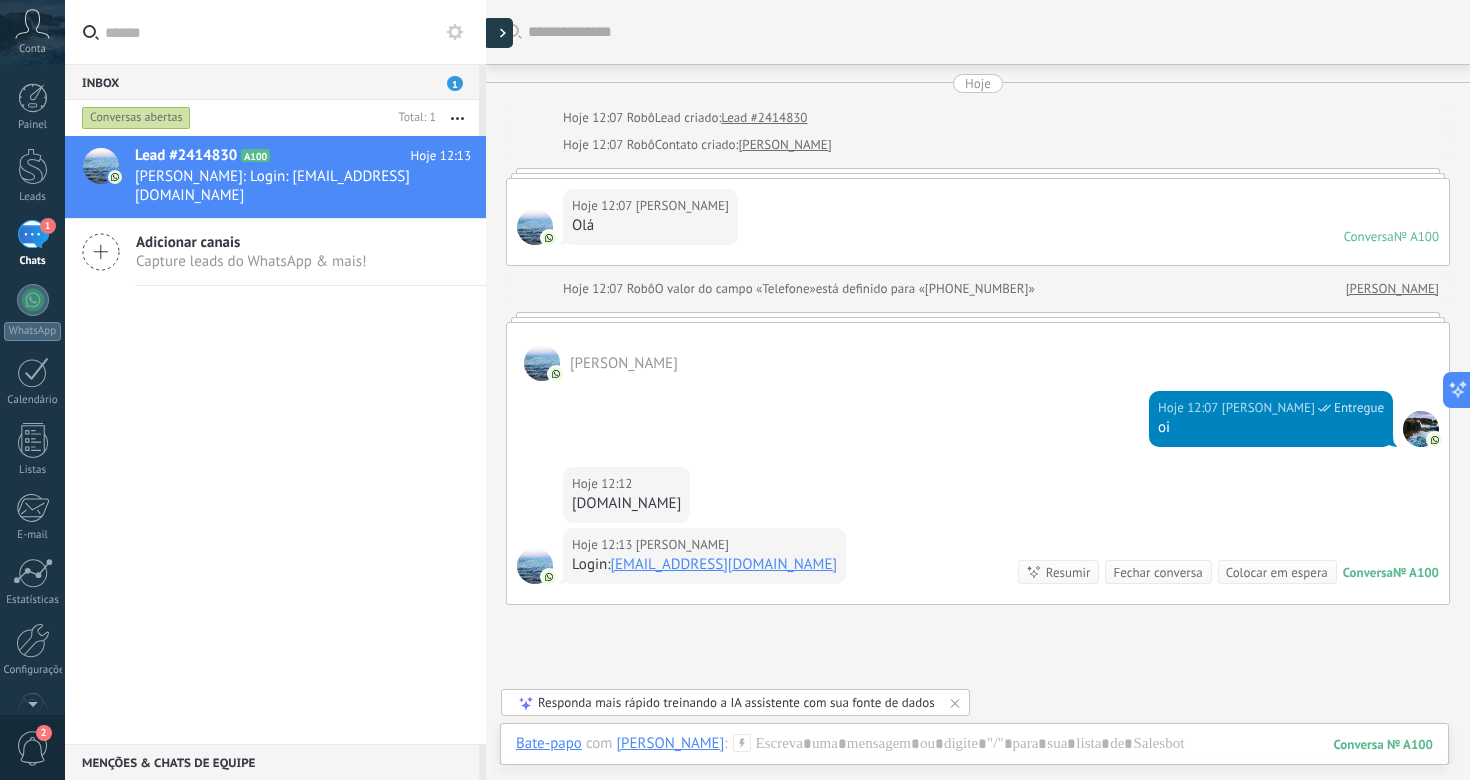 click at bounding box center (498, 33) 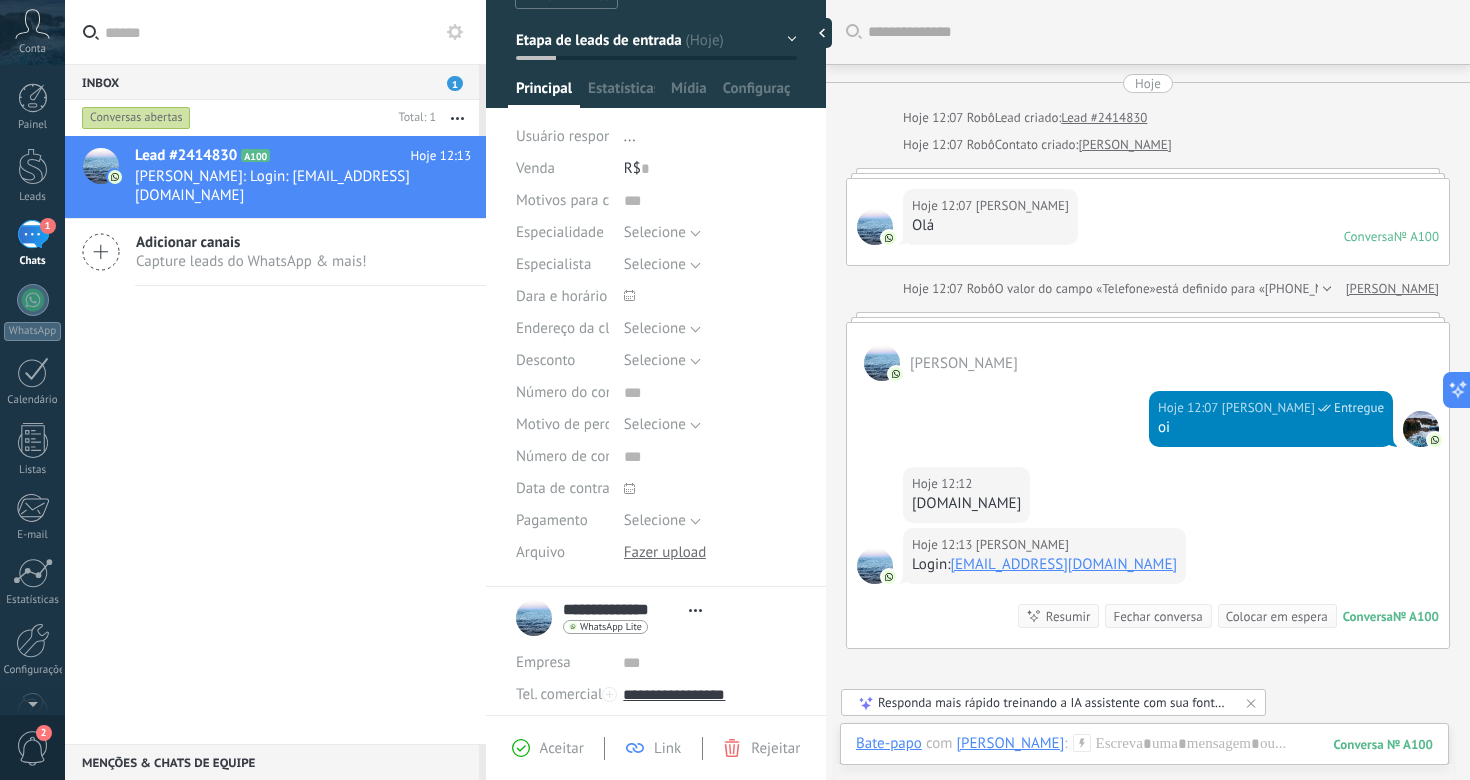 scroll, scrollTop: 0, scrollLeft: 0, axis: both 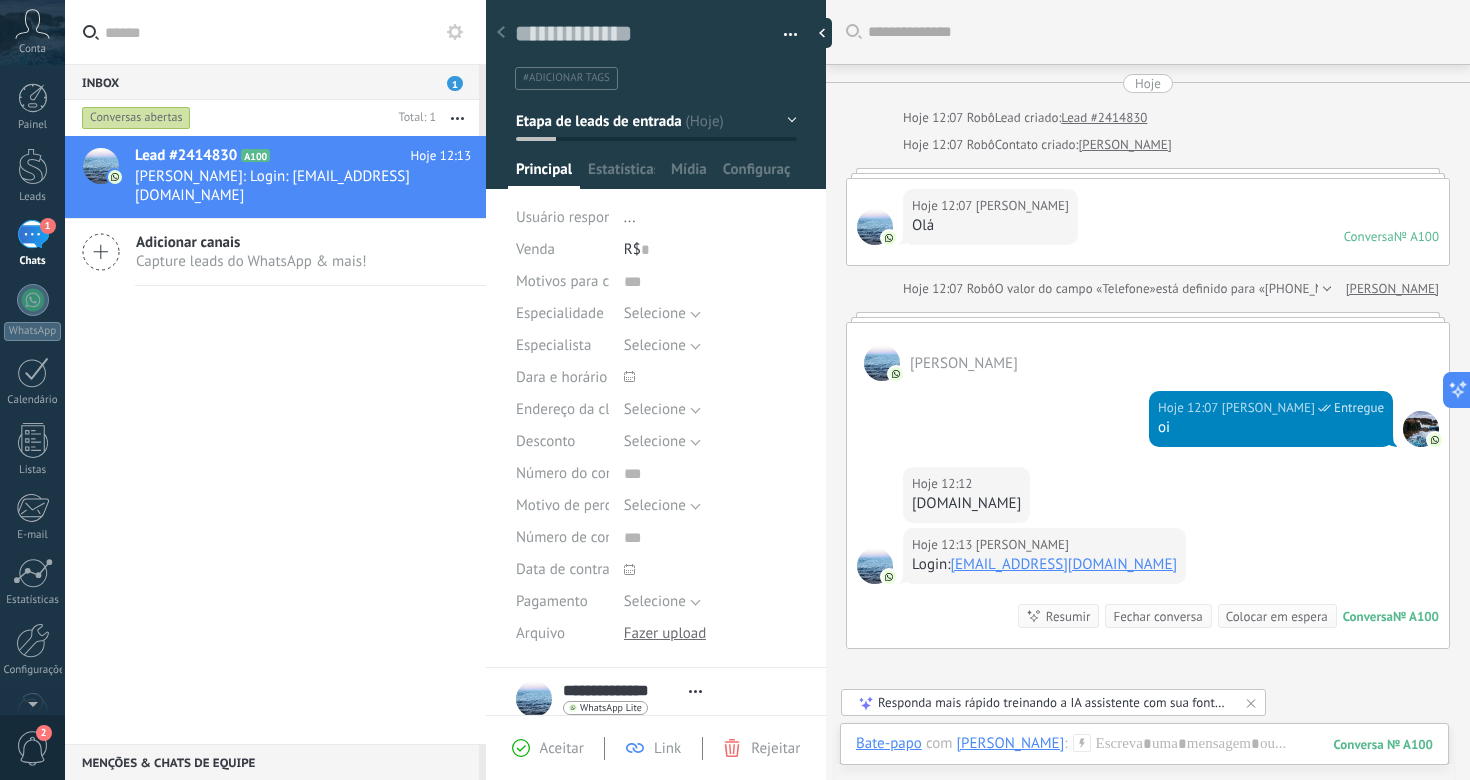 click on "..." at bounding box center (630, 217) 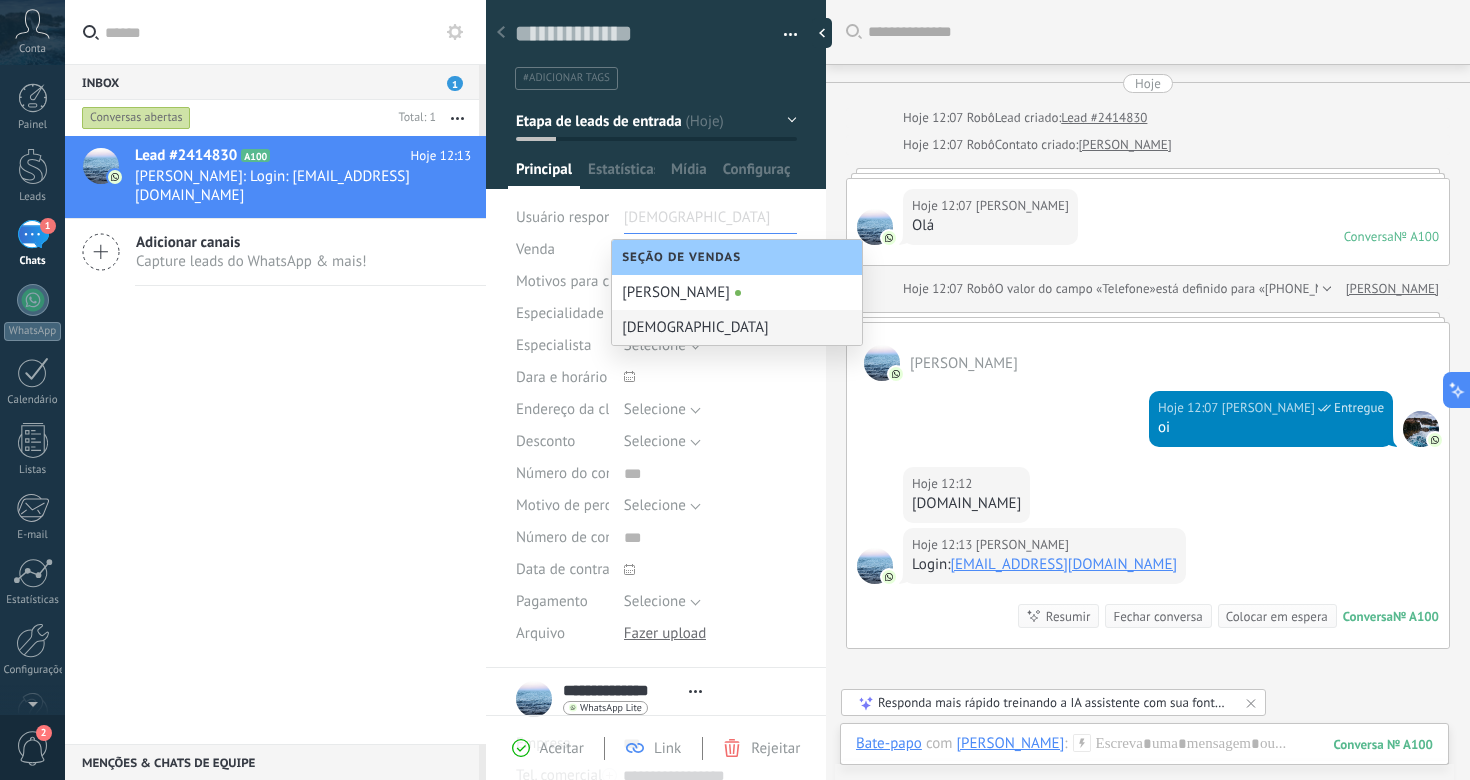 click on "[DEMOGRAPHIC_DATA]" at bounding box center (737, 327) 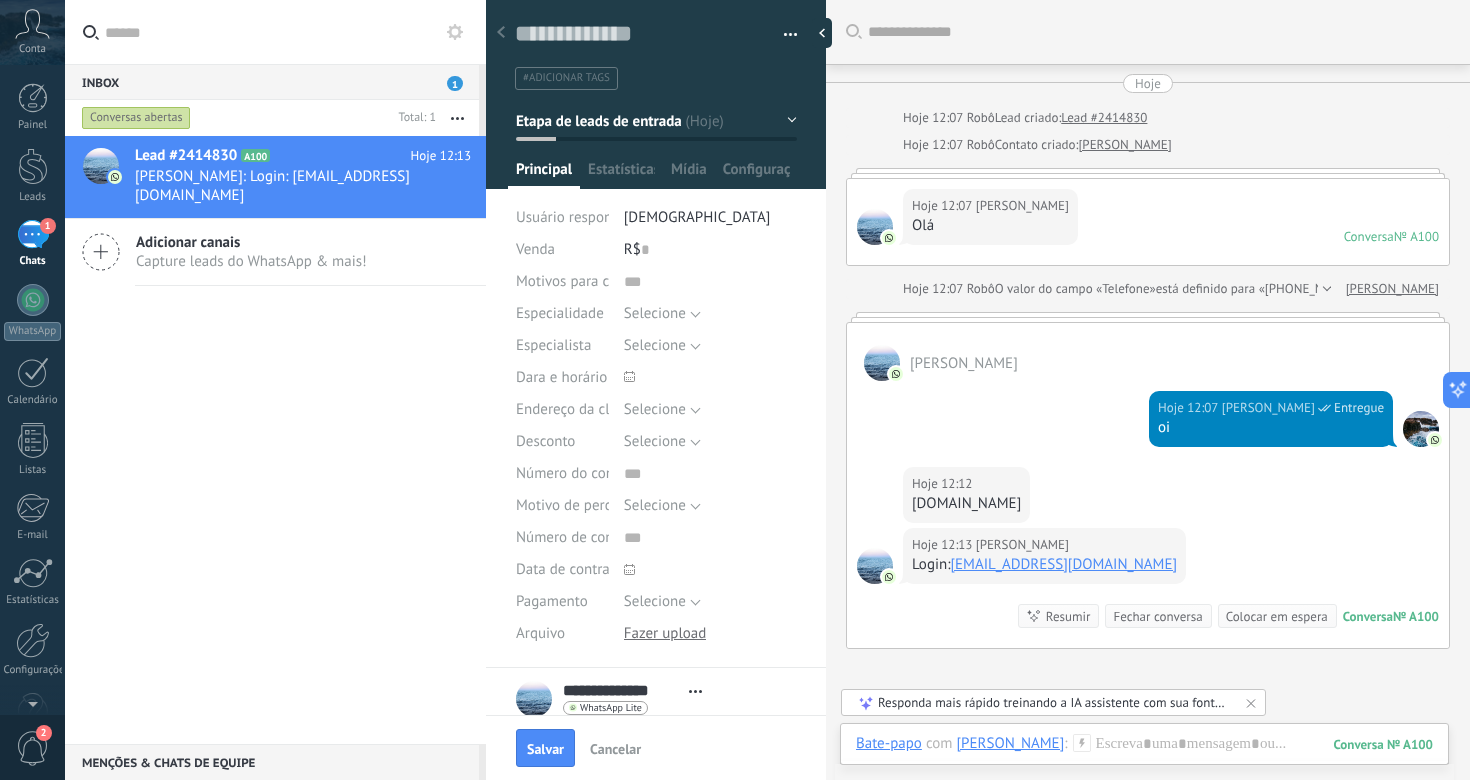 click on "[DEMOGRAPHIC_DATA]" at bounding box center (697, 217) 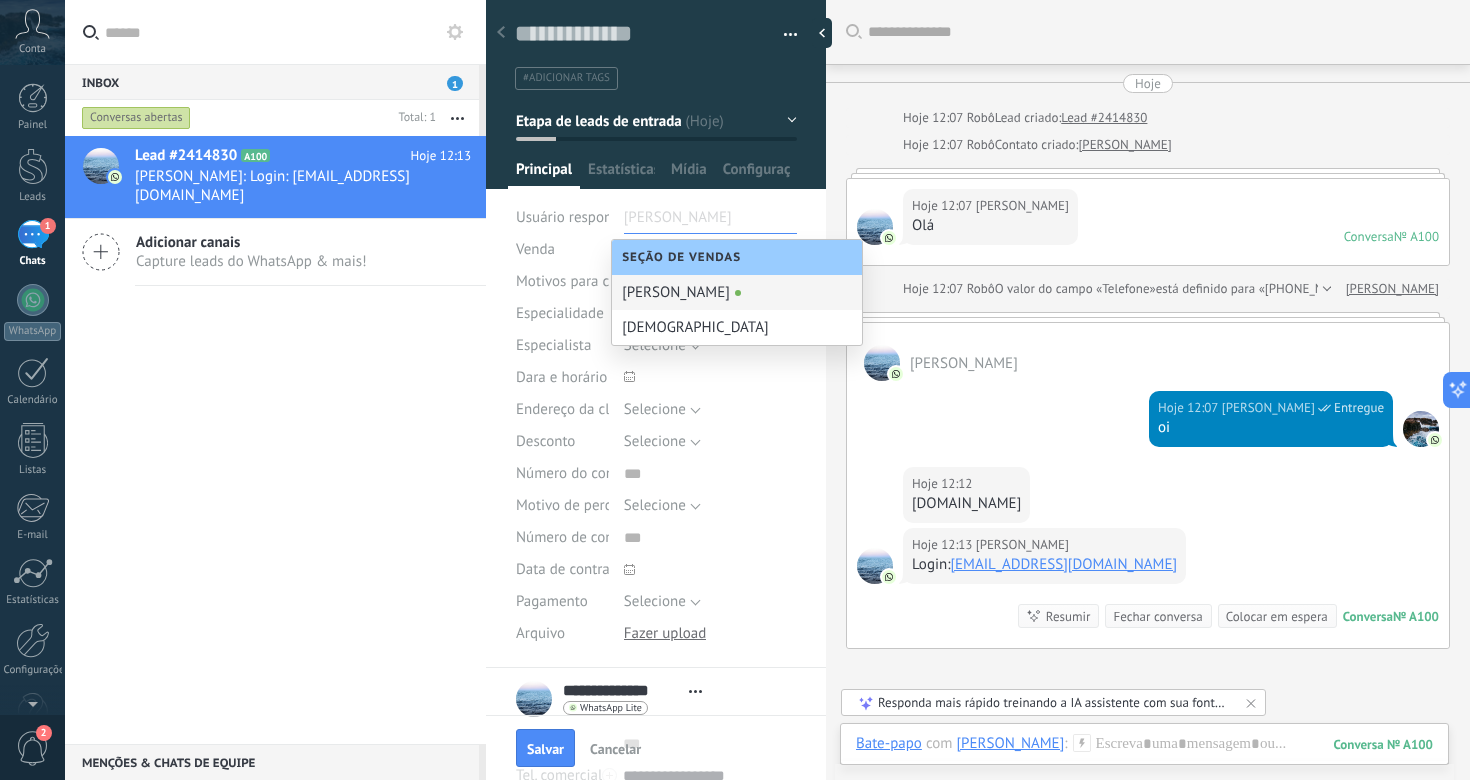 click on "[PERSON_NAME]" at bounding box center (737, 292) 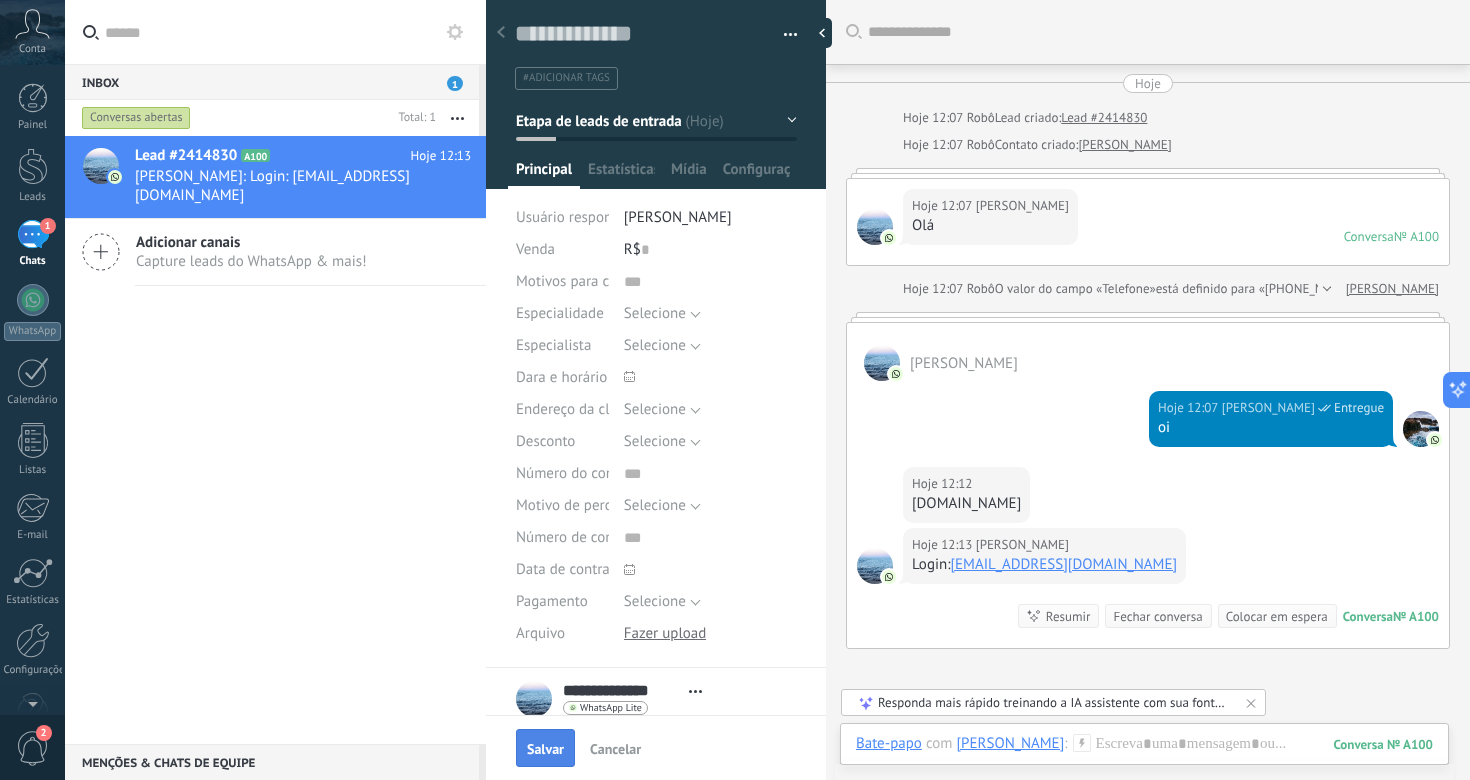 click on "Salvar" at bounding box center (545, 749) 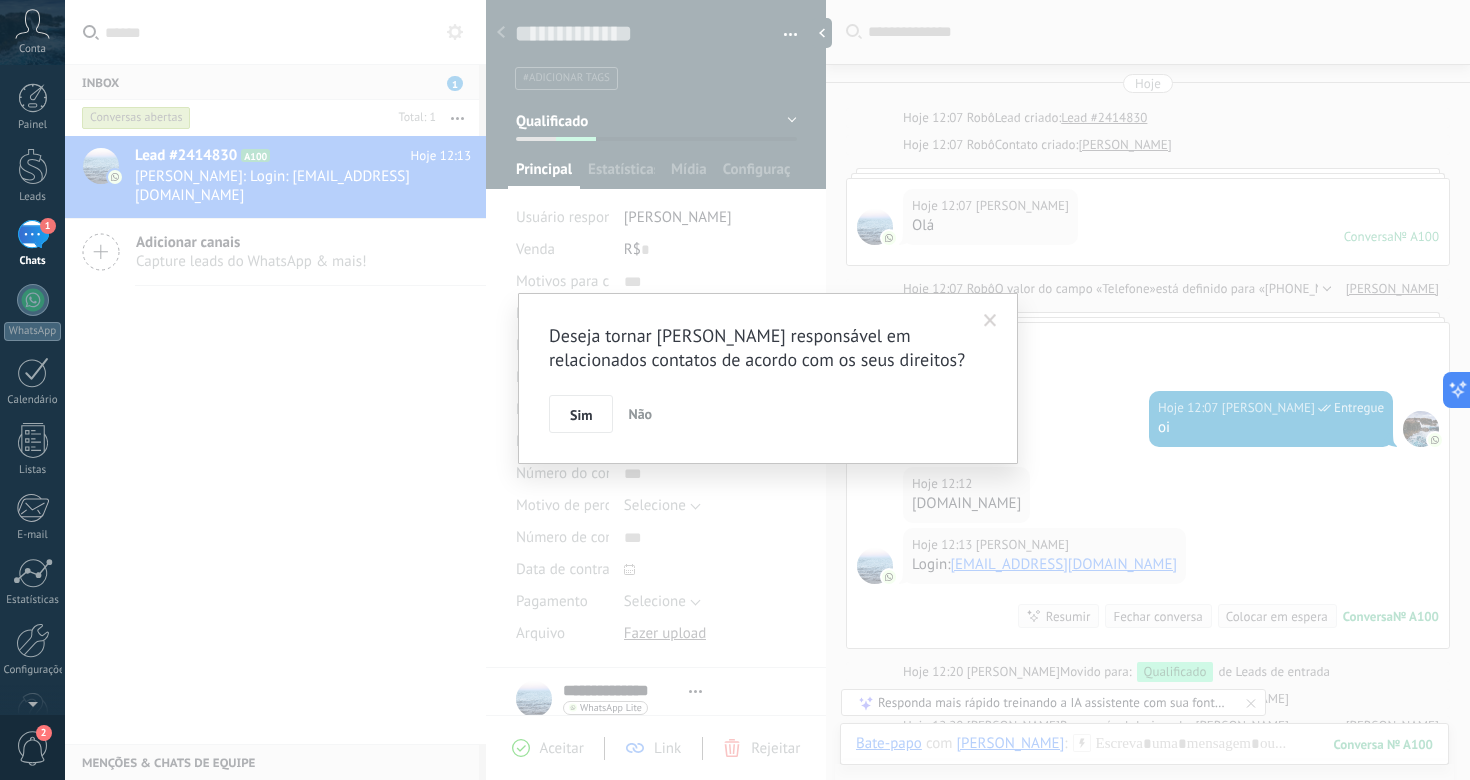 scroll, scrollTop: 87, scrollLeft: 0, axis: vertical 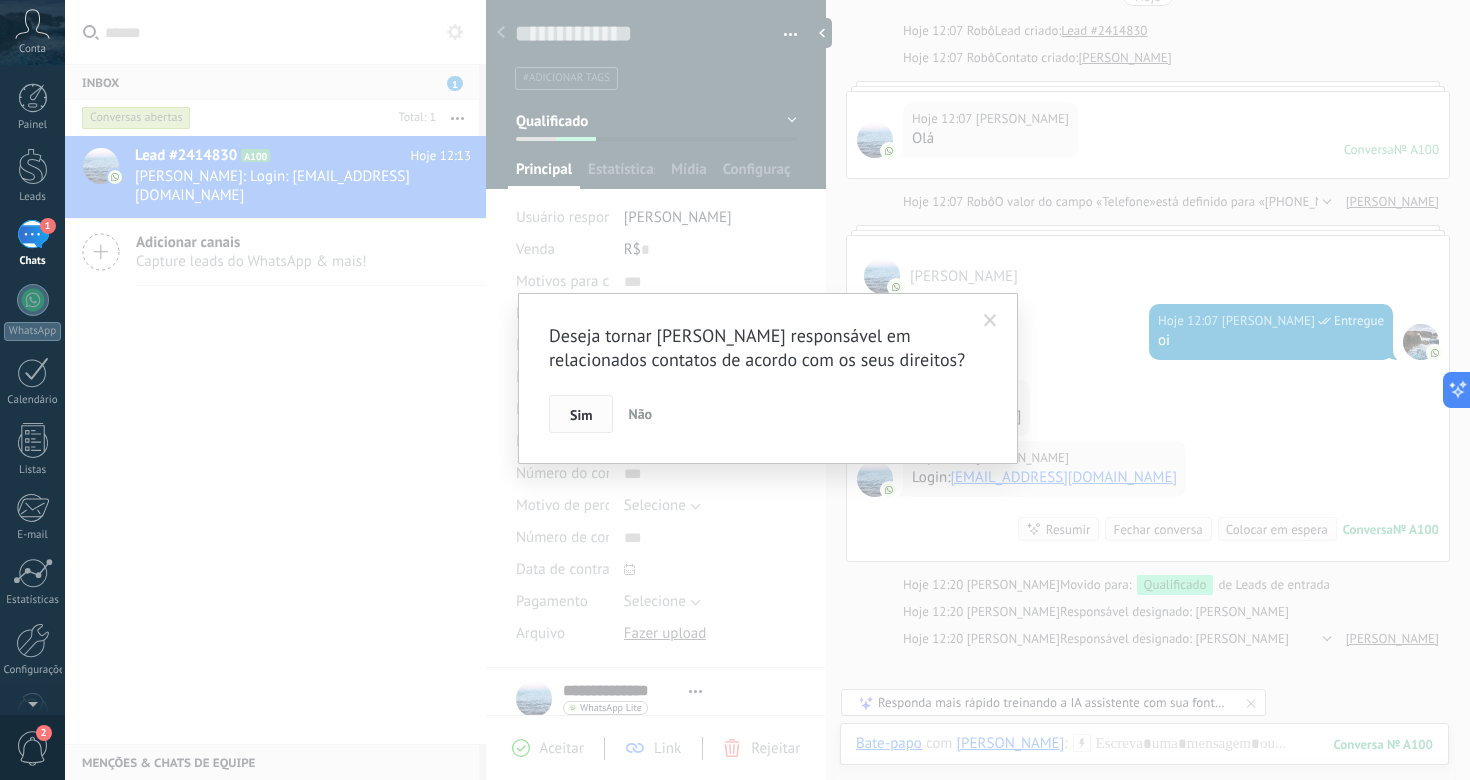 click on "Sim" at bounding box center (581, 415) 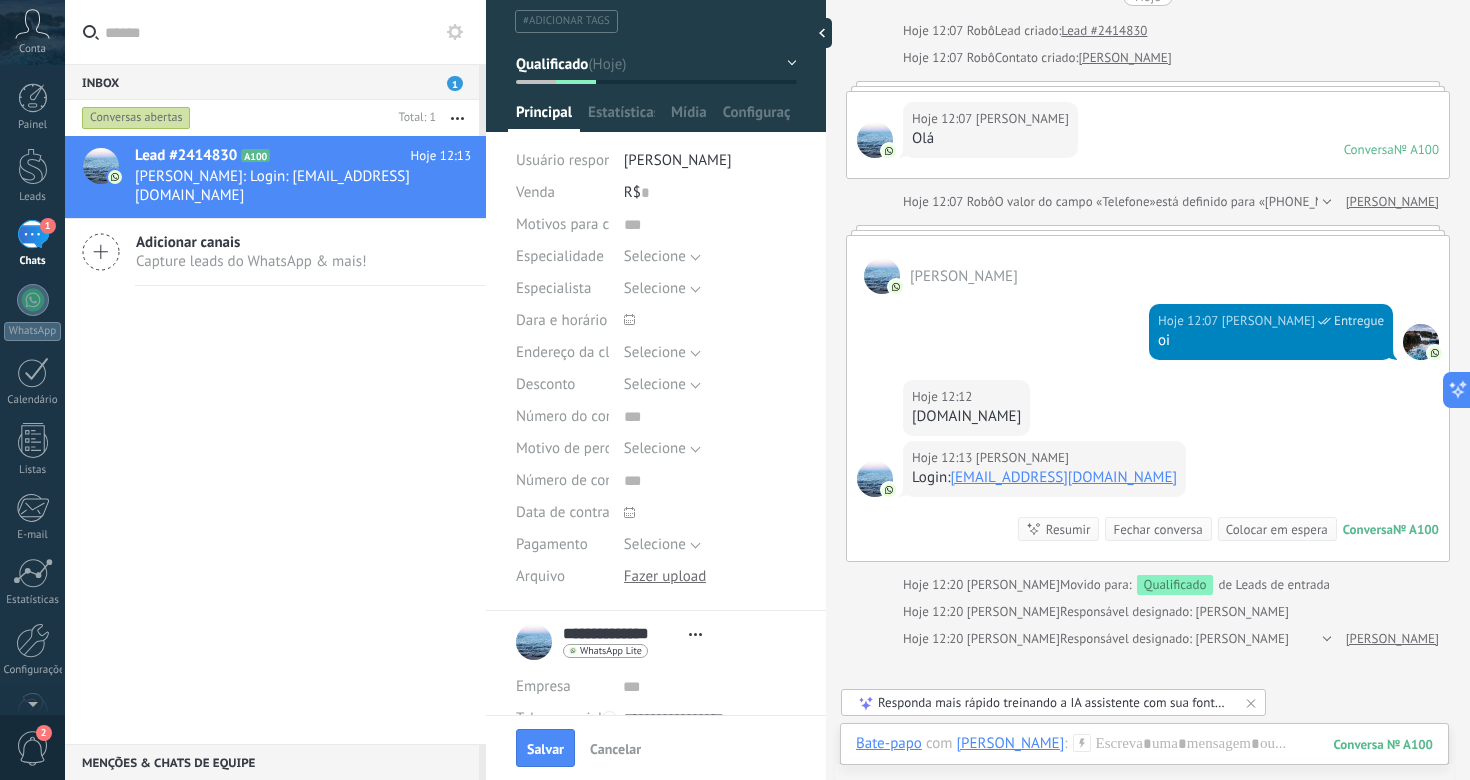 scroll, scrollTop: 0, scrollLeft: 0, axis: both 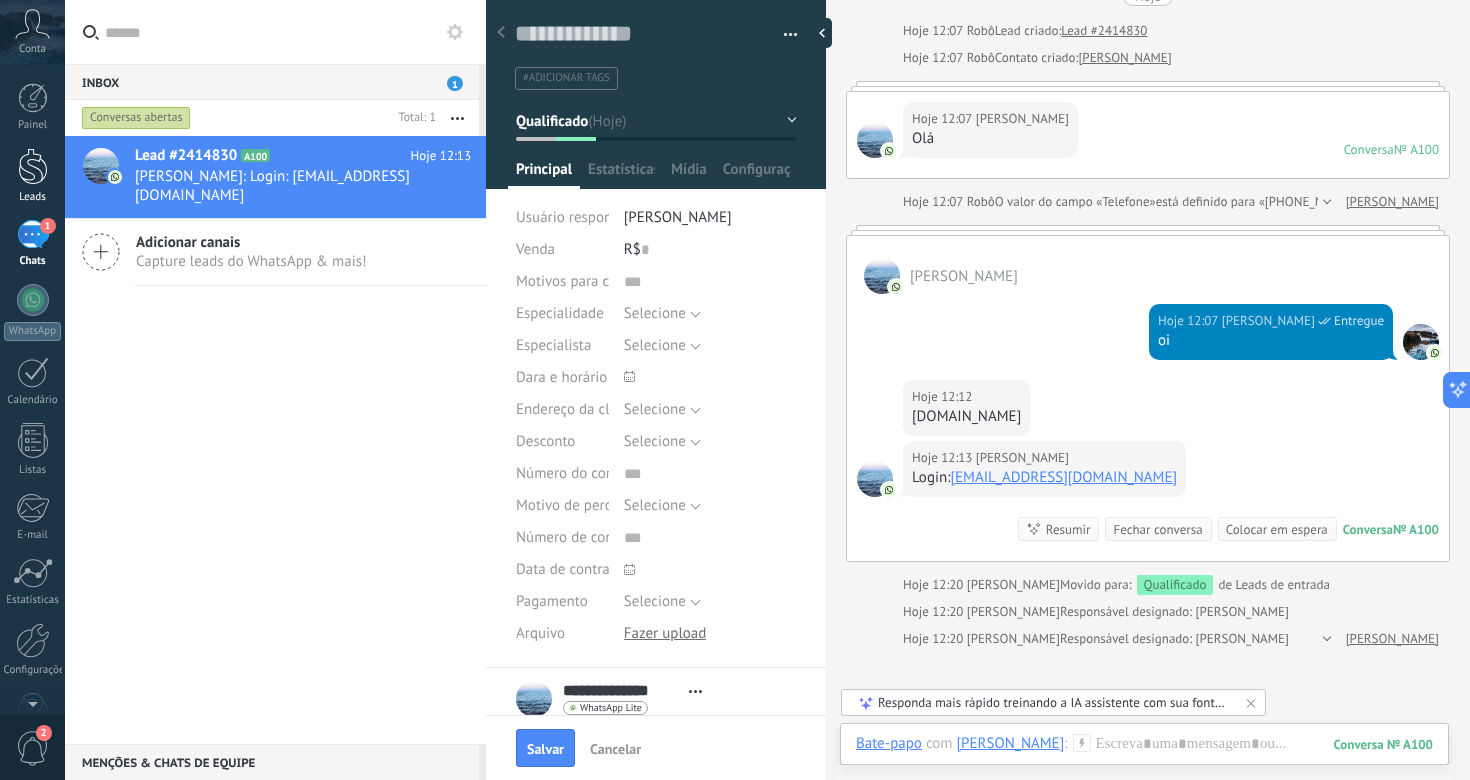 click at bounding box center (33, 166) 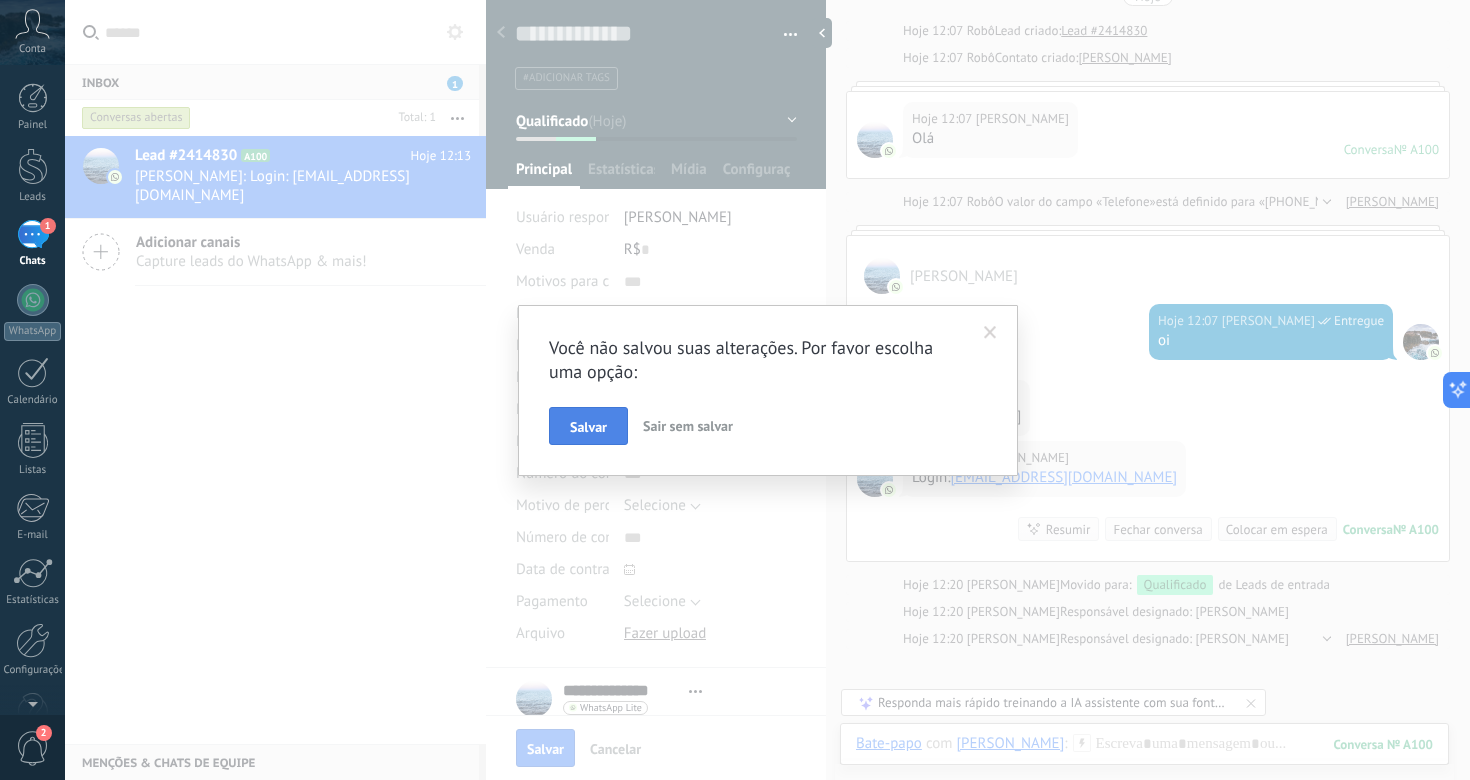 click on "Salvar" at bounding box center (588, 427) 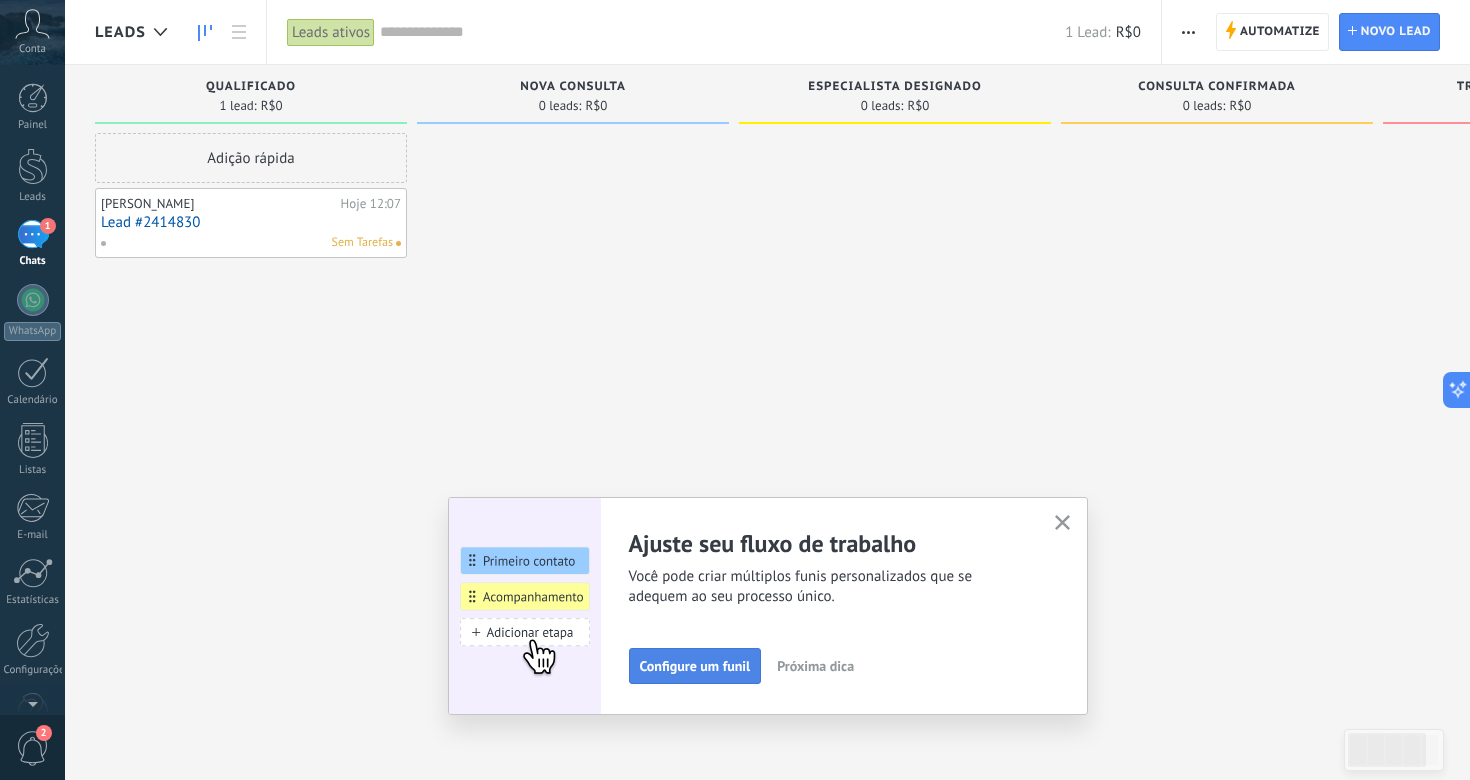 click on "Configure um funil" at bounding box center (695, 666) 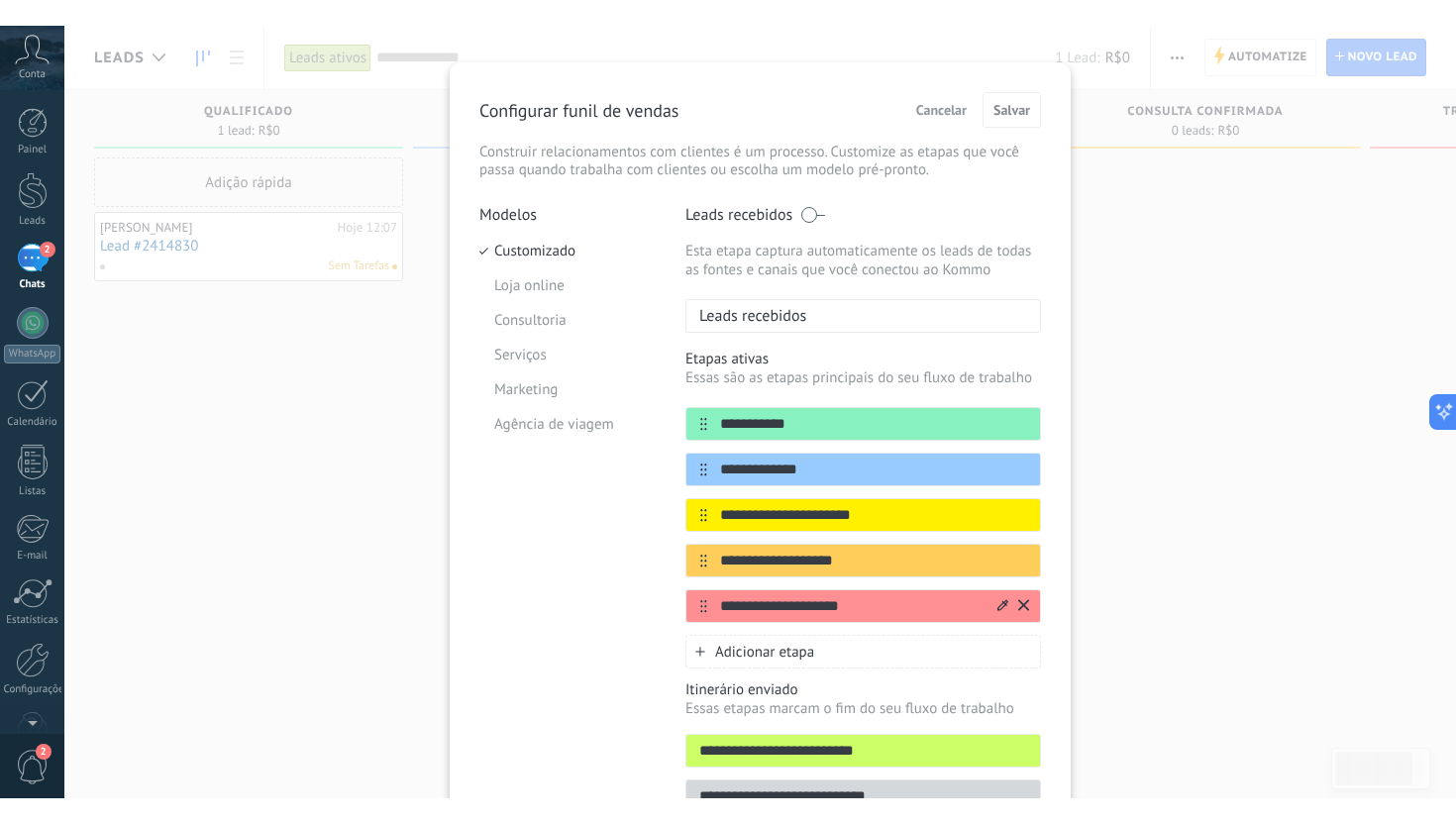 scroll, scrollTop: 0, scrollLeft: 0, axis: both 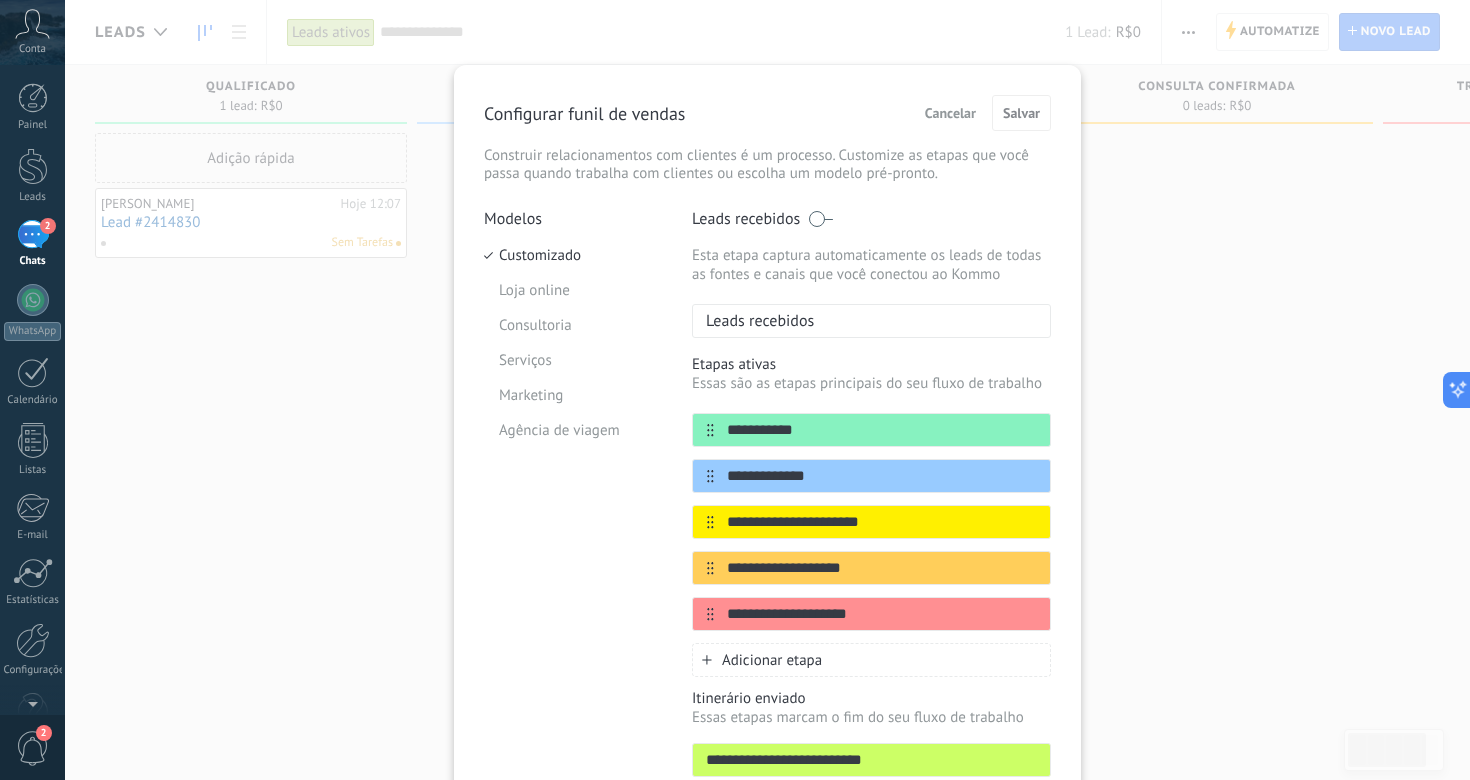 type on "**********" 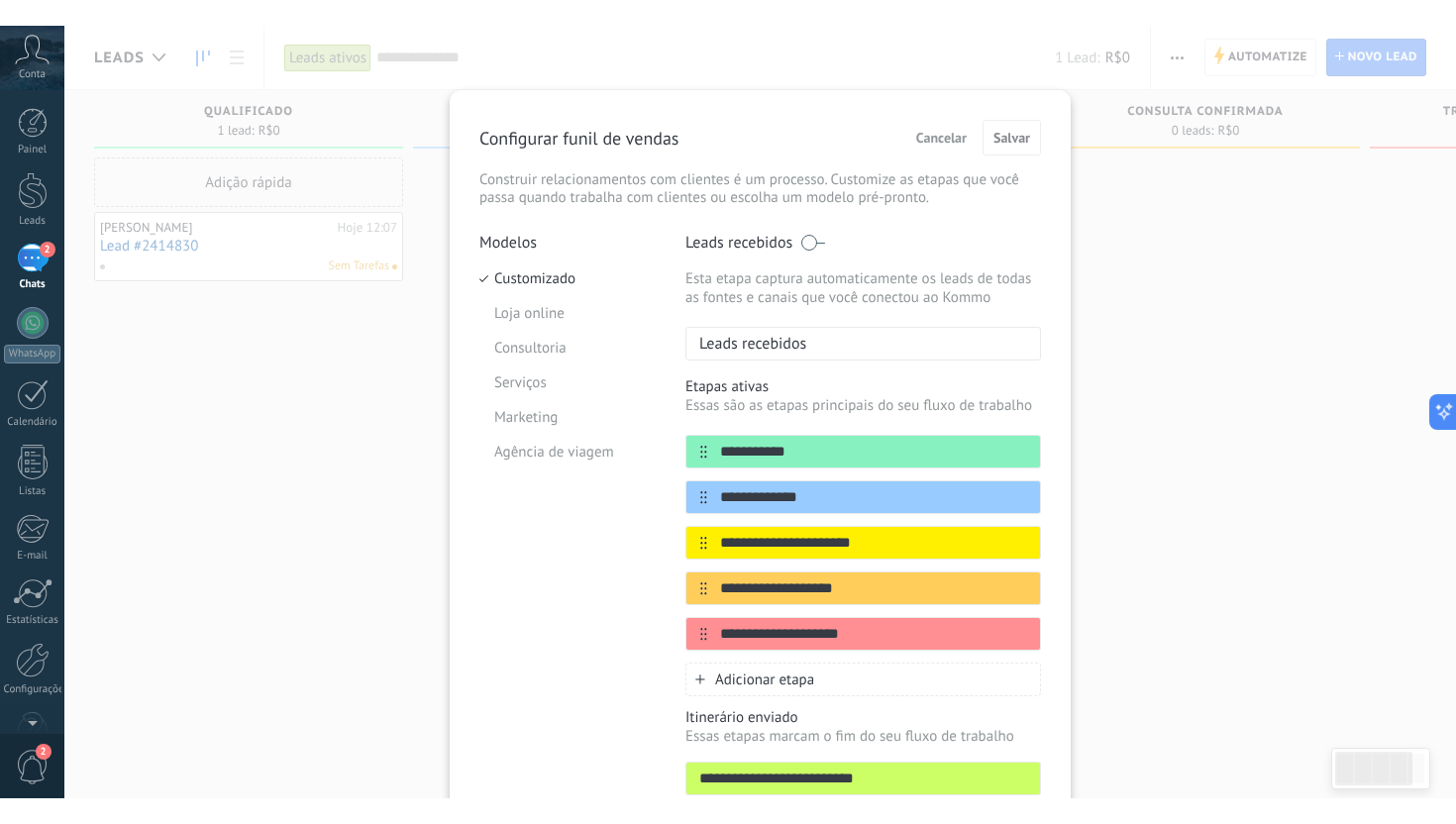 scroll, scrollTop: 30, scrollLeft: 0, axis: vertical 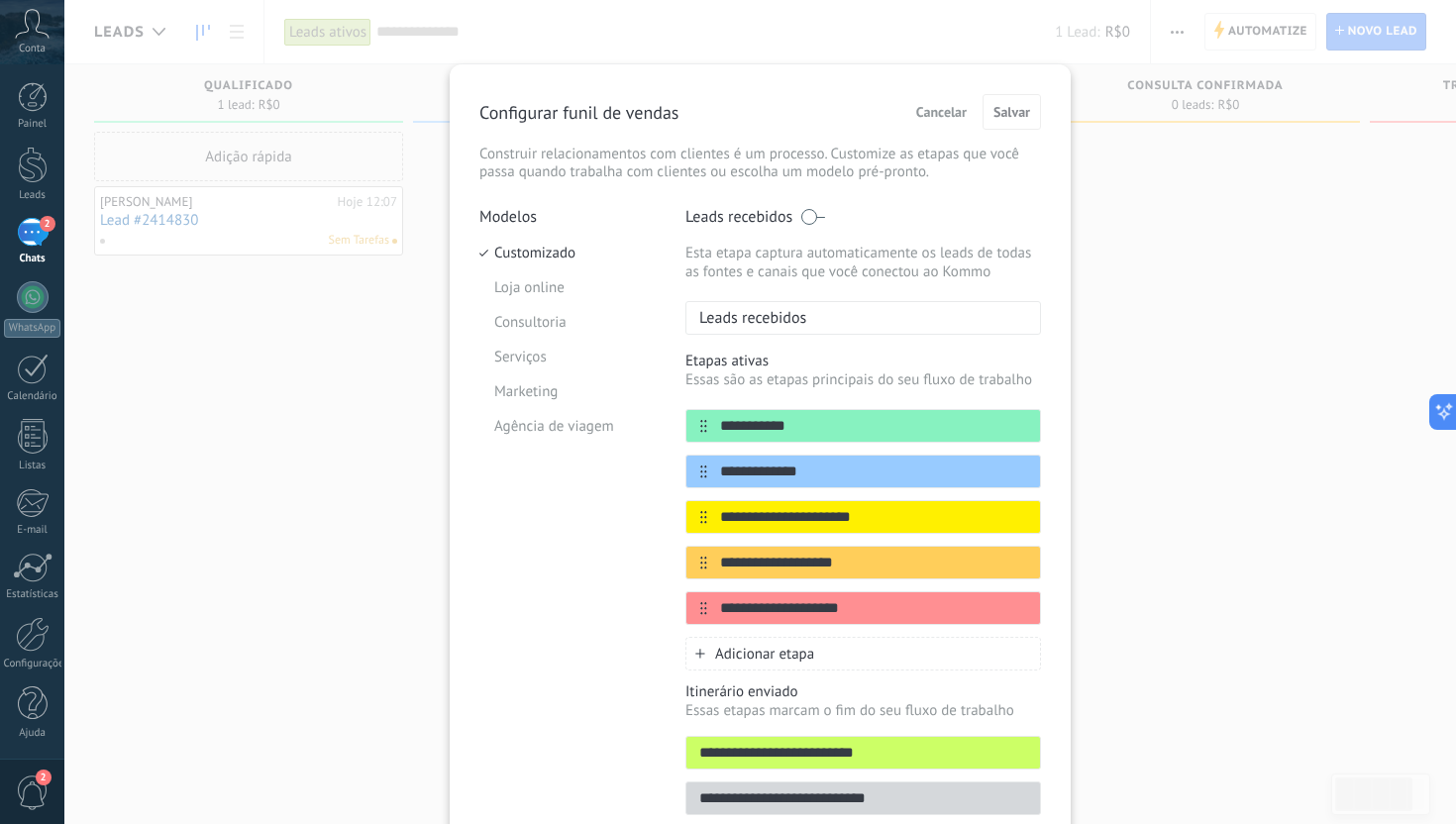 click on "Leads recebidos" at bounding box center (863, 318) 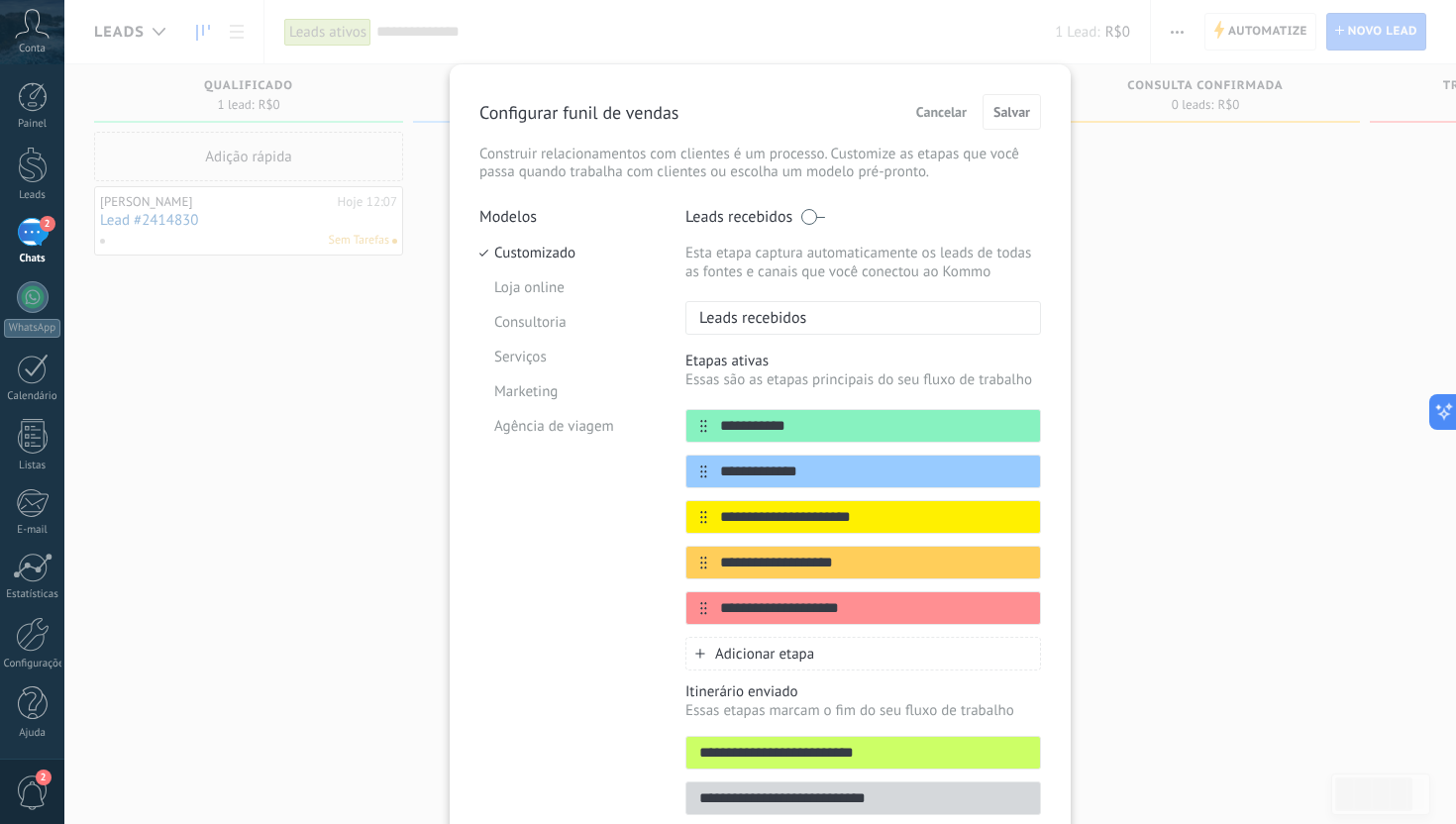 click on "Leads recebidos" at bounding box center (746, 318) 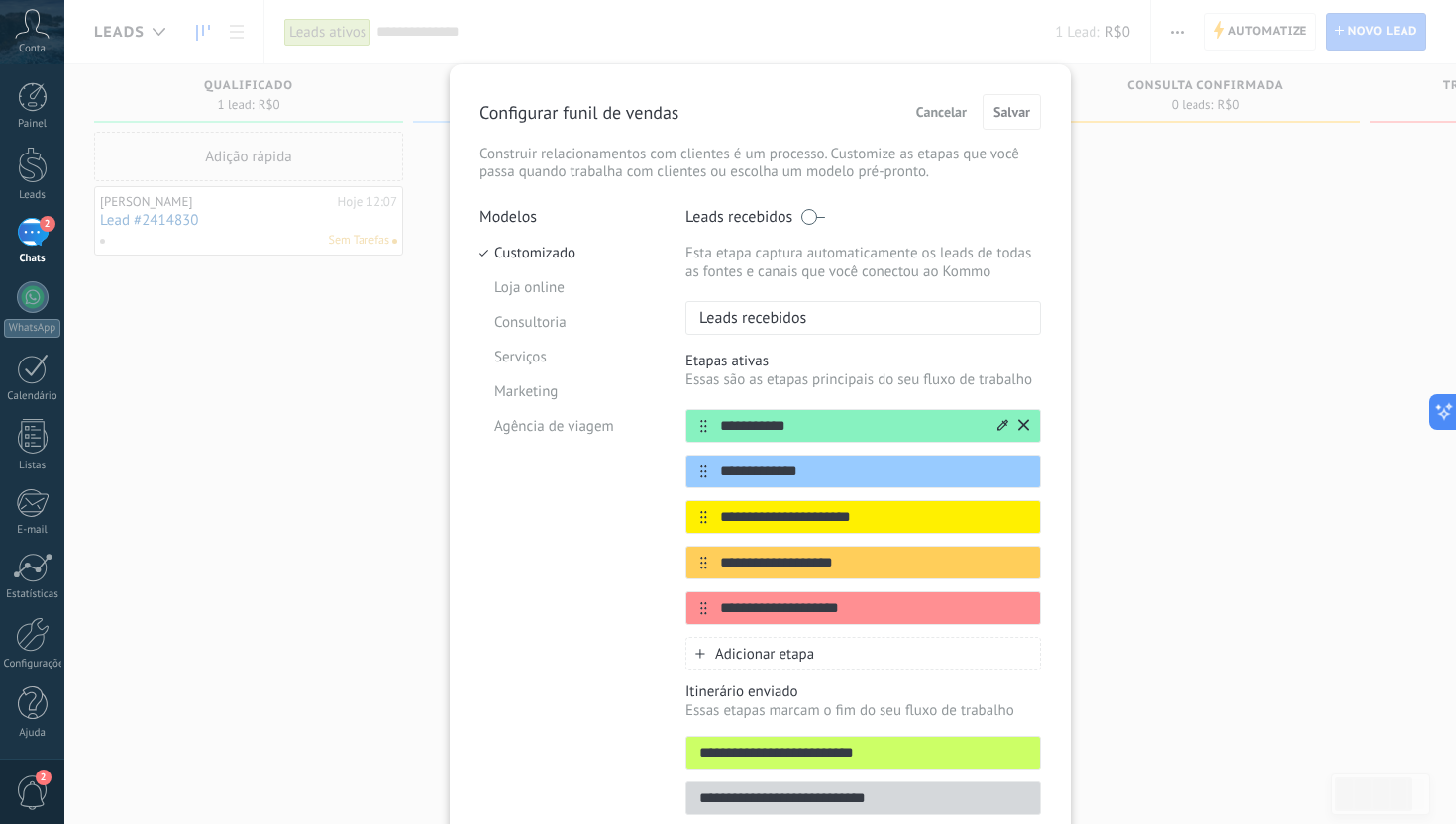 click on "**********" at bounding box center (851, 426) 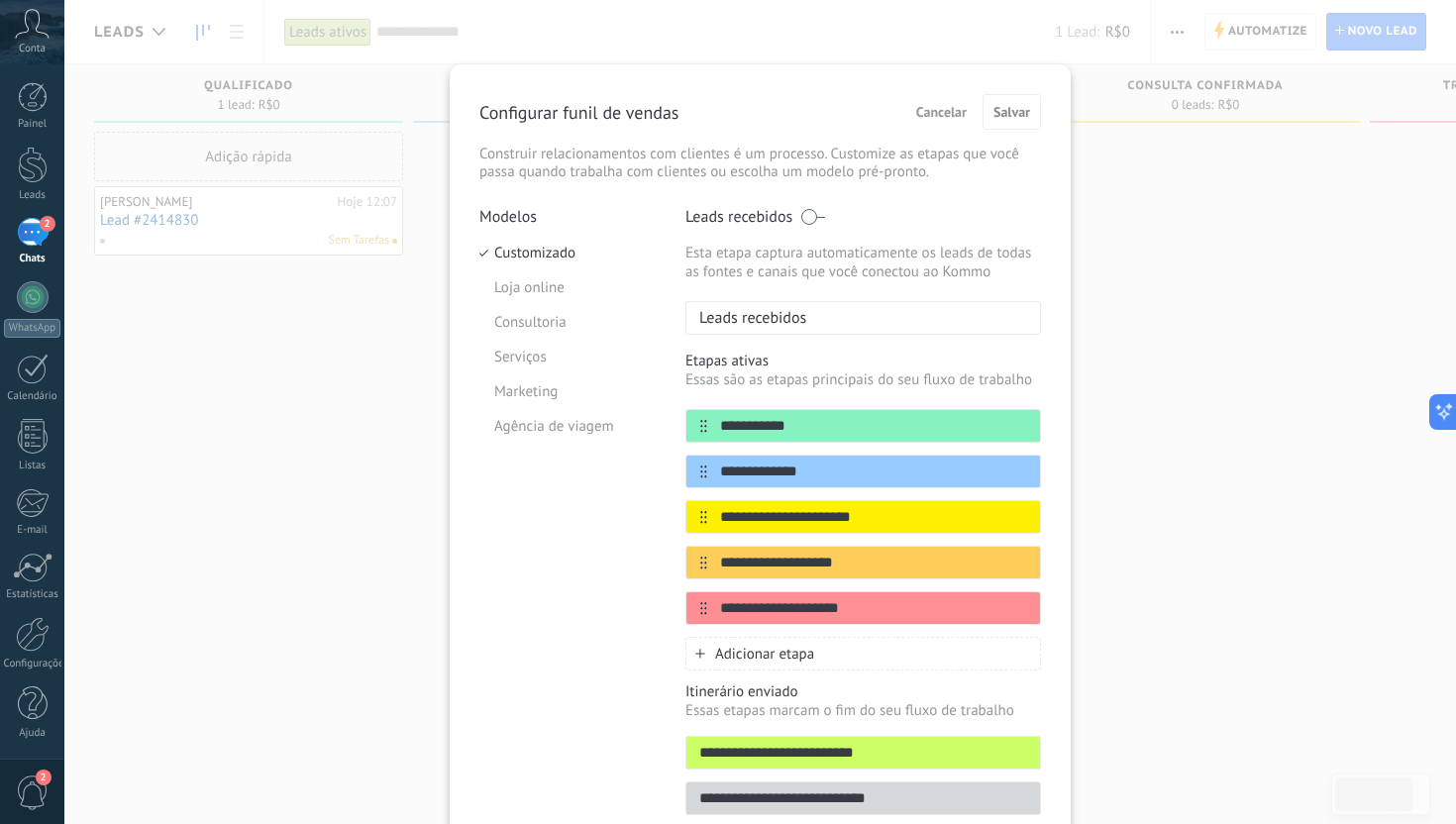 click on "Leads recebidos" at bounding box center [863, 318] 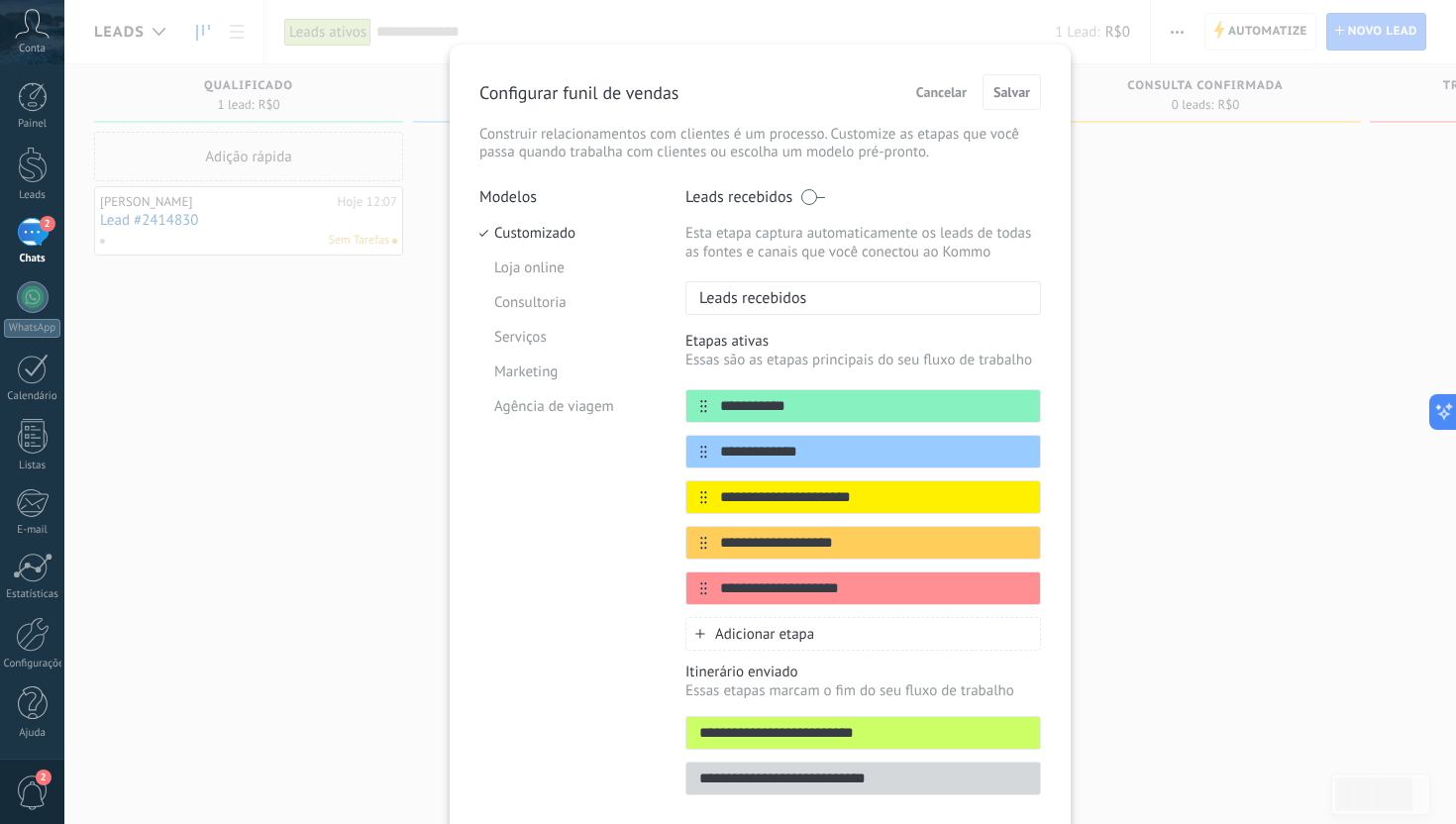 scroll, scrollTop: 0, scrollLeft: 0, axis: both 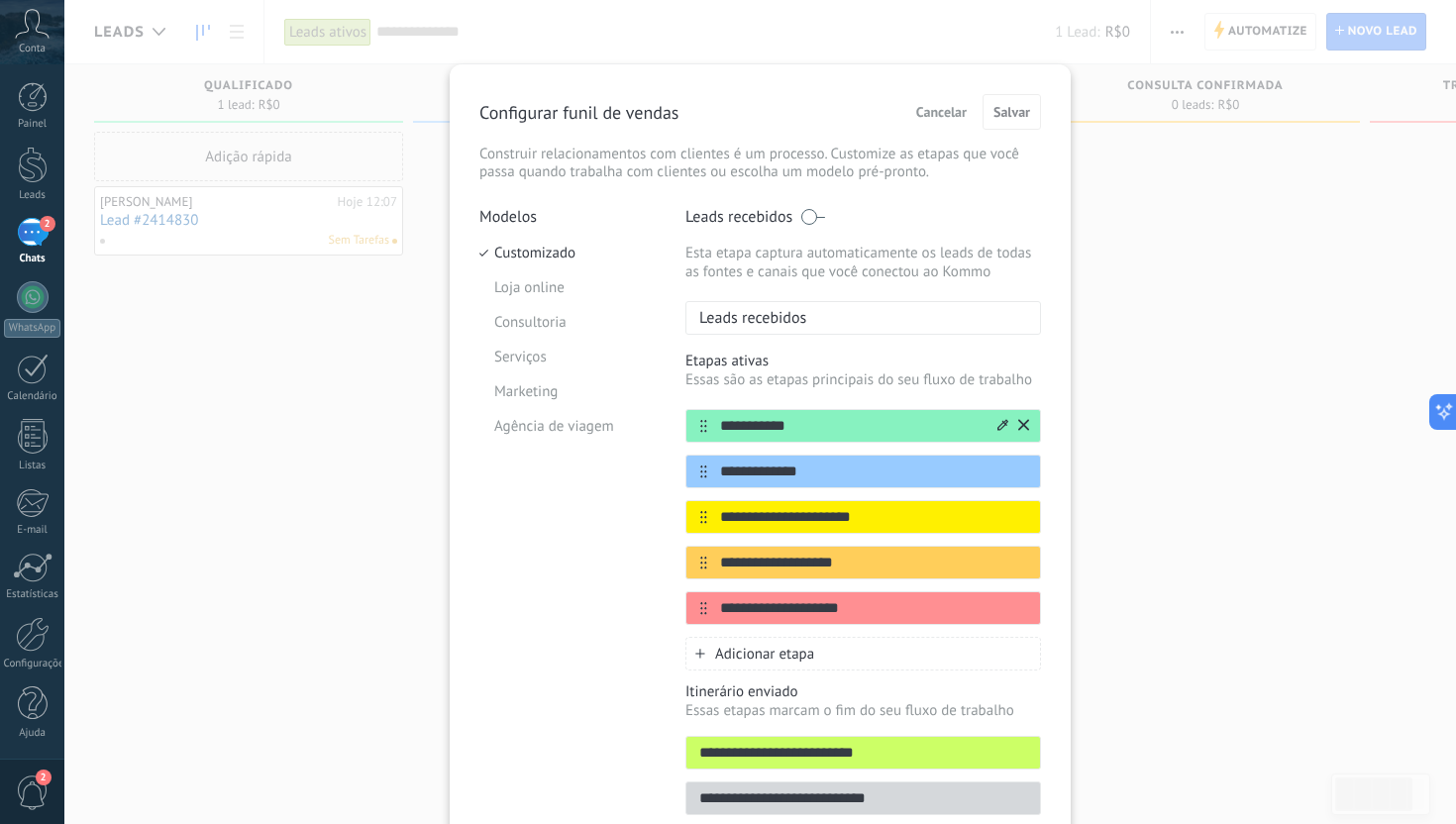 click on "**********" at bounding box center [851, 426] 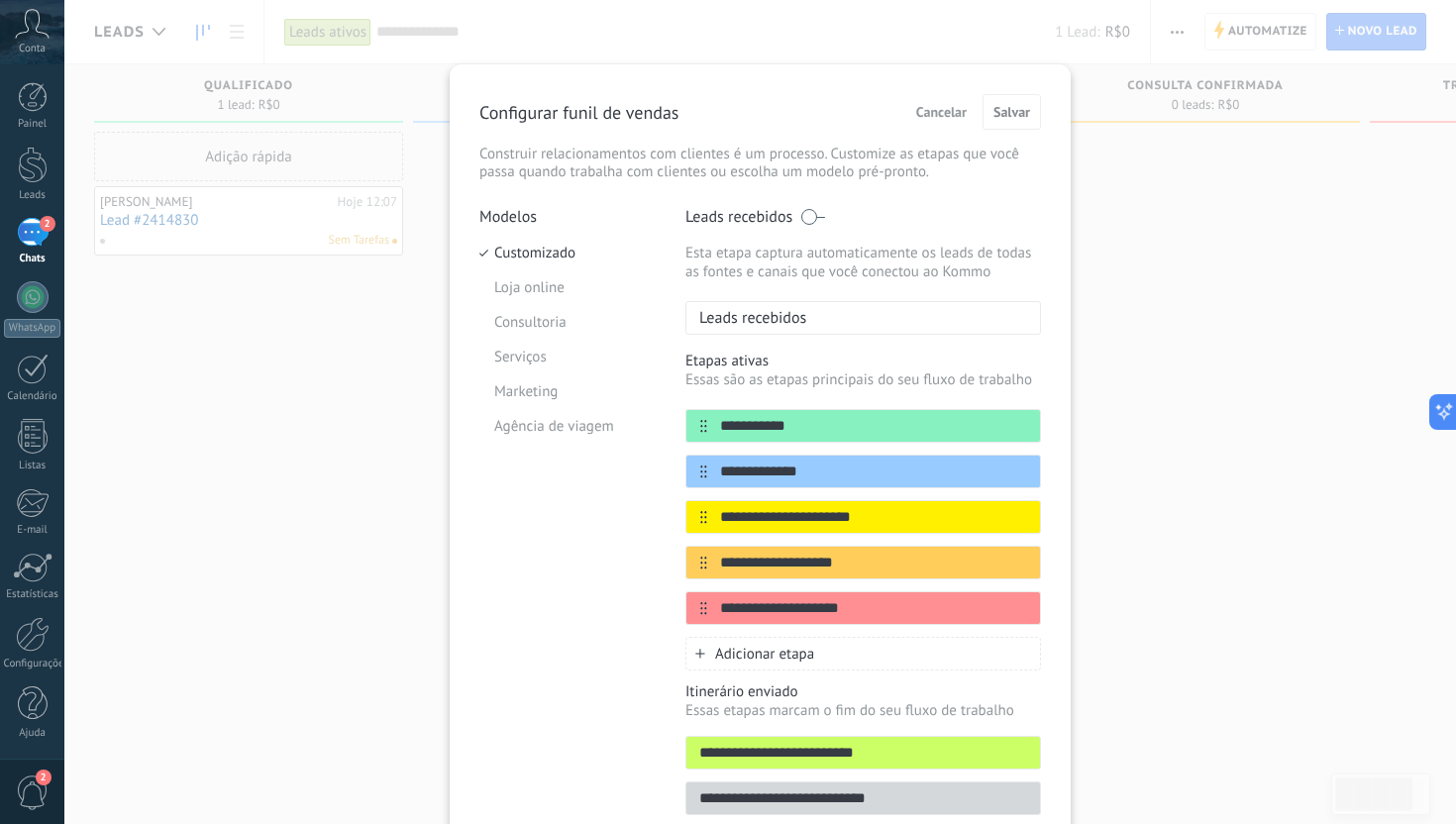 click on "Leads recebidos" at bounding box center [863, 318] 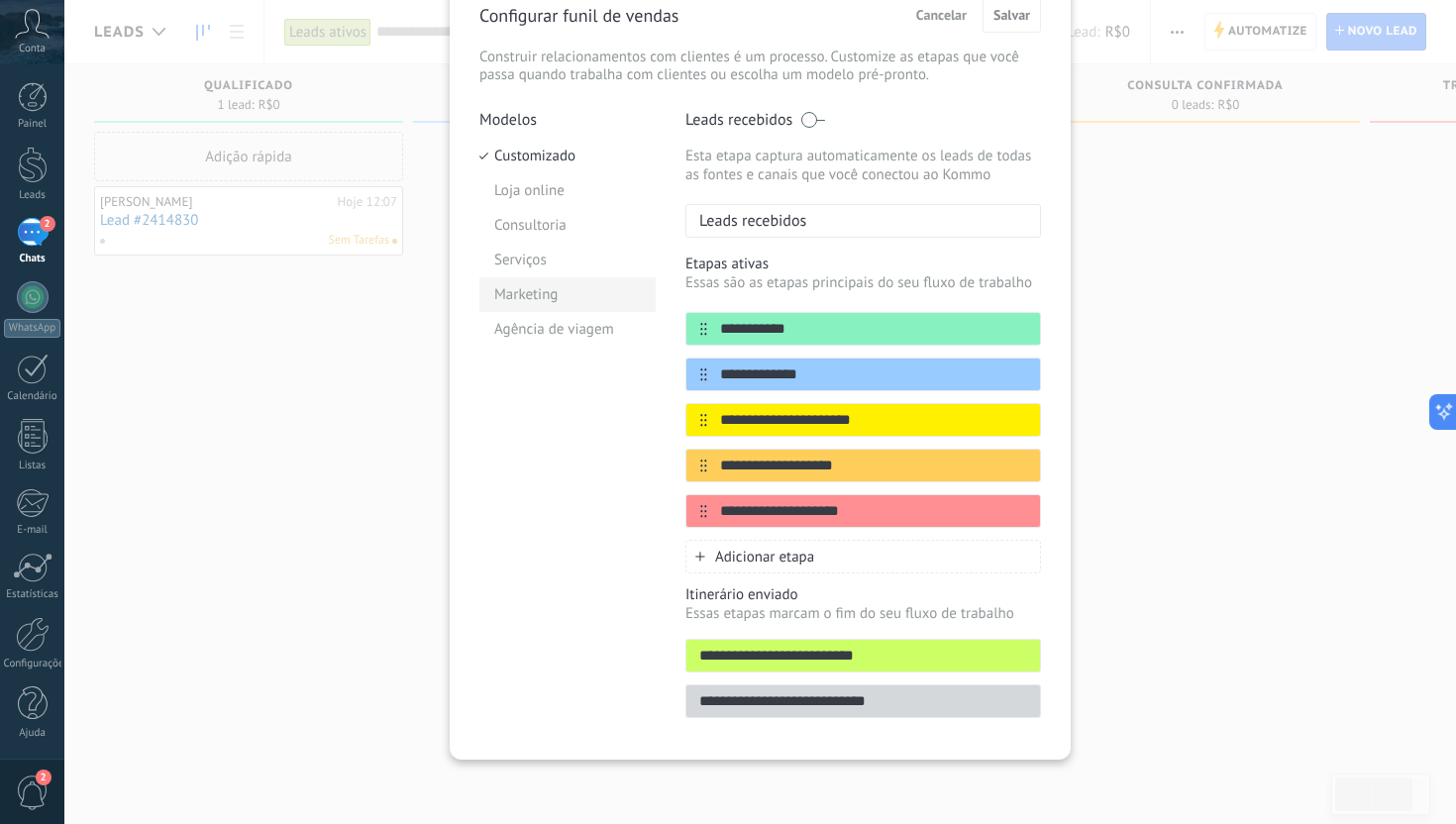 scroll, scrollTop: 0, scrollLeft: 0, axis: both 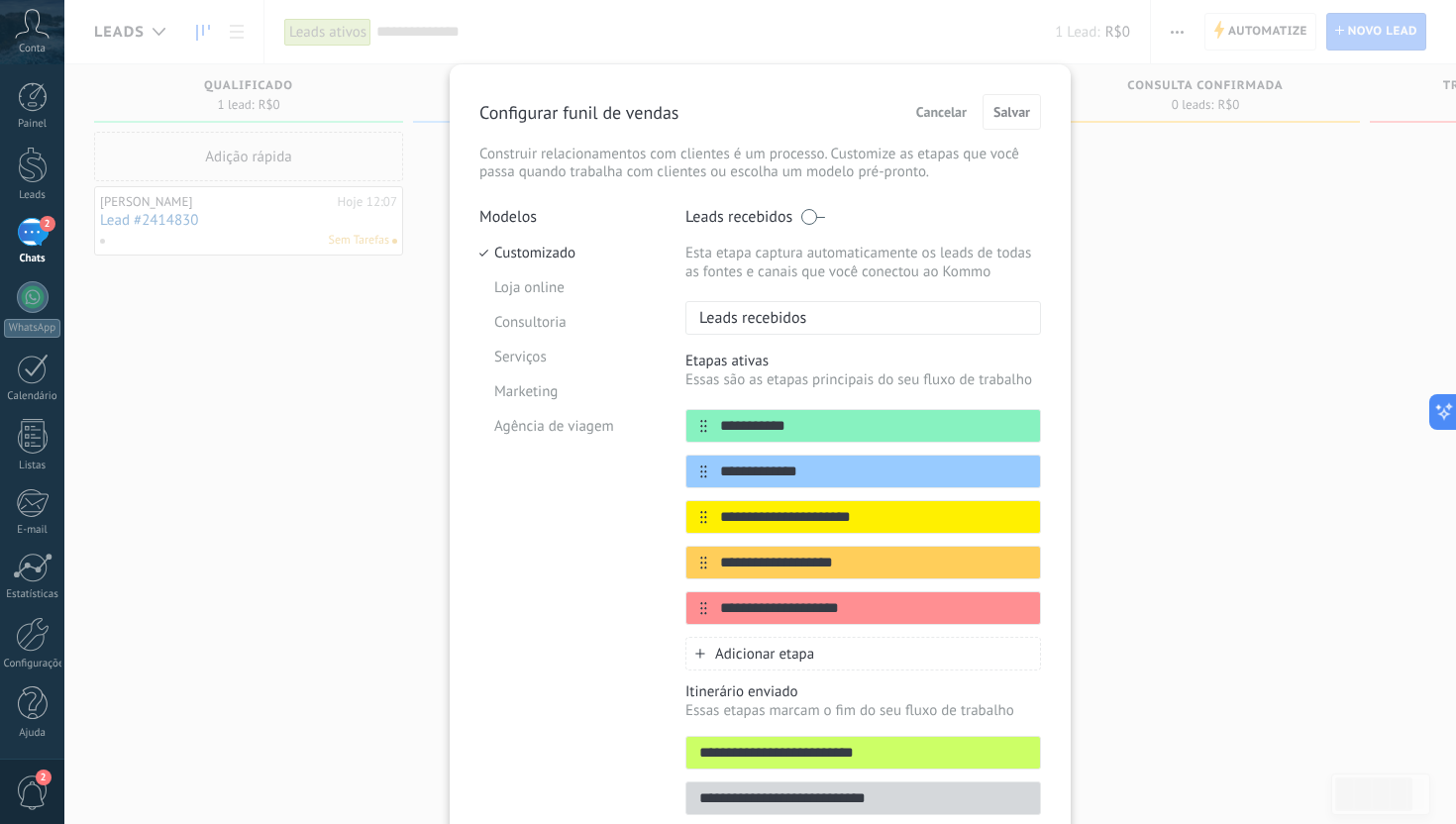 click at bounding box center (812, 217) 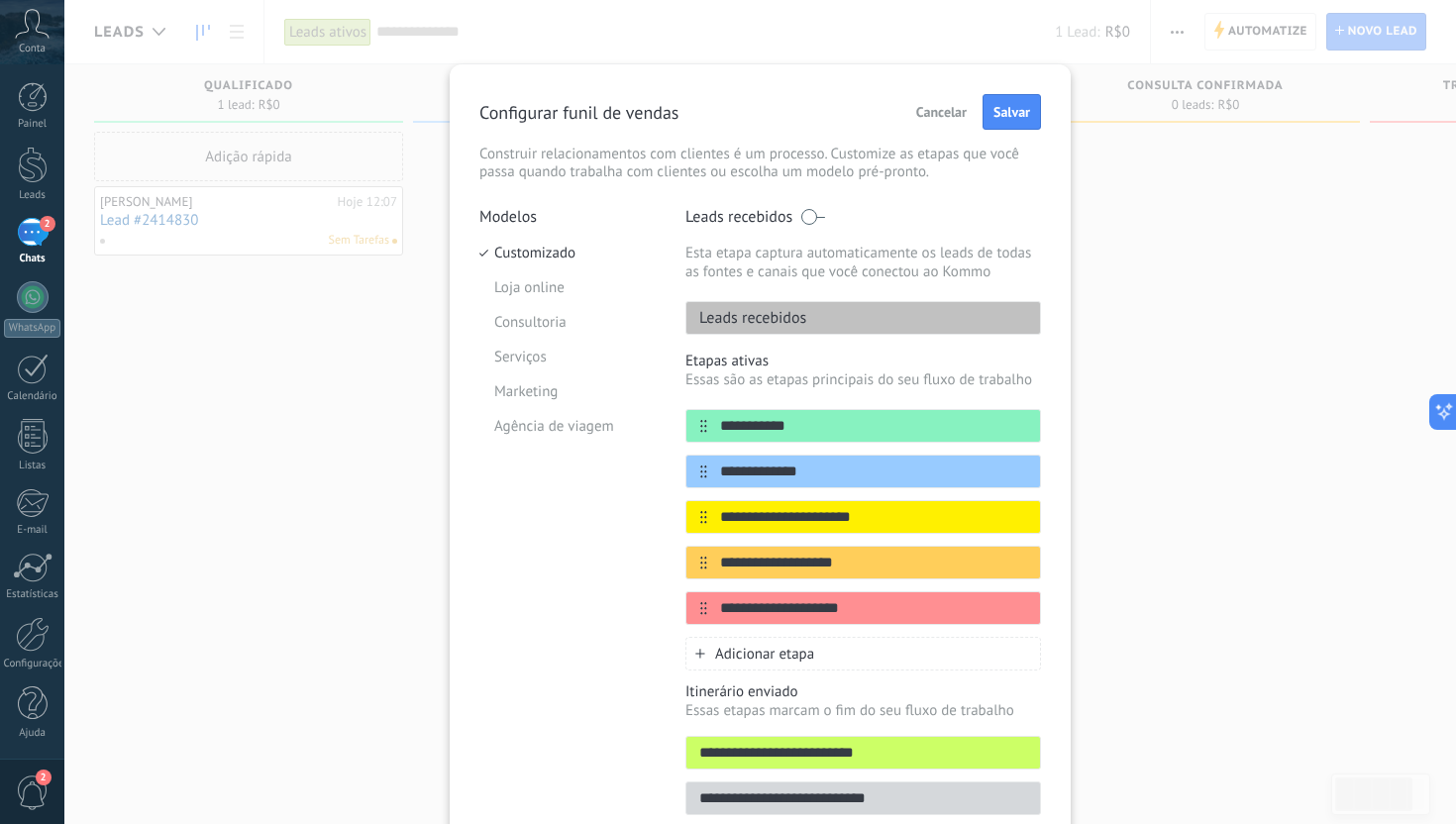 click at bounding box center (812, 217) 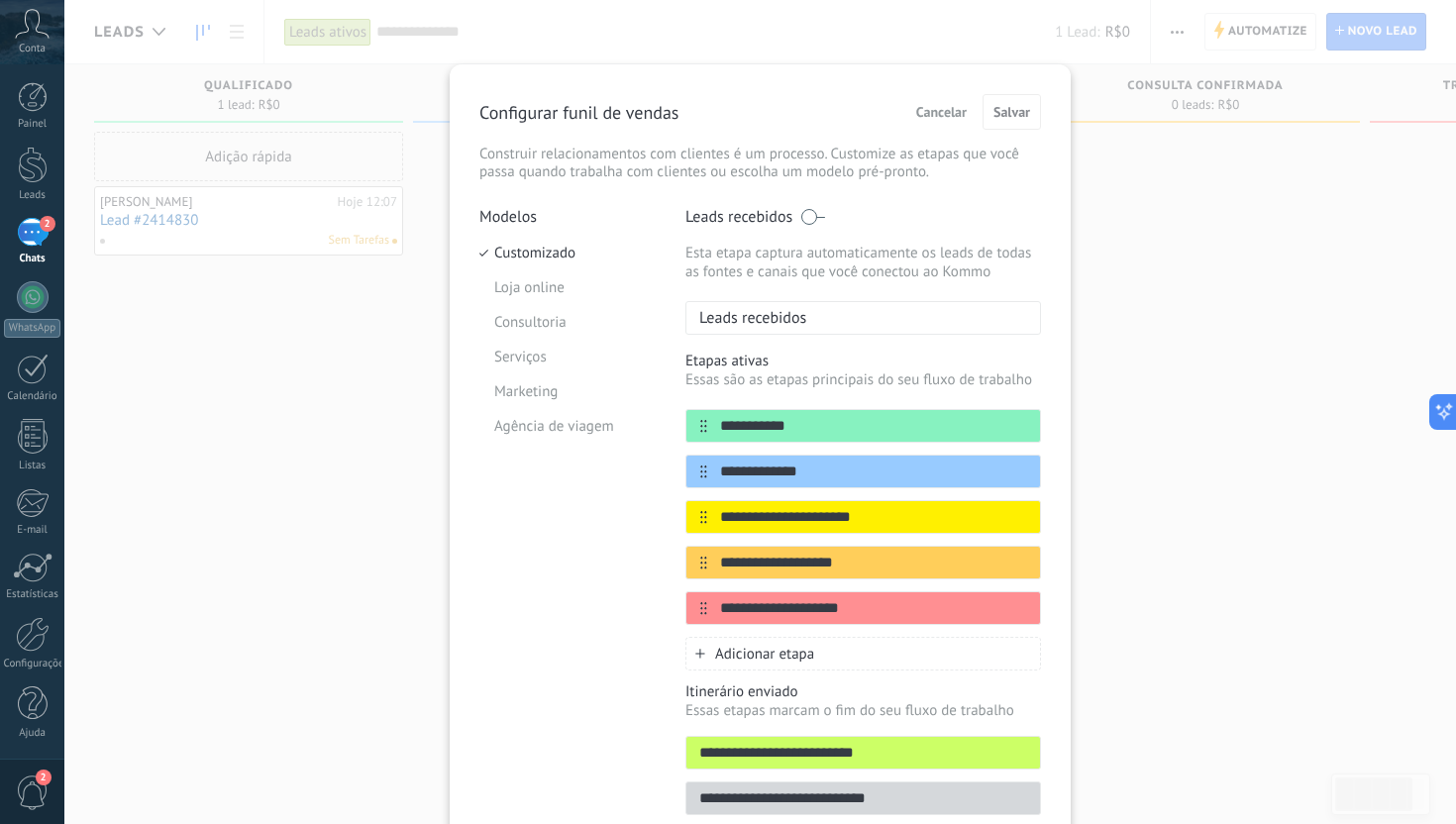 click at bounding box center [812, 217] 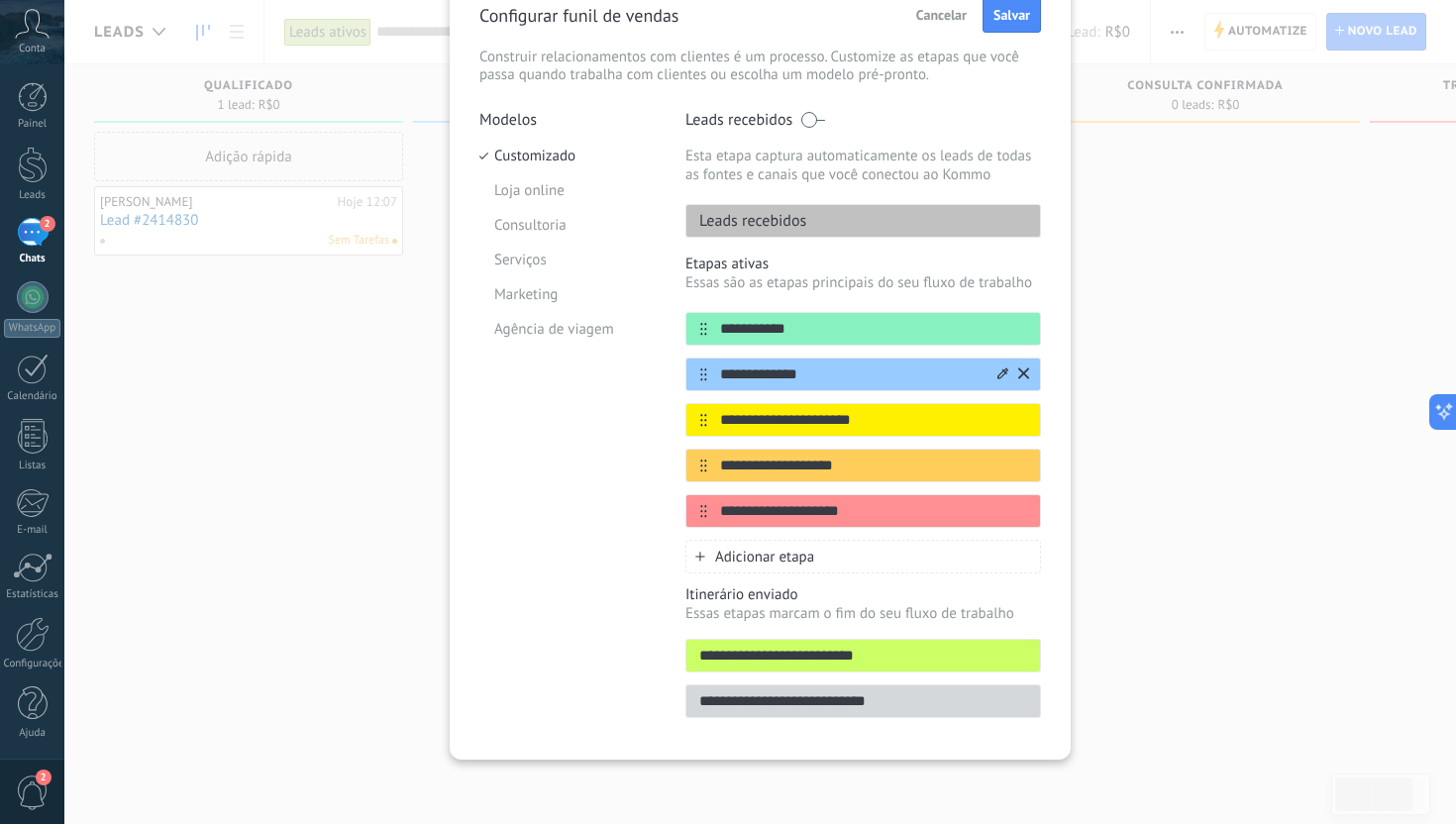 scroll, scrollTop: 0, scrollLeft: 0, axis: both 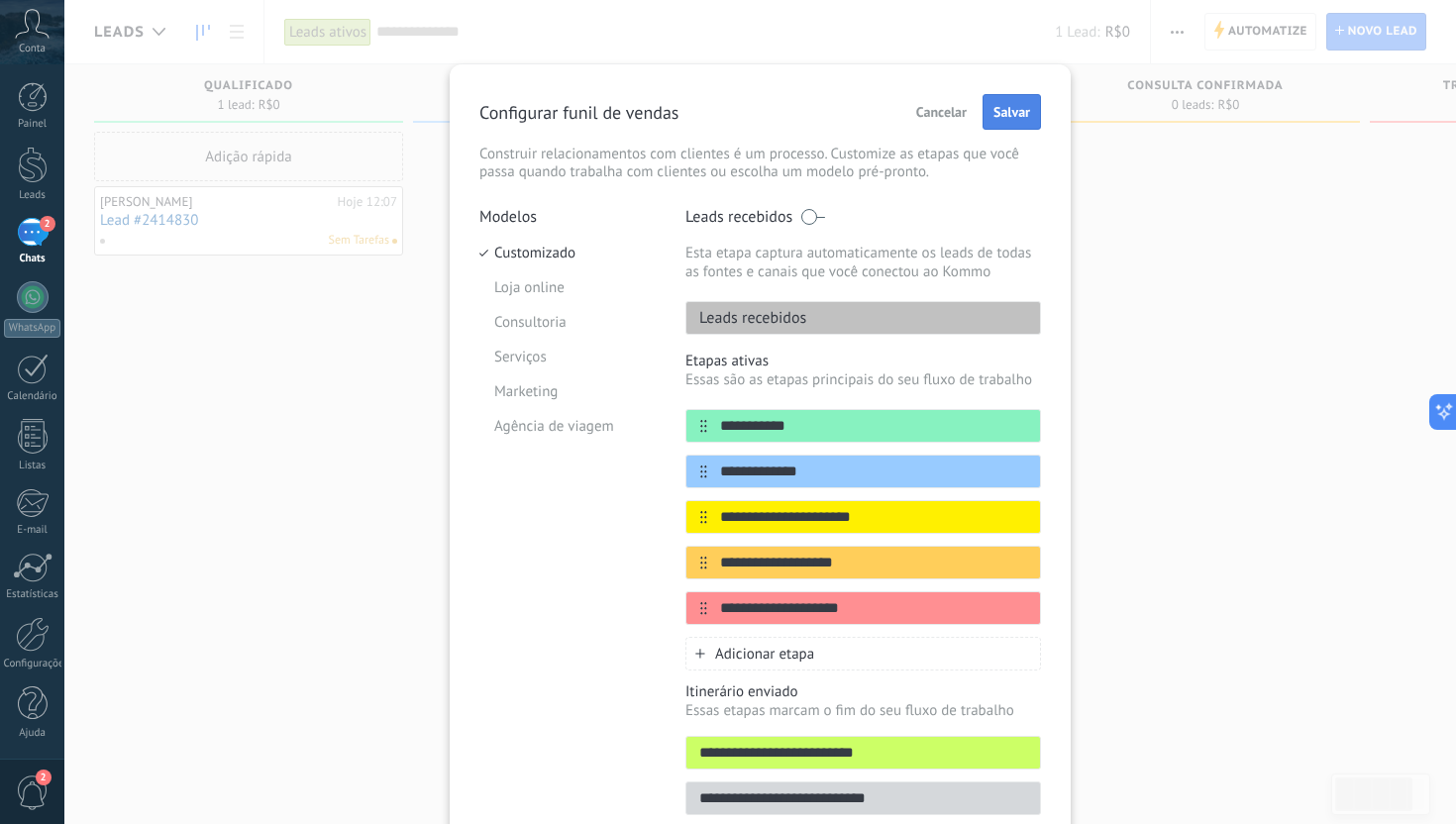 click on "Salvar" at bounding box center [1011, 112] 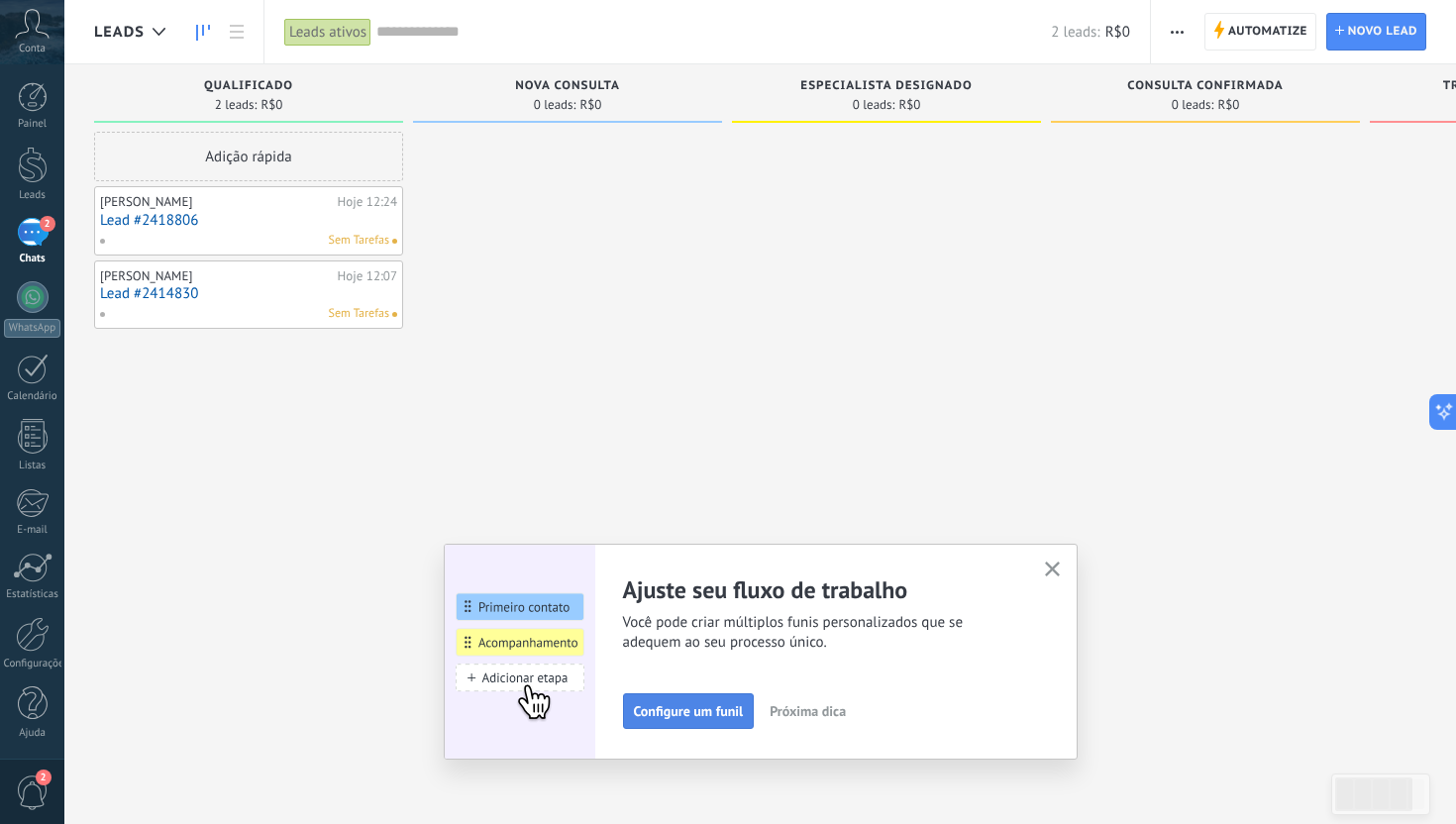 click on "Configure um funil" at bounding box center (688, 711) 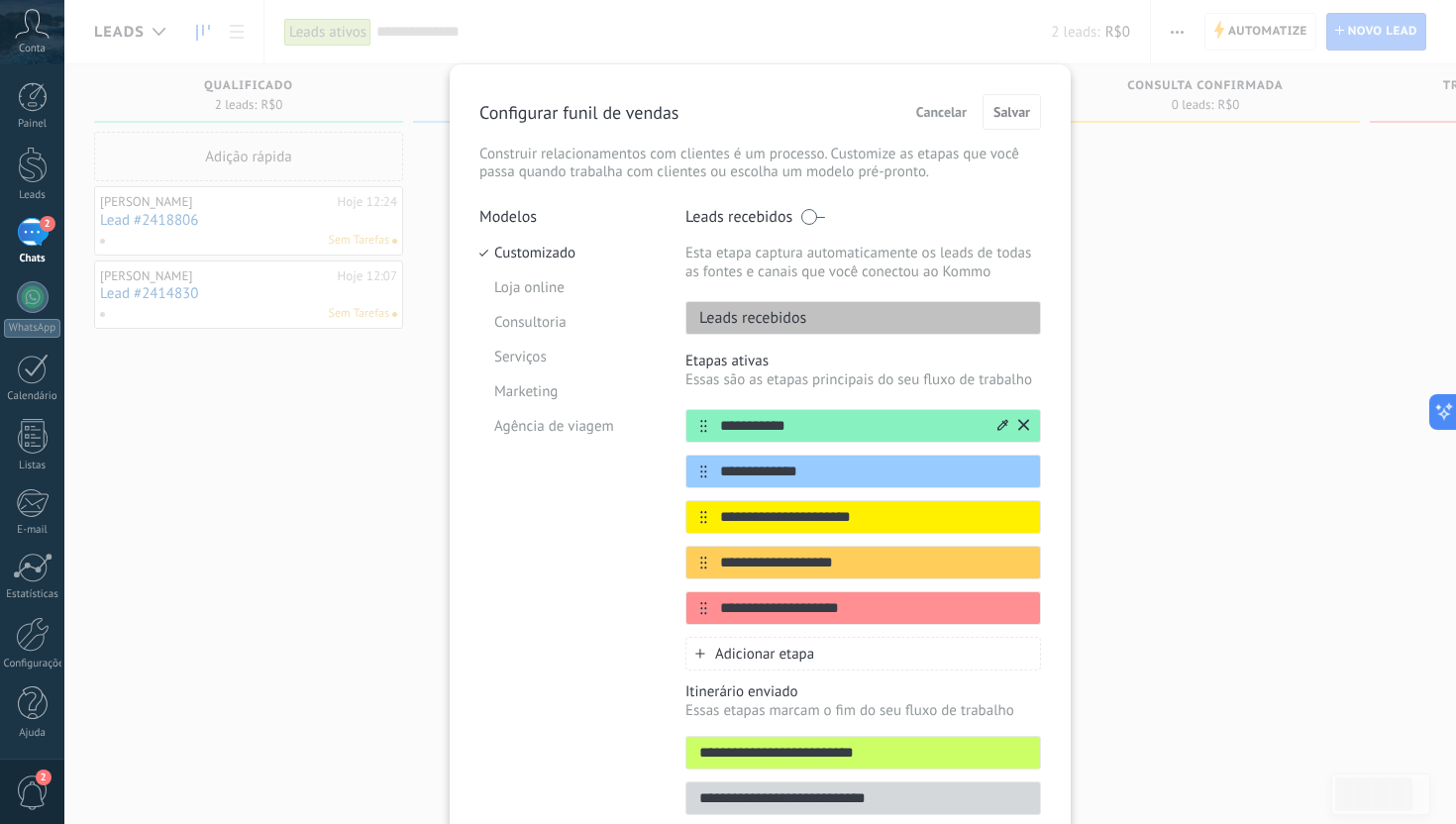 click on "**********" at bounding box center (851, 426) 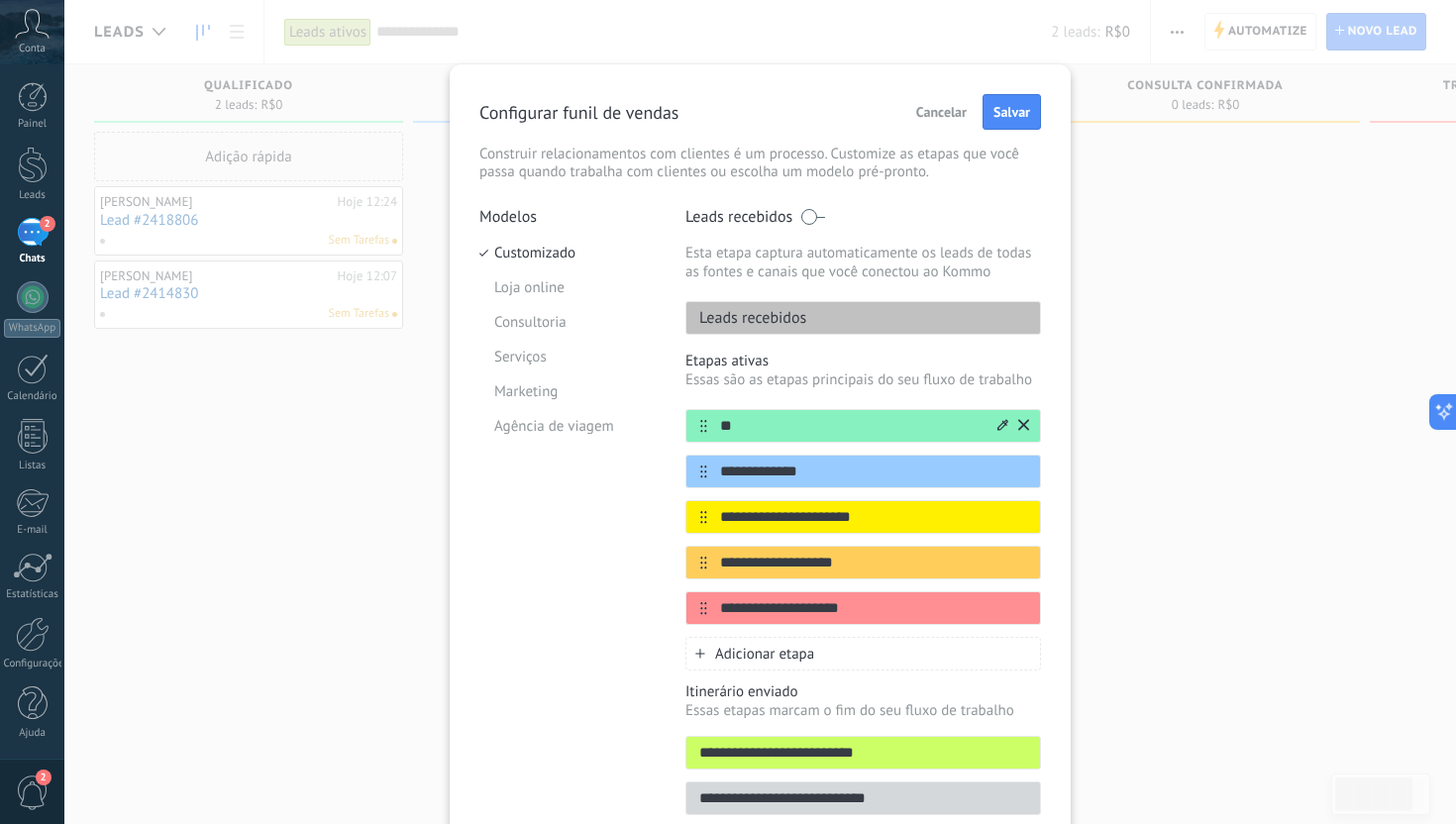 type on "*" 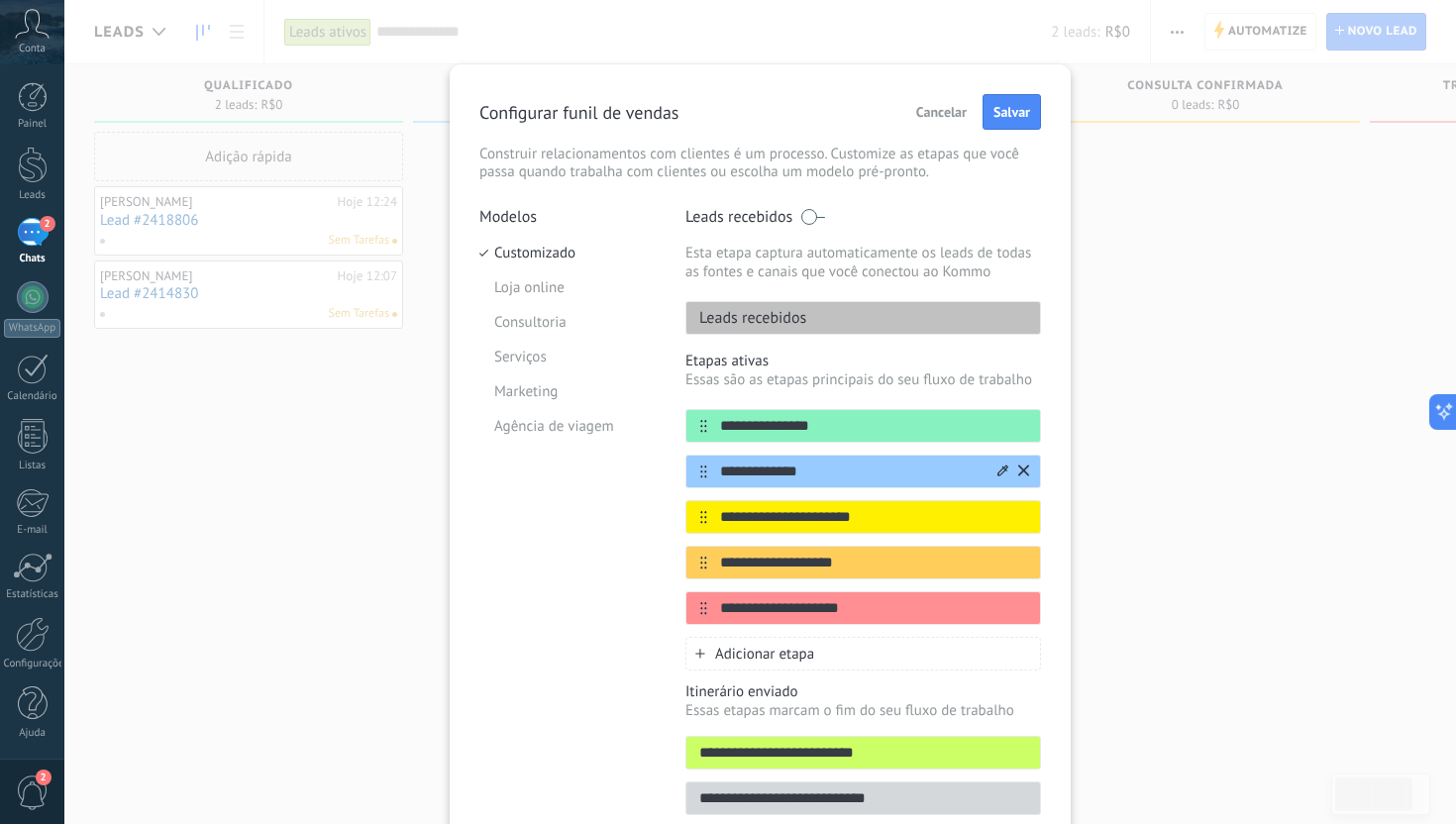 type on "**********" 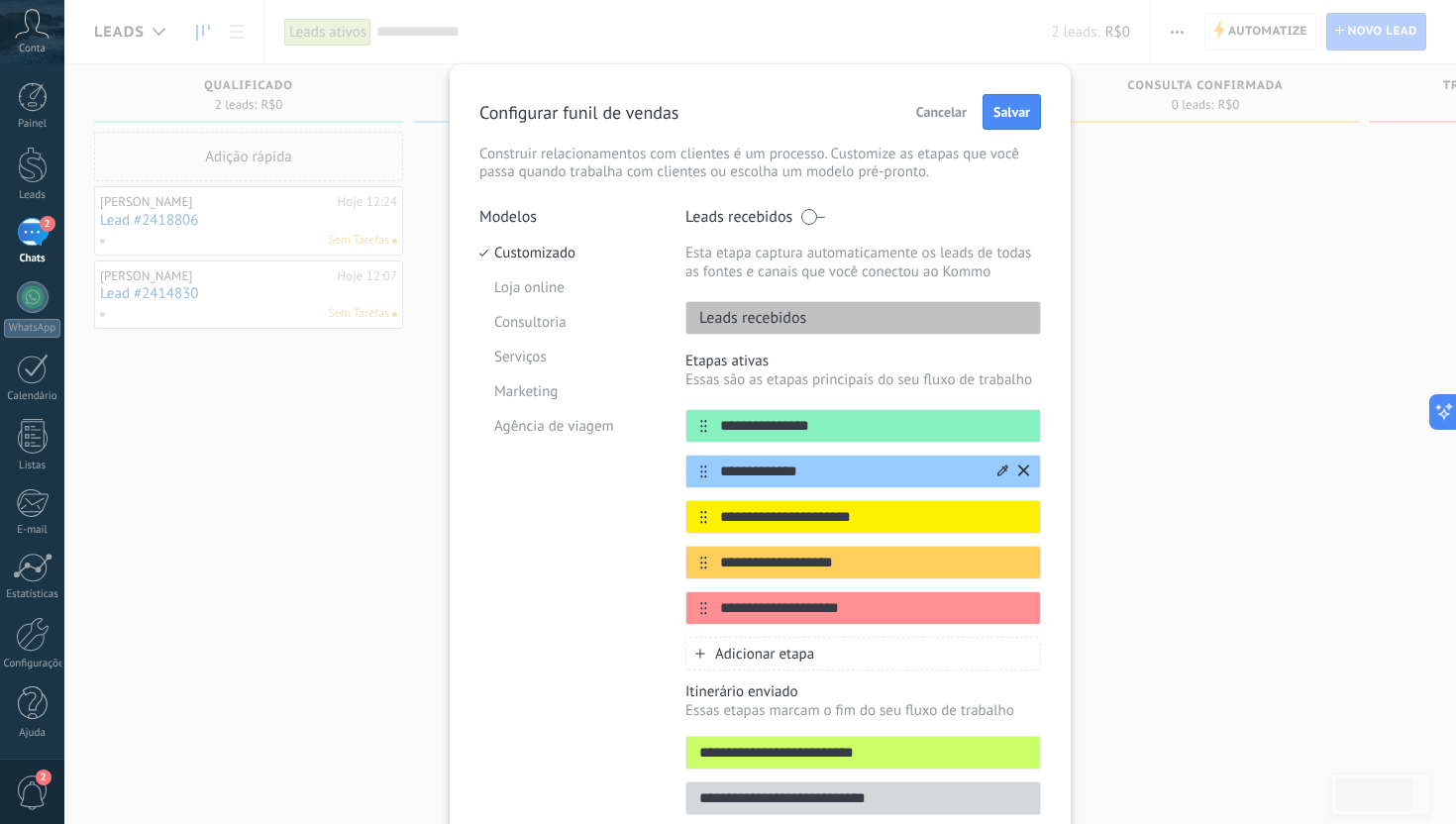 click on "**********" at bounding box center (851, 471) 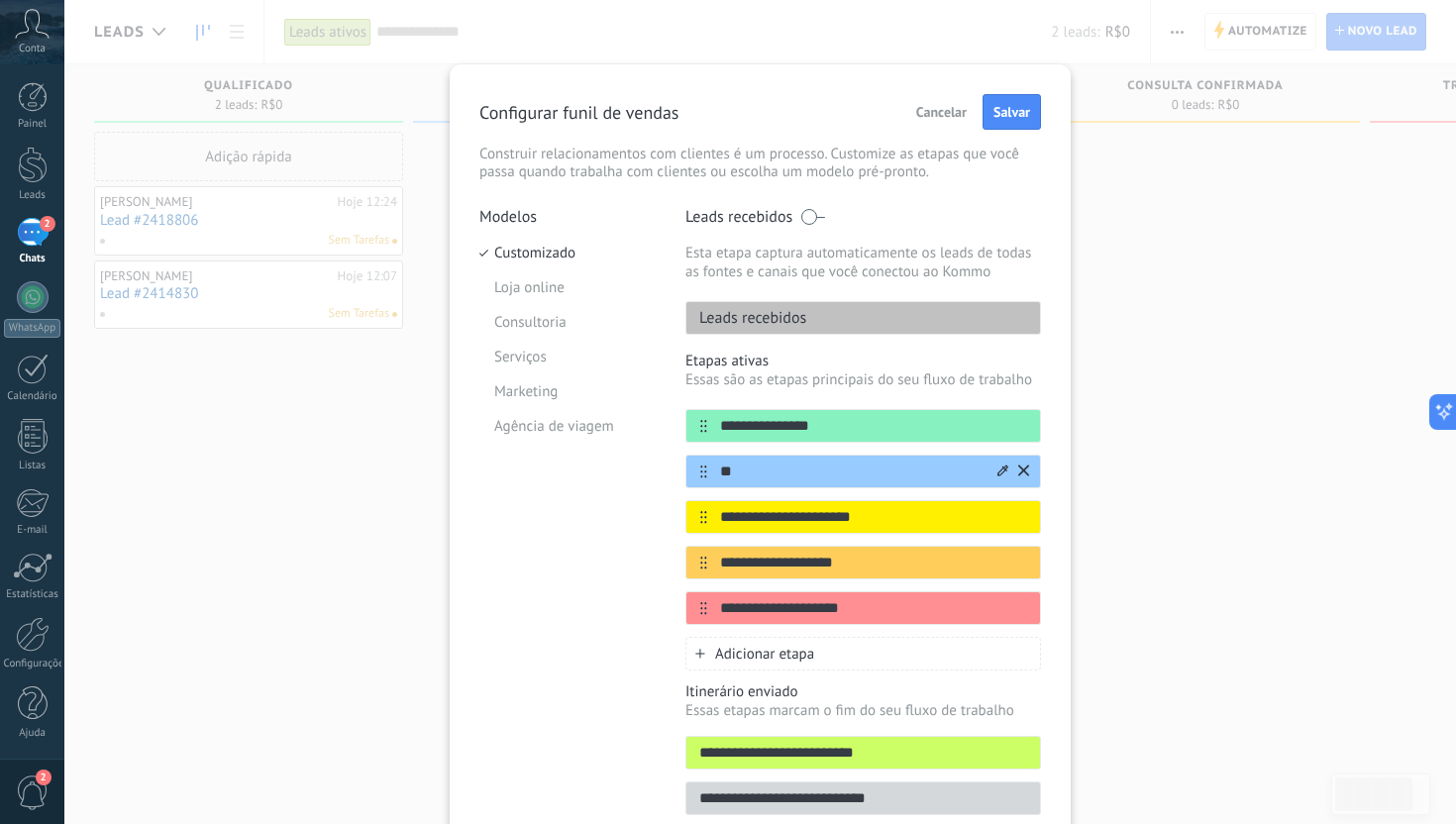 type on "*" 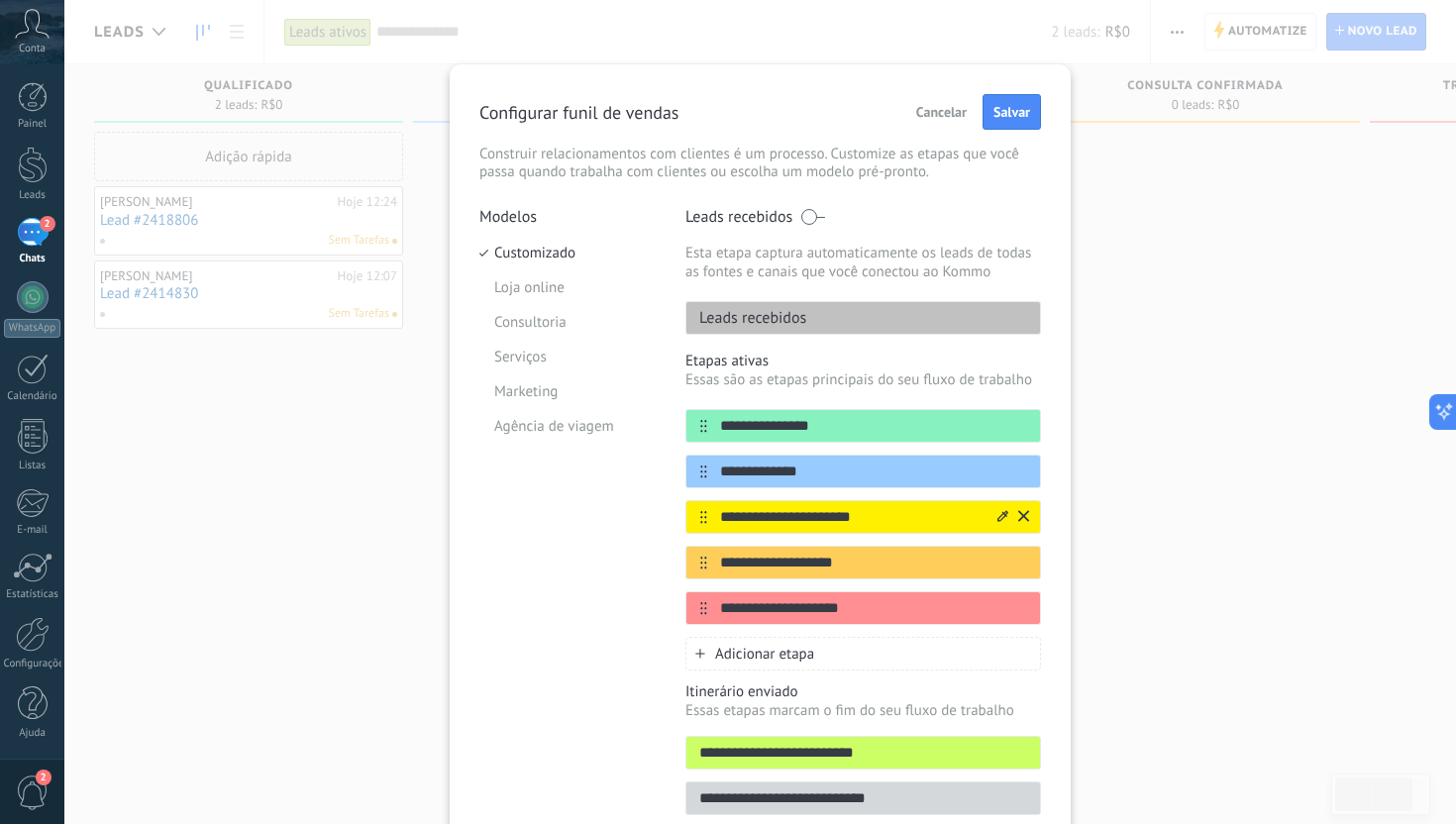 type on "**********" 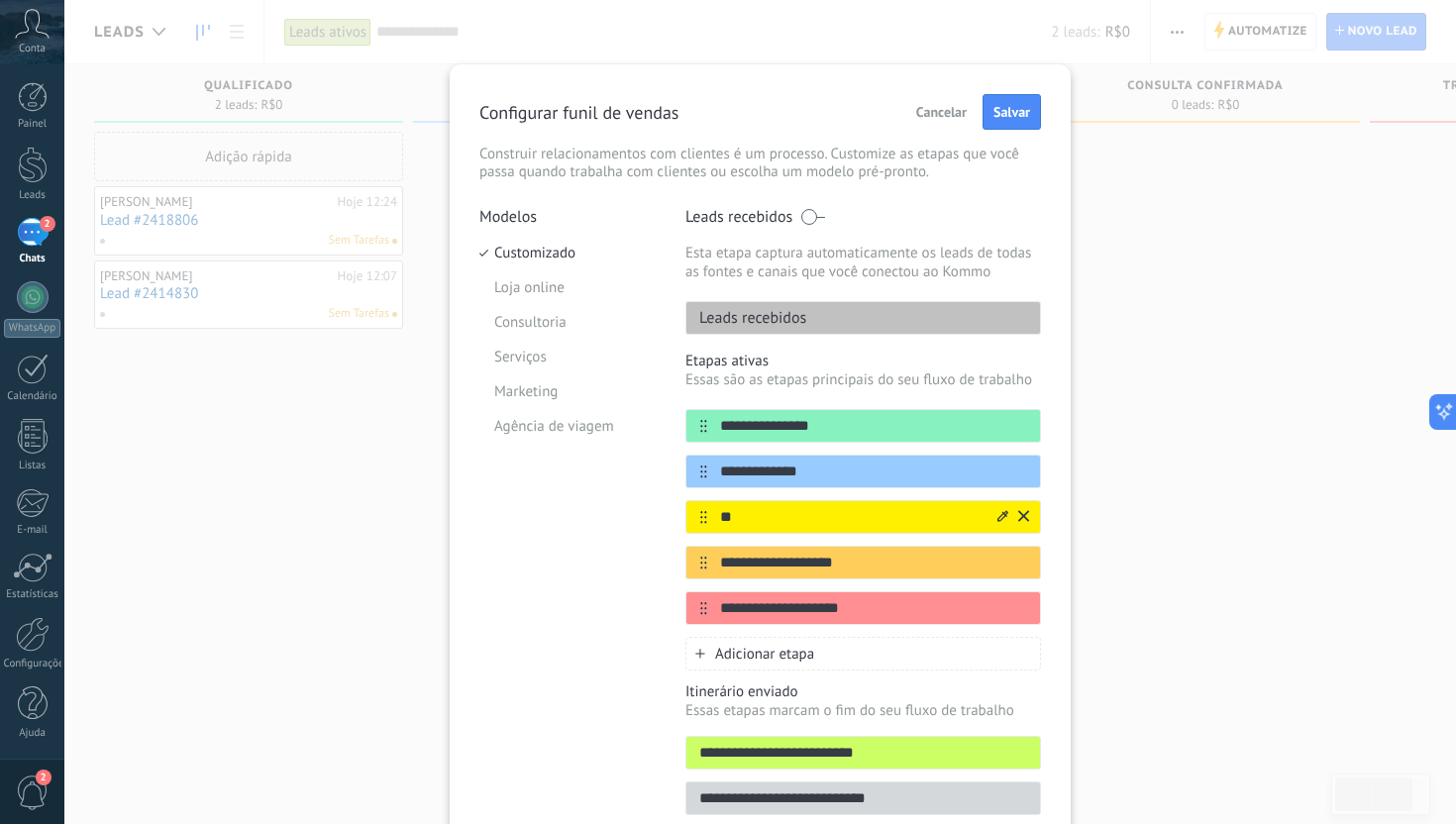type on "*" 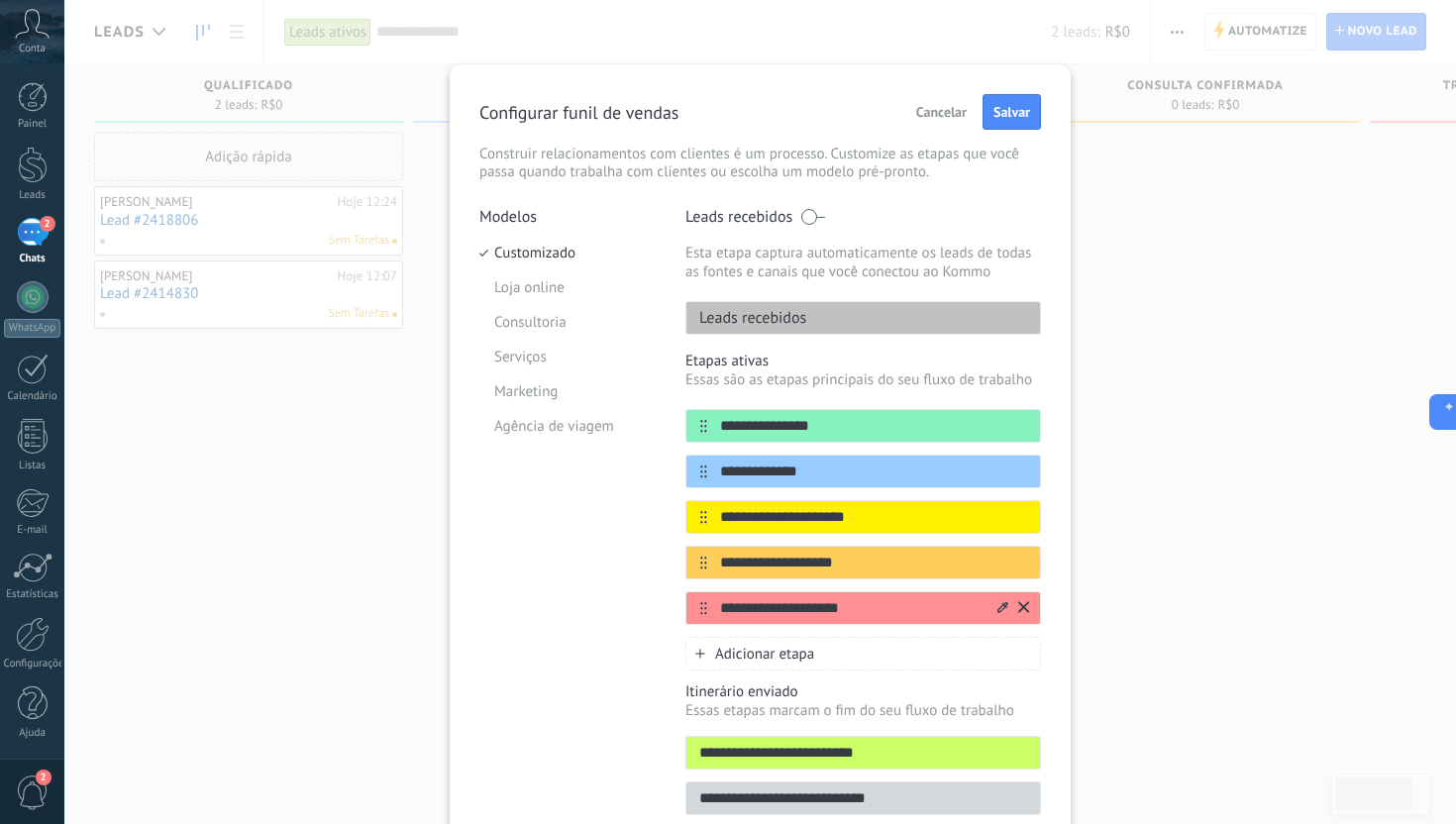 type on "**********" 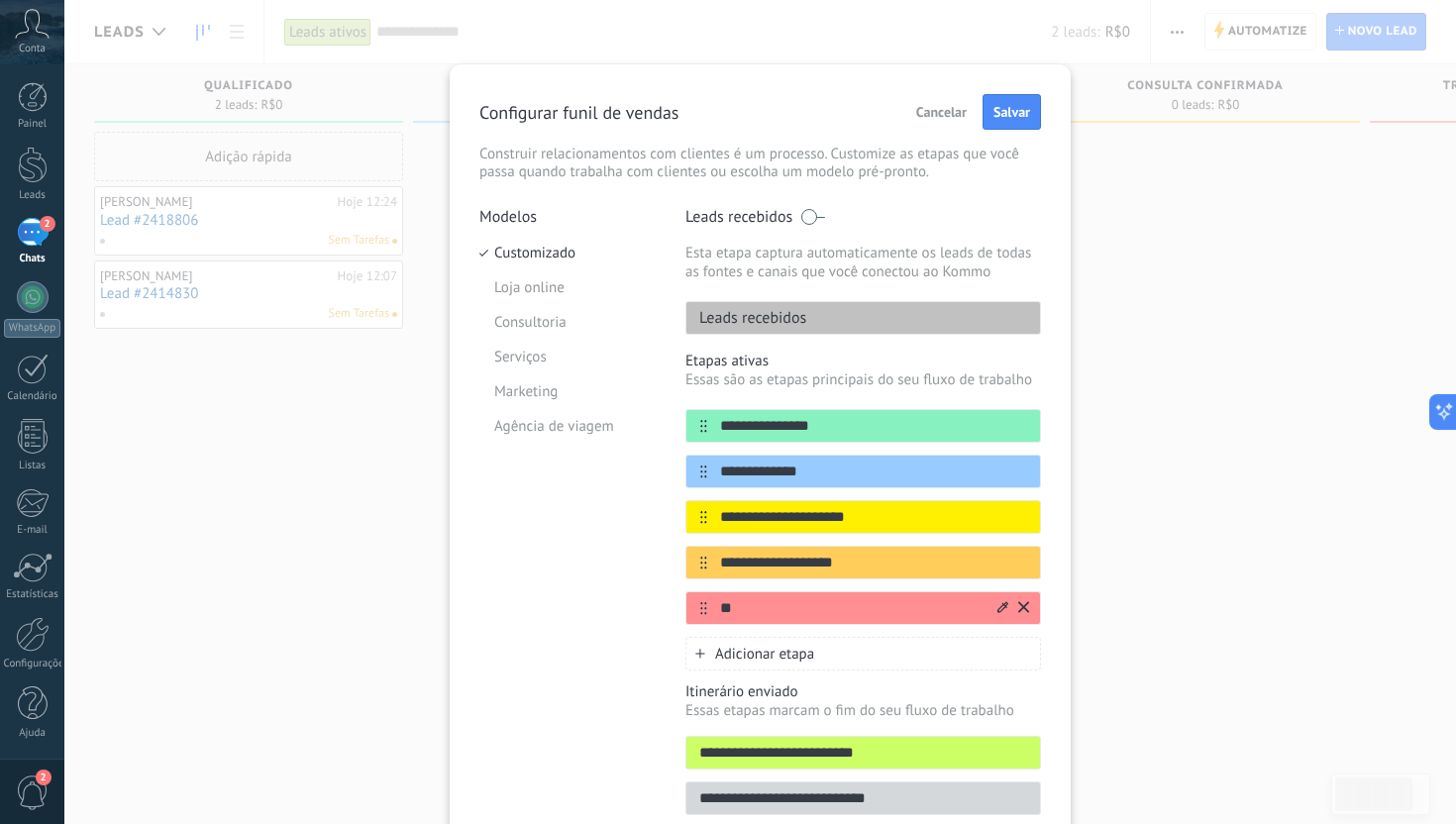 type on "*" 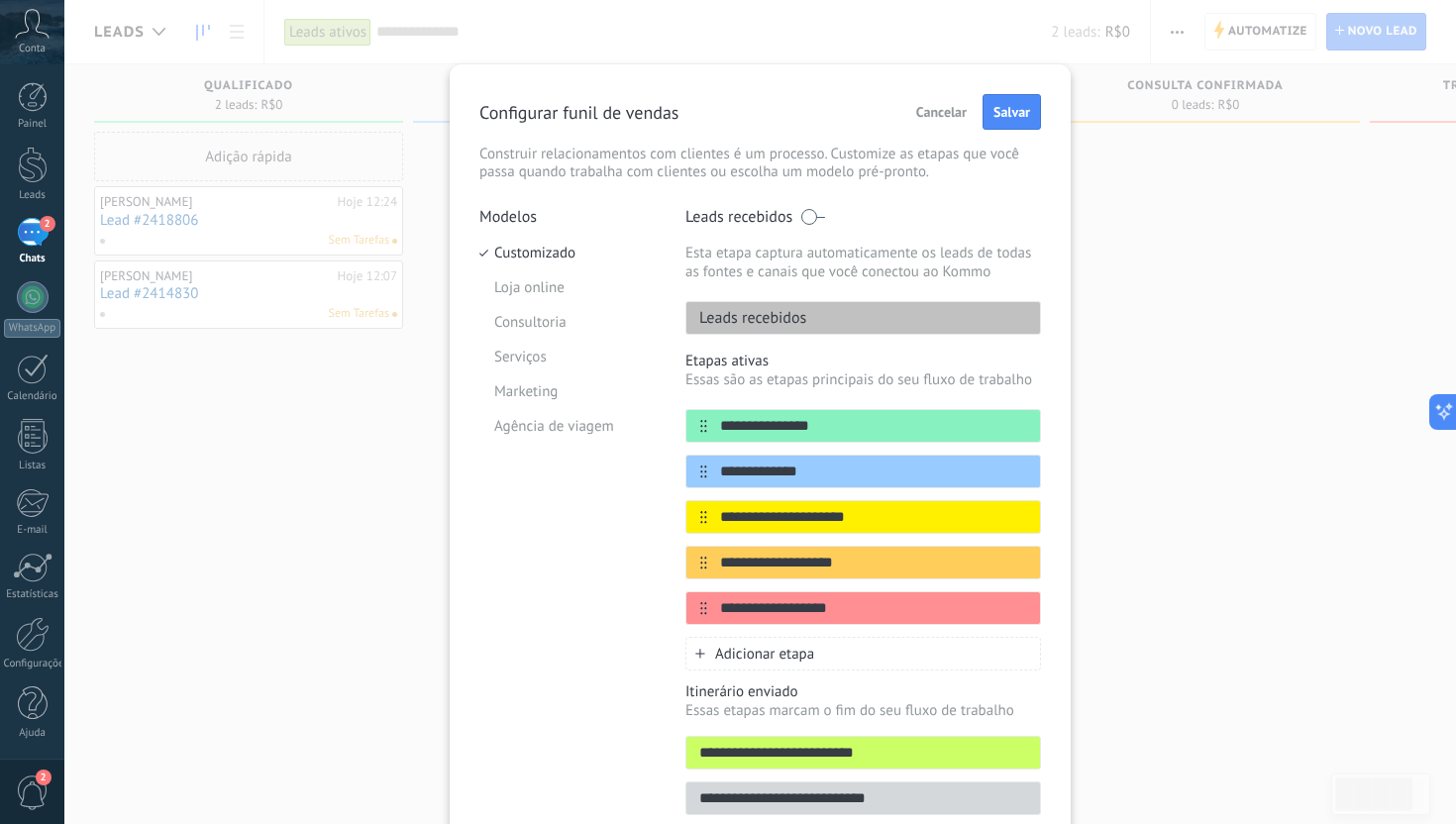 type on "**********" 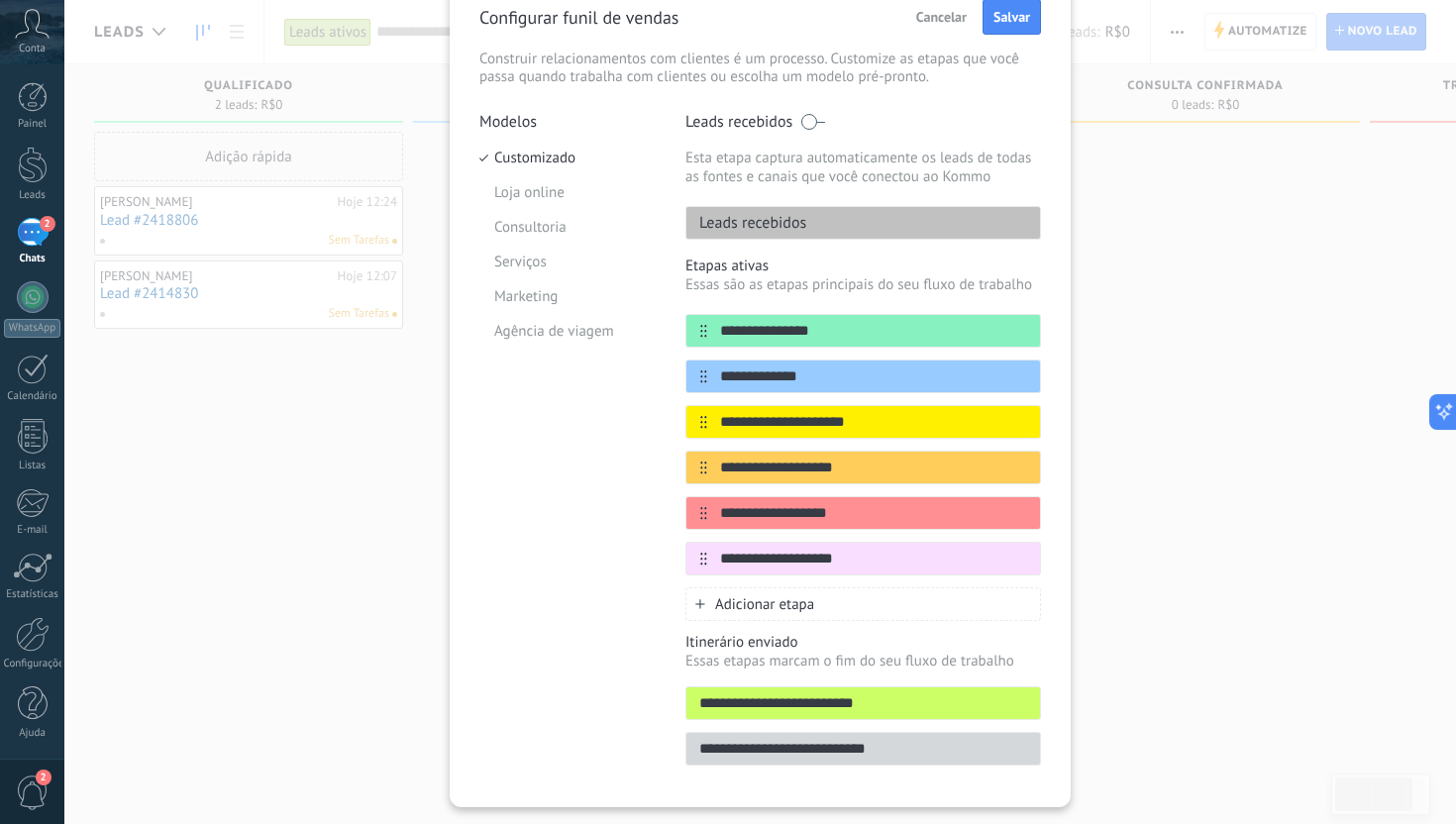 scroll, scrollTop: 146, scrollLeft: 0, axis: vertical 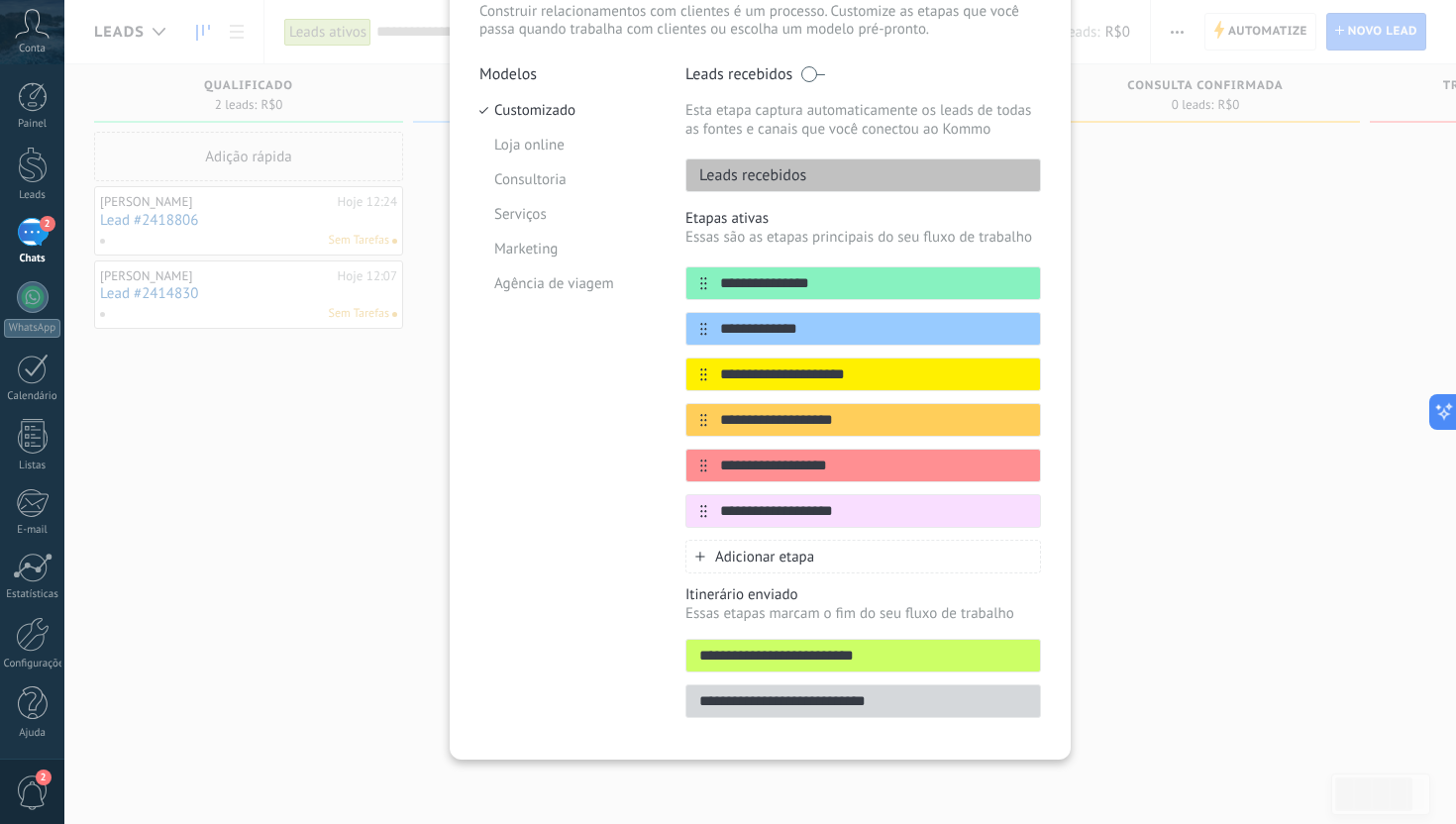 type on "**********" 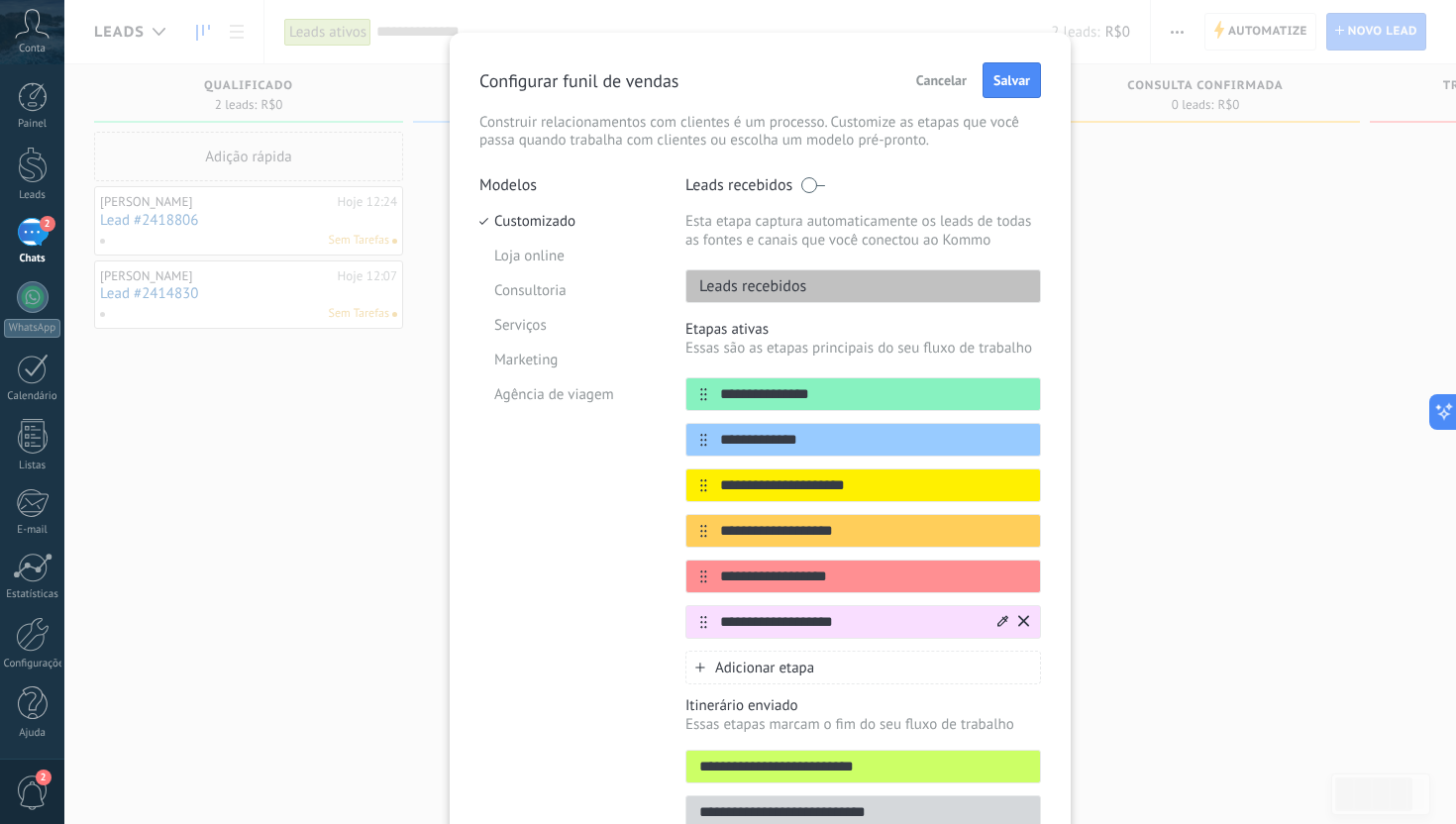 scroll, scrollTop: 26, scrollLeft: 0, axis: vertical 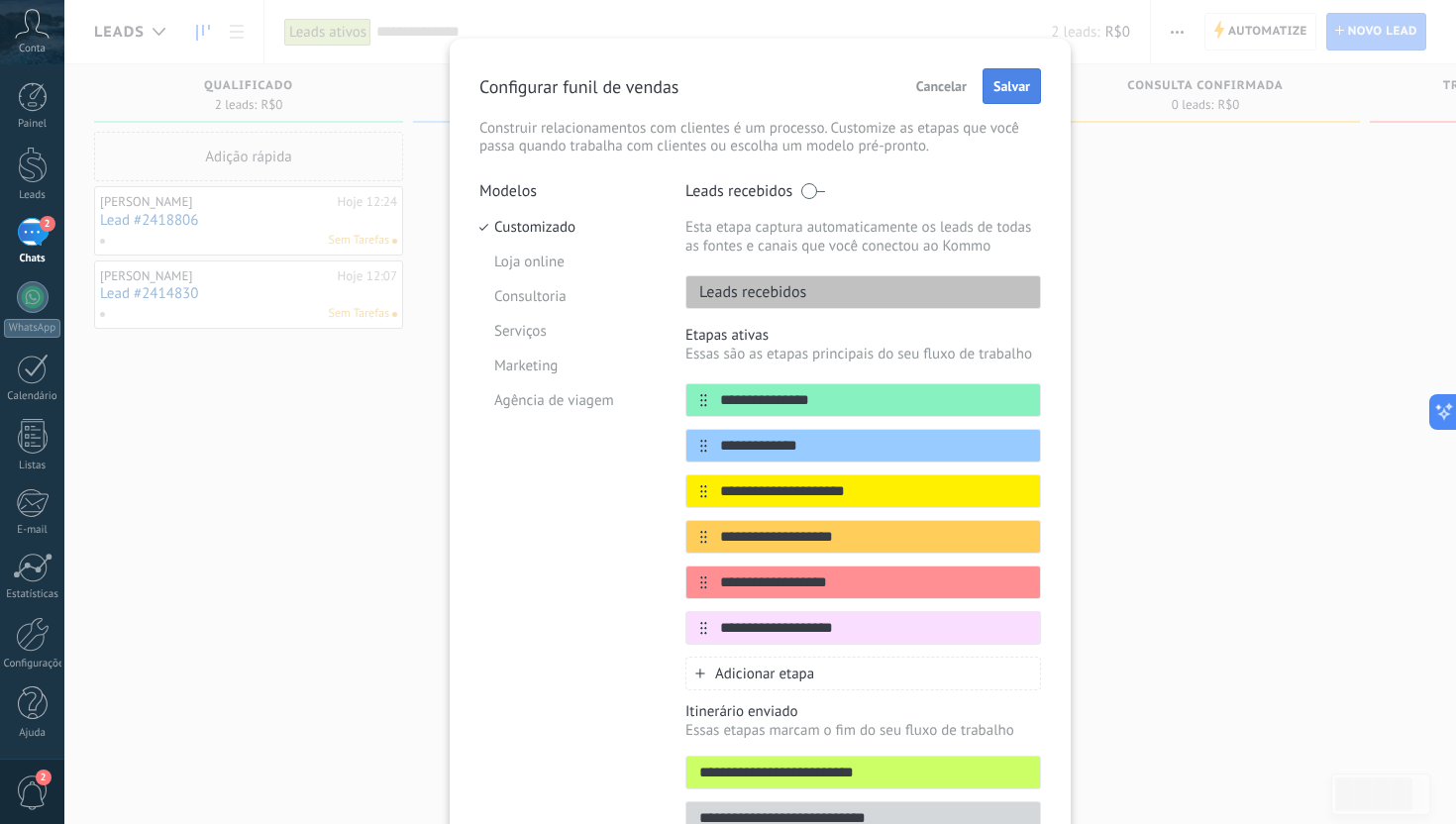 click on "Salvar" at bounding box center [1011, 86] 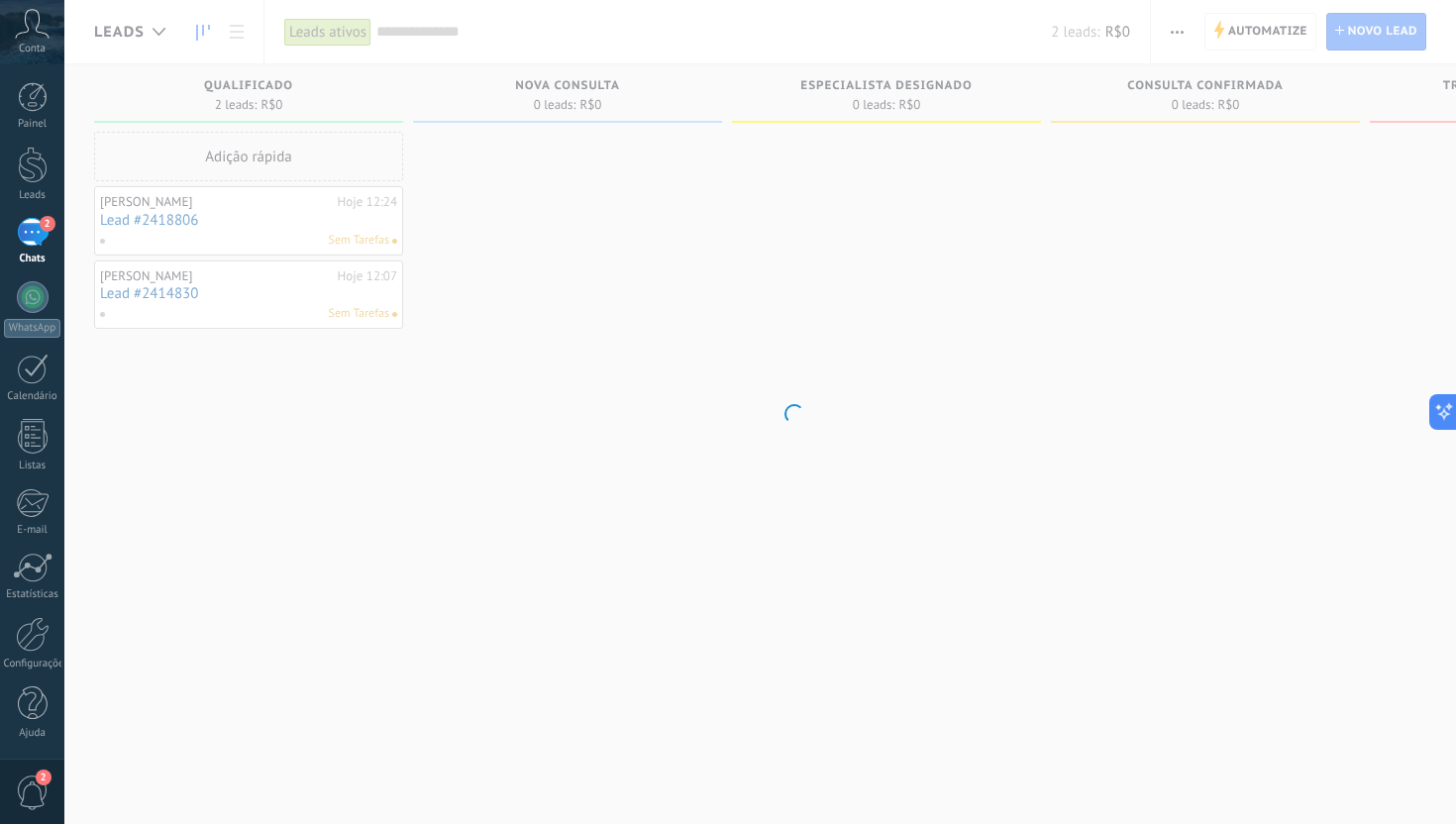 scroll, scrollTop: 0, scrollLeft: 0, axis: both 